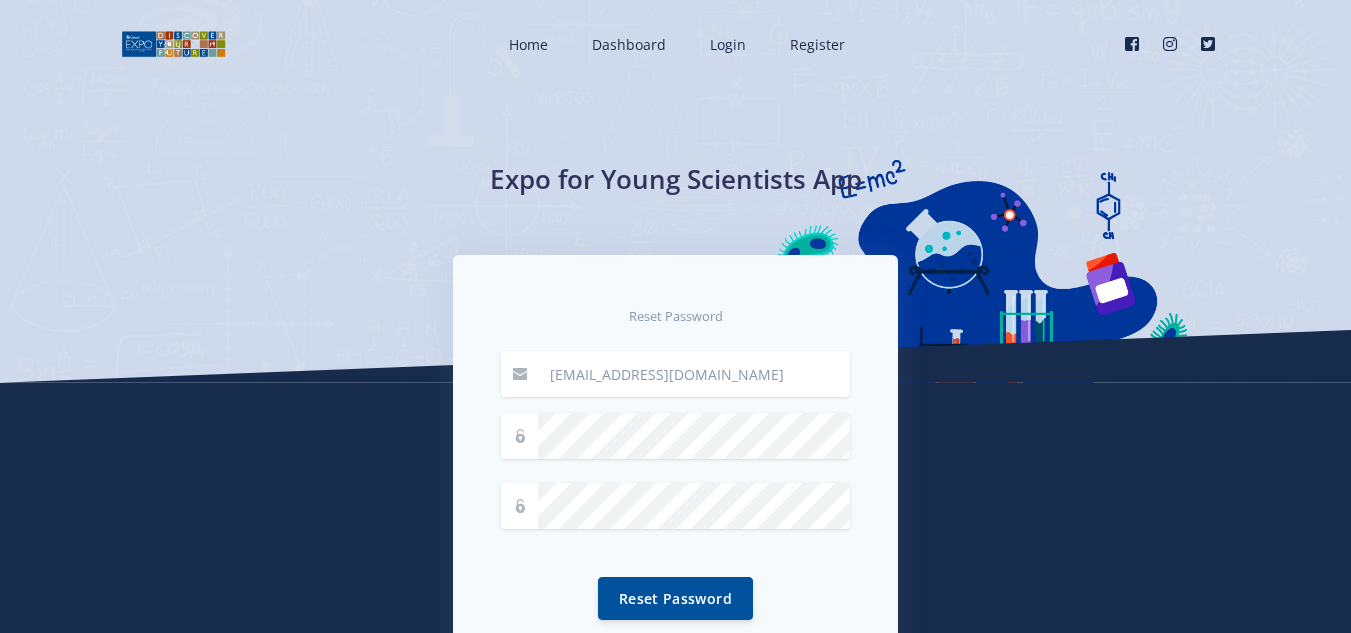 scroll, scrollTop: 0, scrollLeft: 0, axis: both 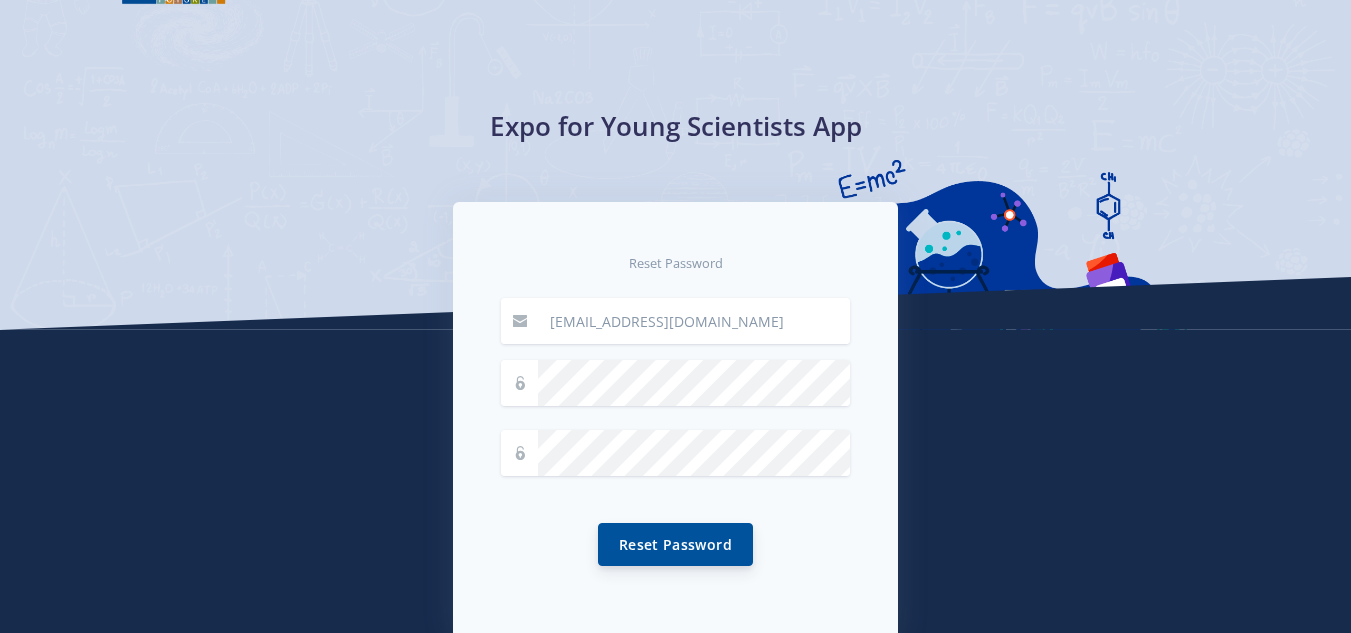 click on "Reset Password" at bounding box center (675, 544) 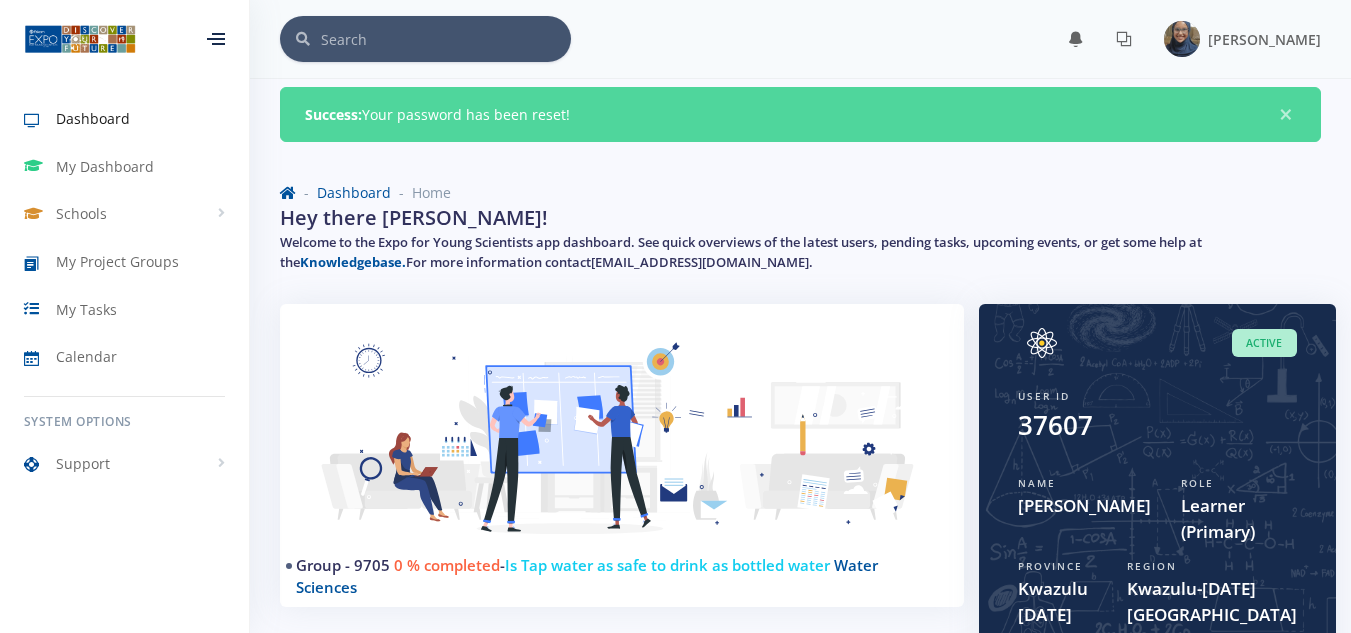 scroll, scrollTop: 0, scrollLeft: 0, axis: both 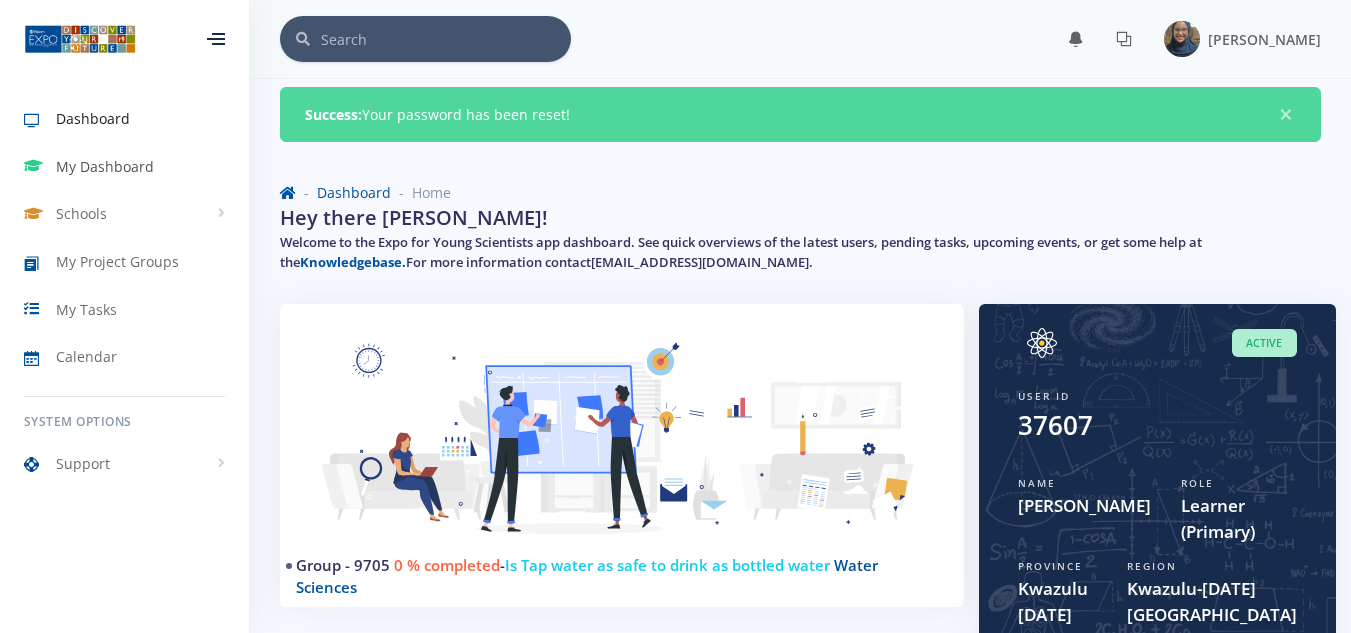 click on "My Dashboard" at bounding box center [105, 166] 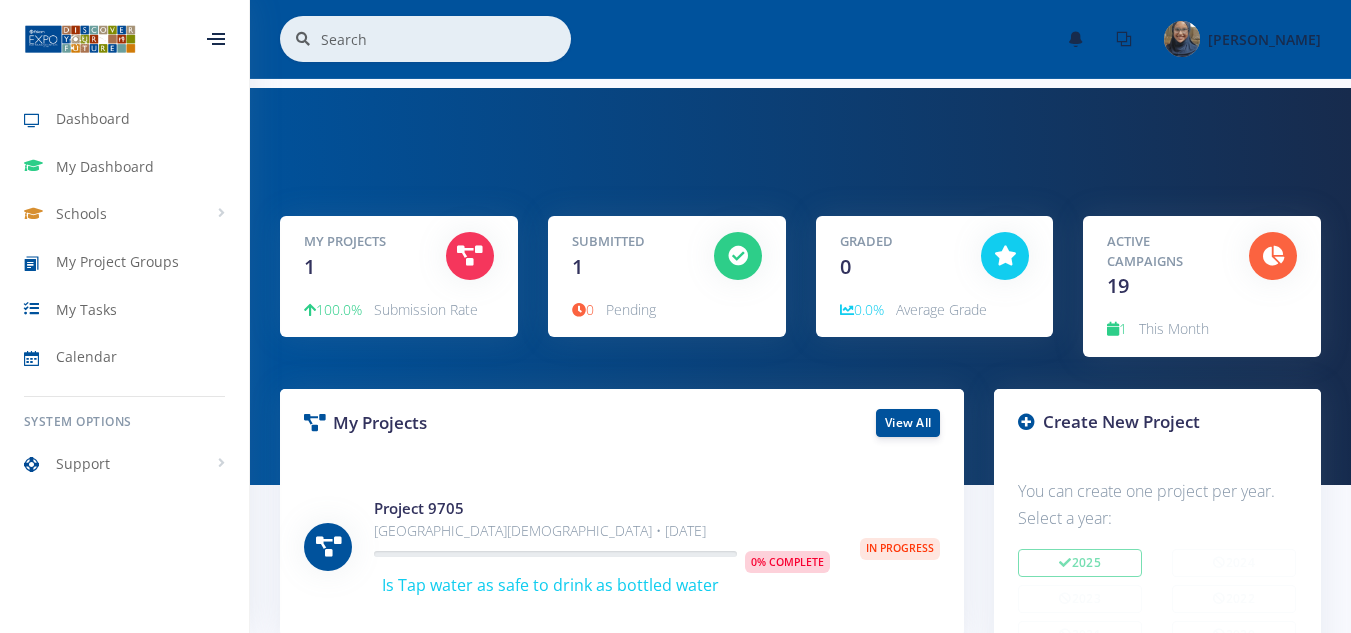 scroll, scrollTop: 0, scrollLeft: 0, axis: both 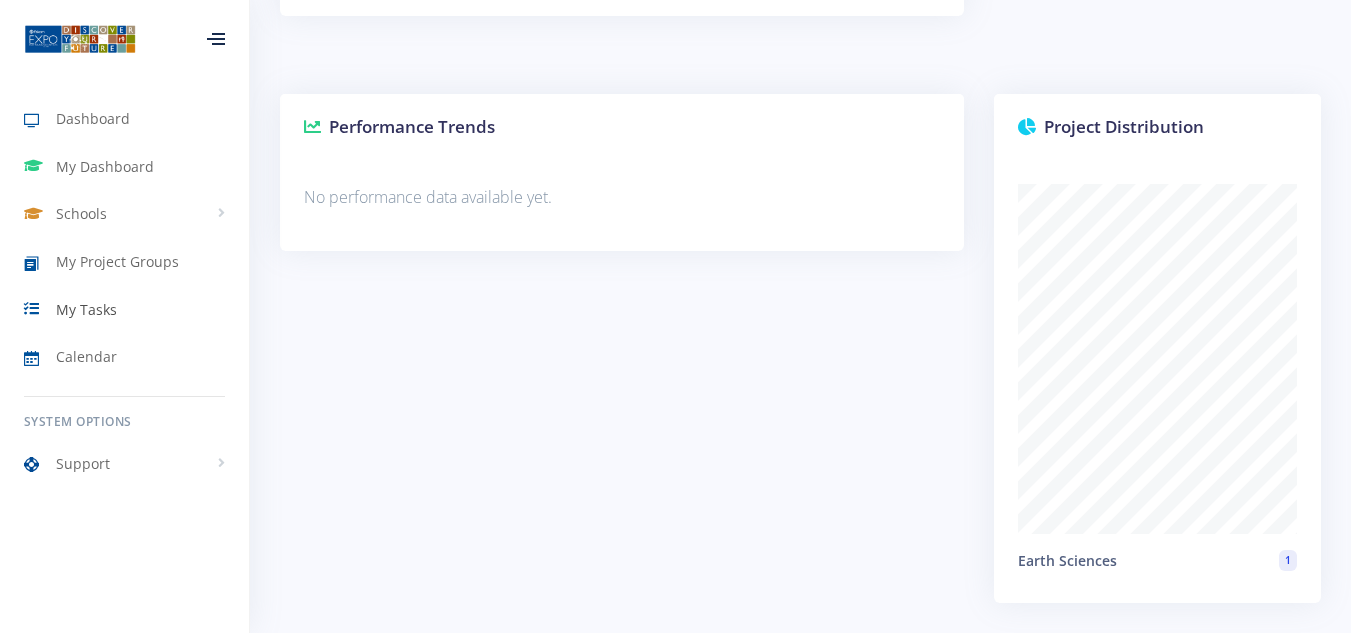 click on "My Tasks" at bounding box center [86, 309] 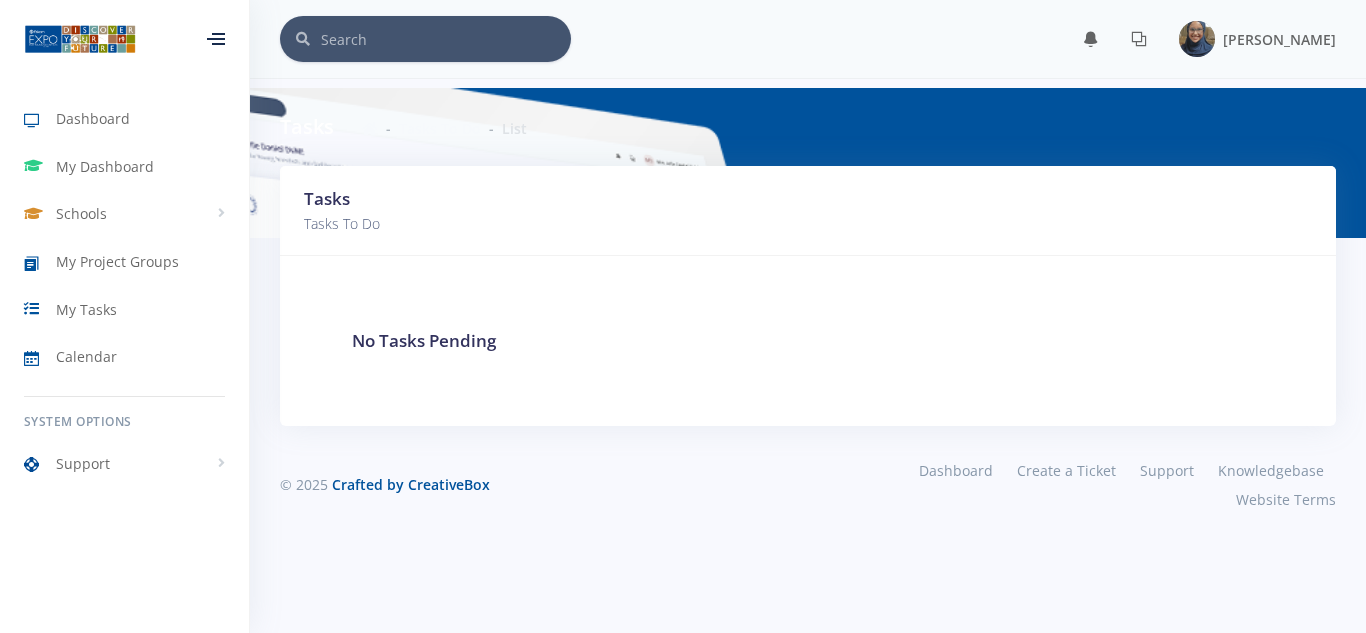 scroll, scrollTop: 0, scrollLeft: 0, axis: both 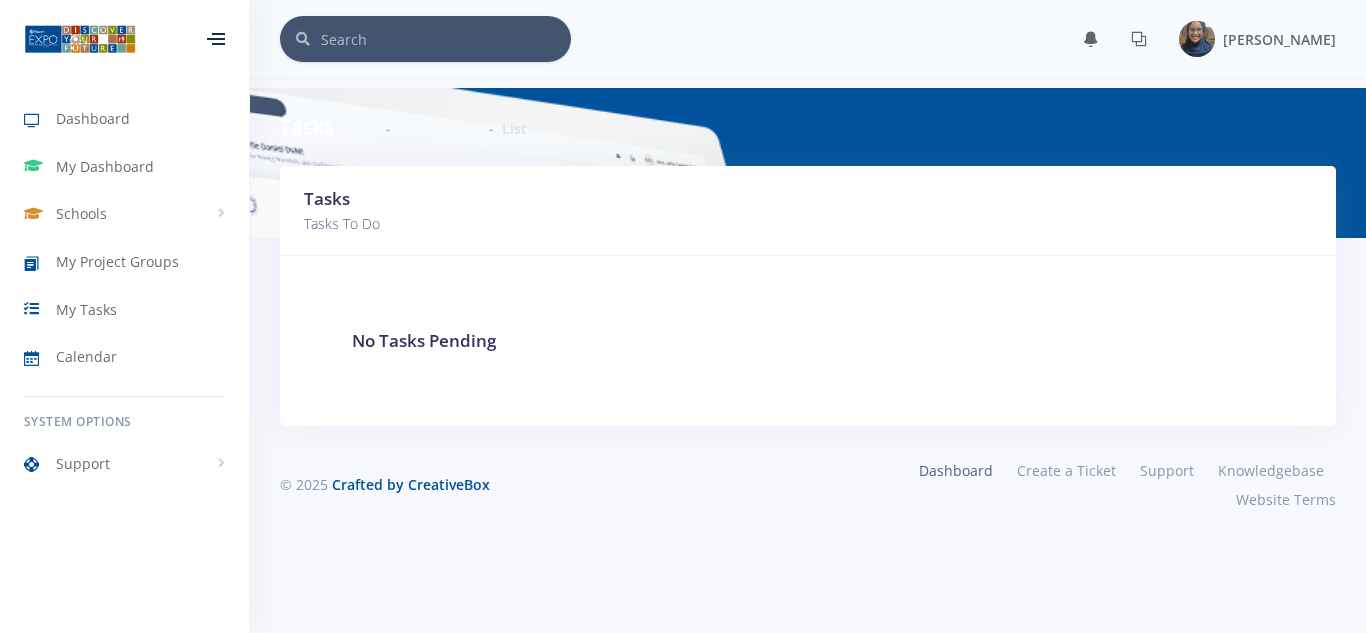 click on "Dashboard" at bounding box center (956, 470) 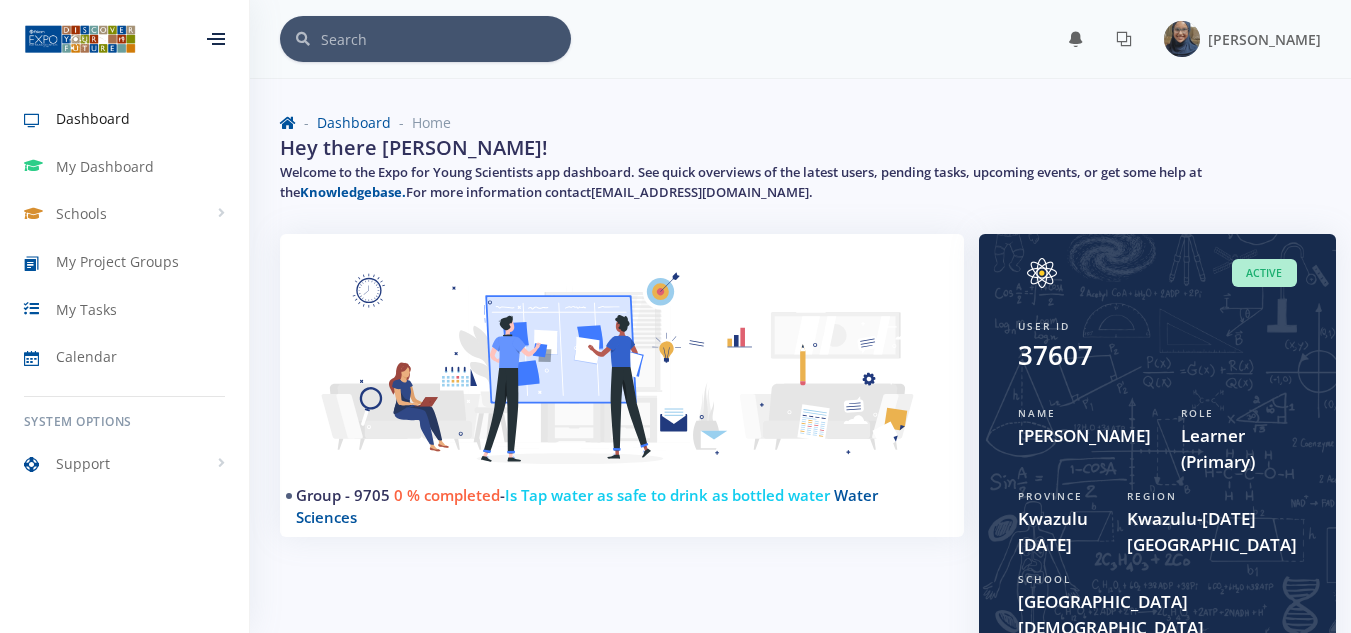 scroll, scrollTop: 0, scrollLeft: 0, axis: both 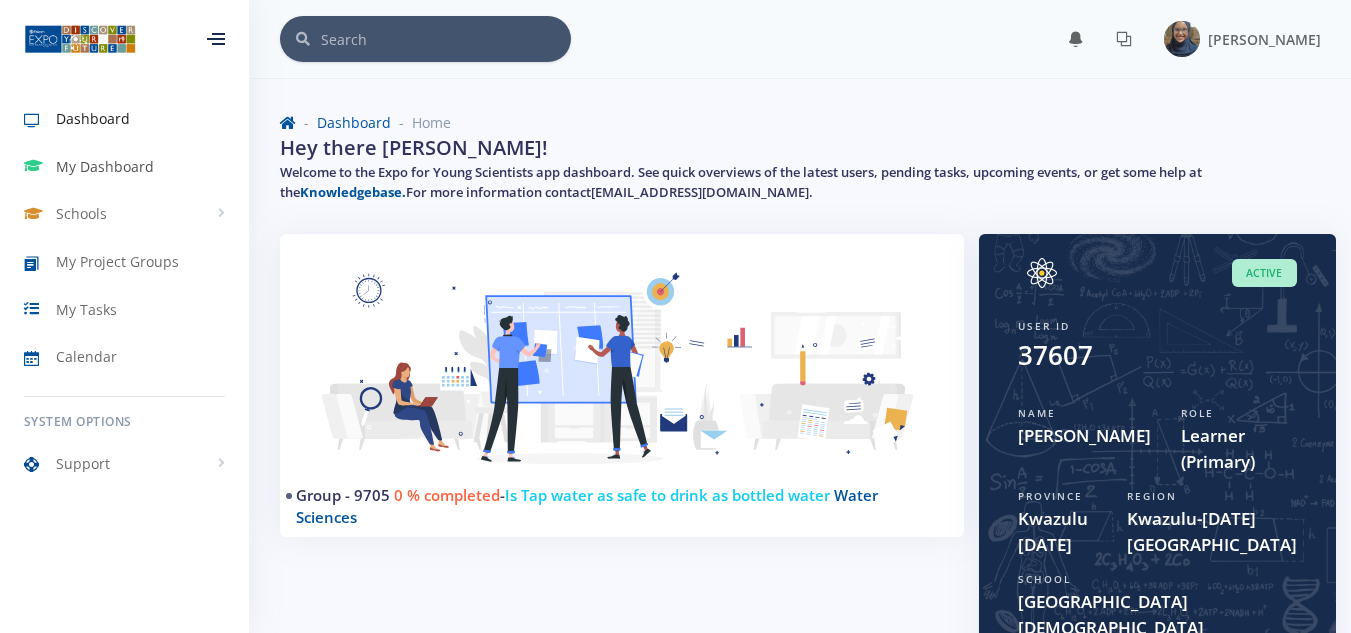 click on "My Dashboard" at bounding box center (105, 166) 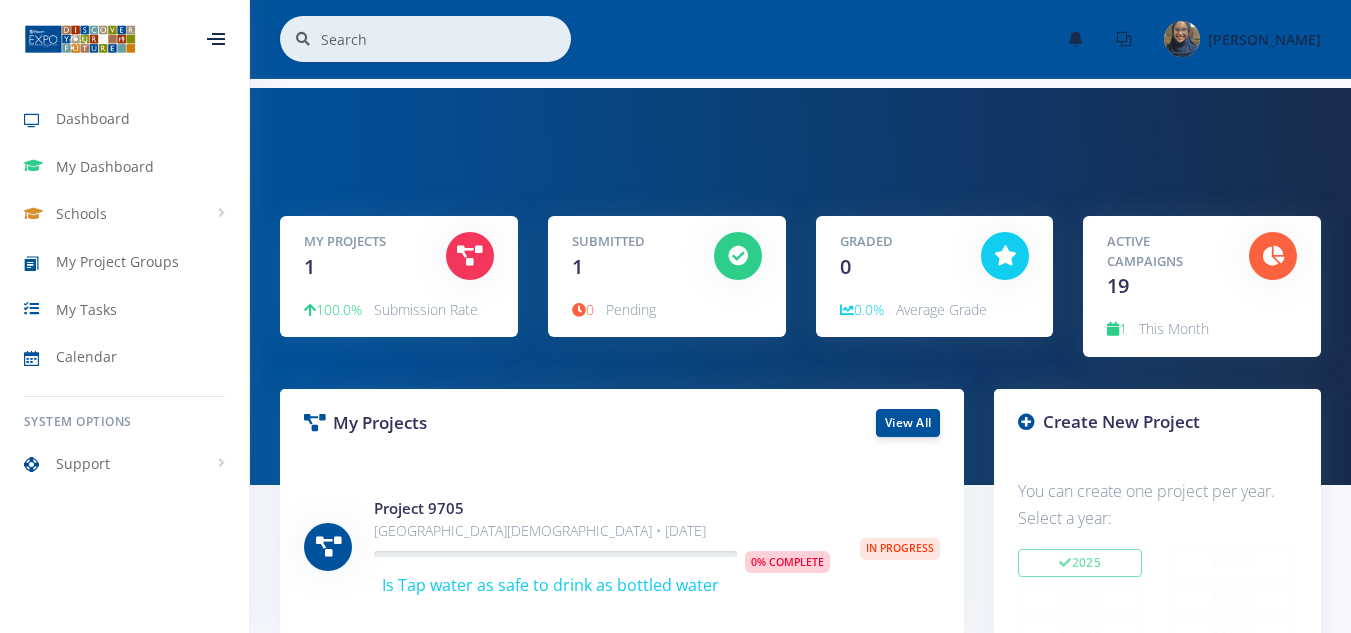 scroll, scrollTop: 0, scrollLeft: 0, axis: both 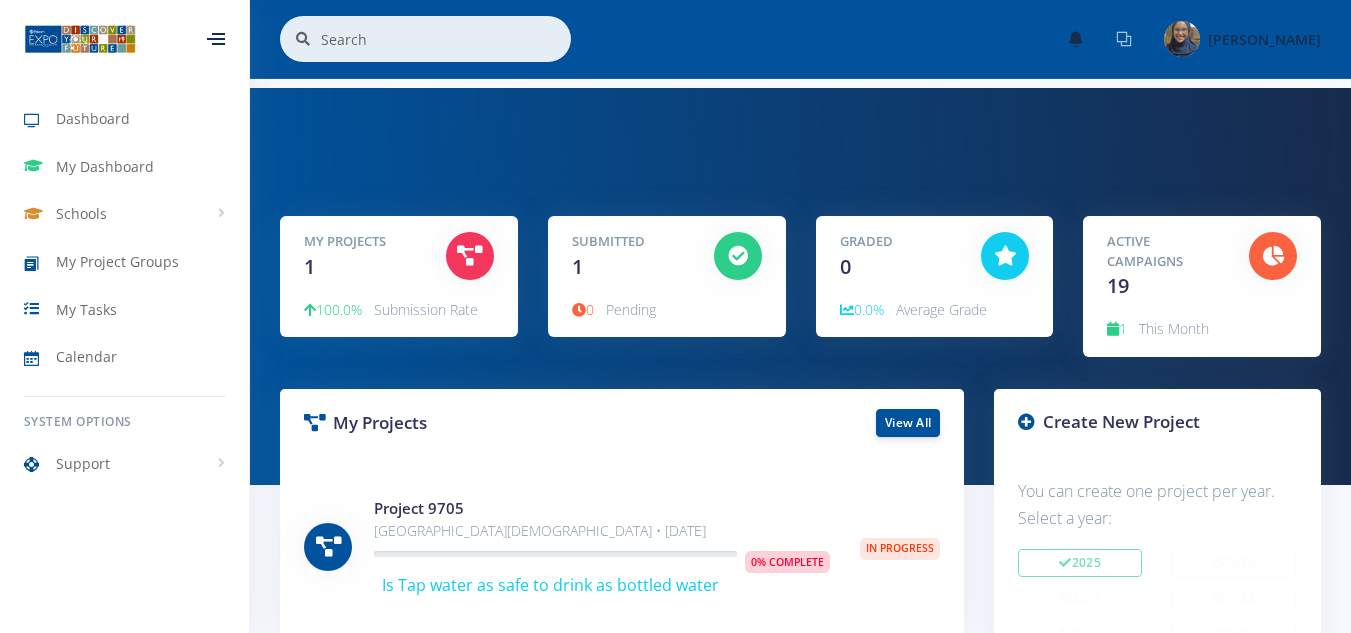 click at bounding box center [1124, 39] 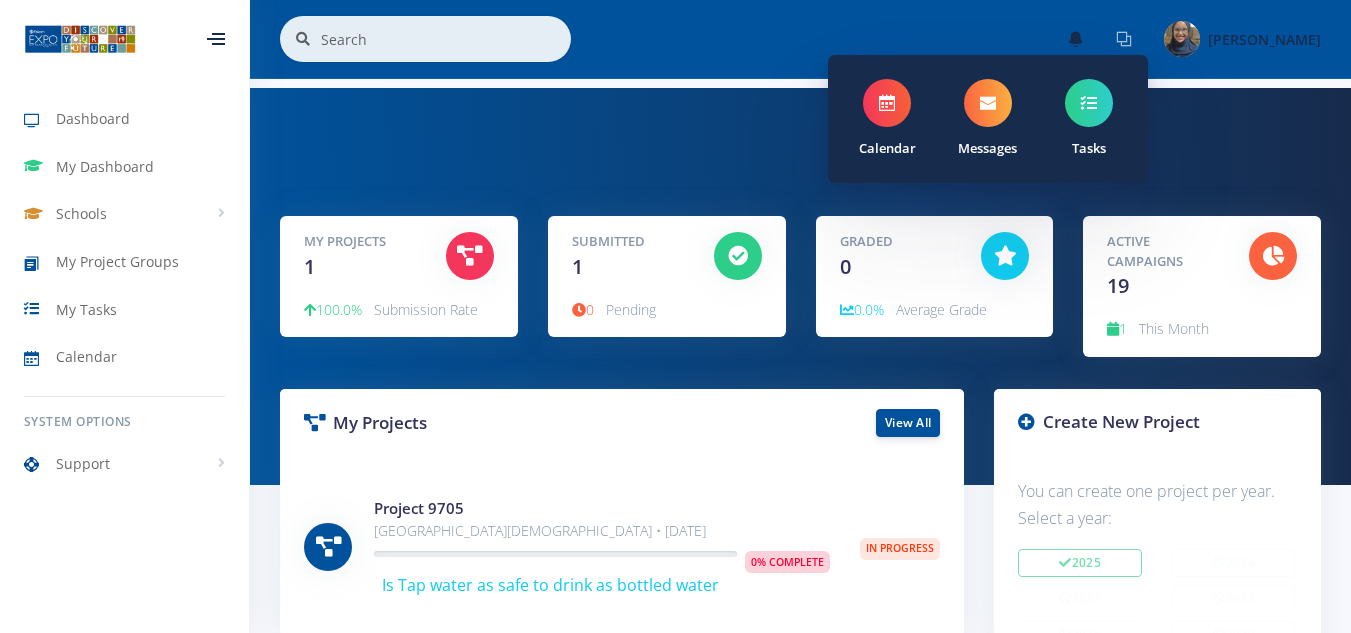 click on "My Projects
1
100.0%
Submission Rate
1" at bounding box center [800, 286] 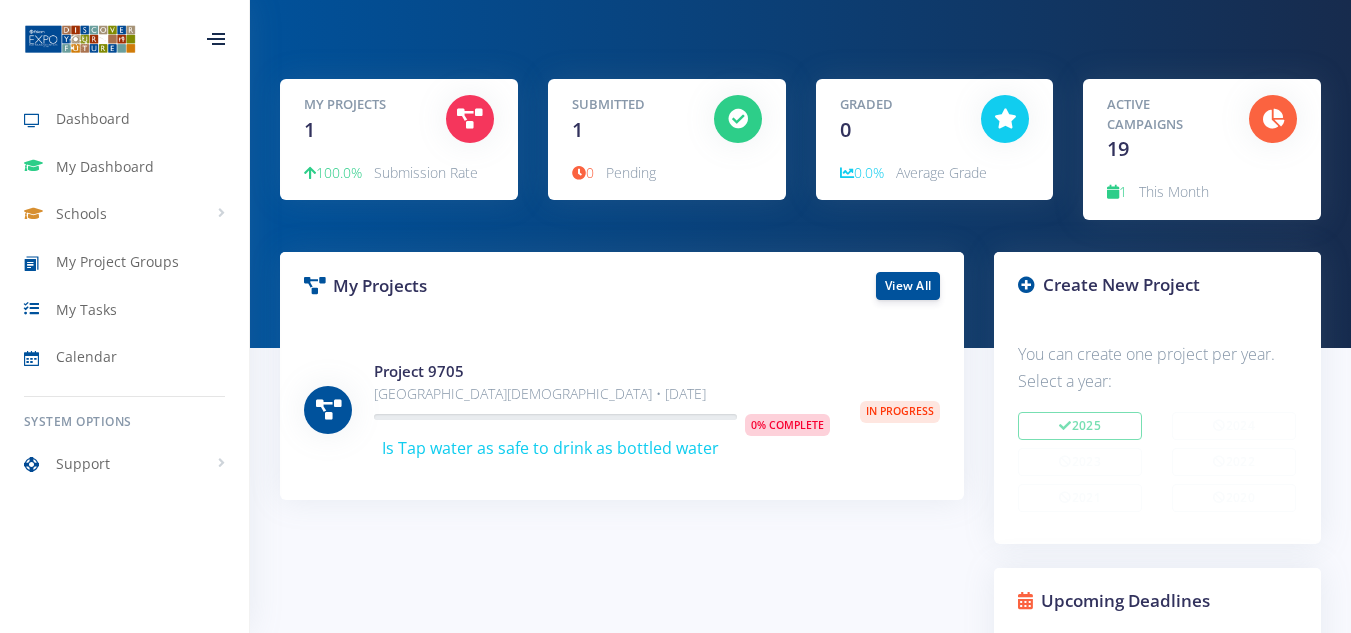scroll, scrollTop: 138, scrollLeft: 0, axis: vertical 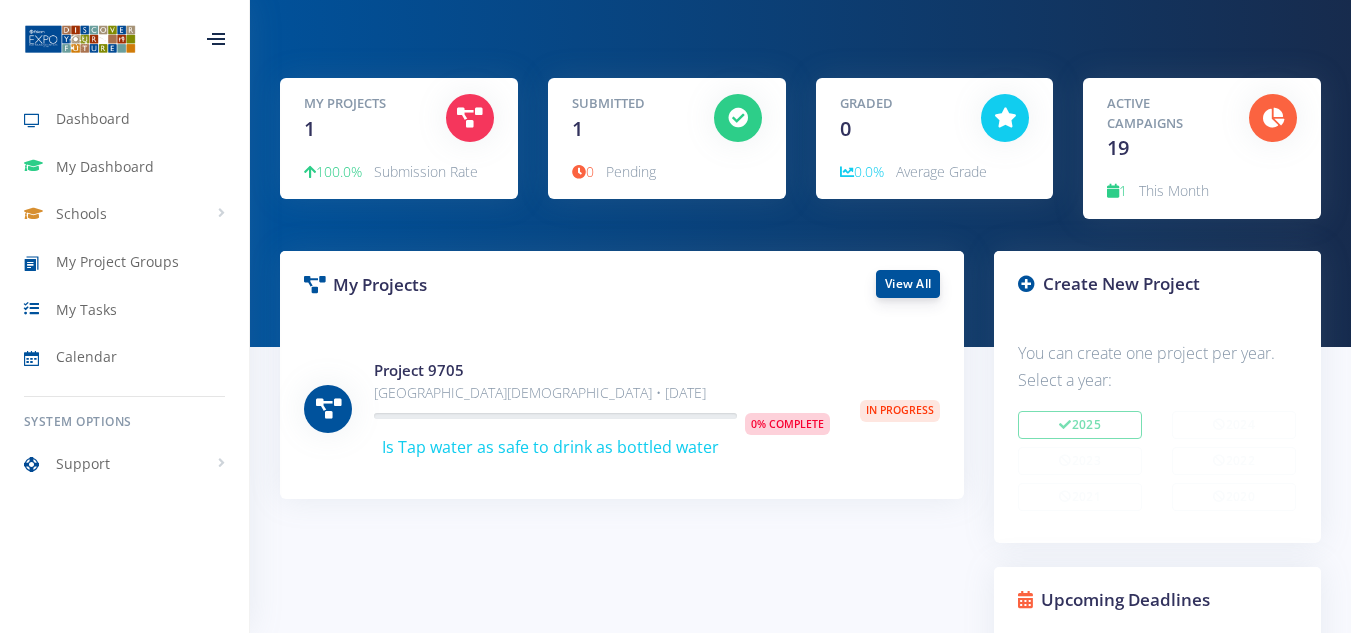 click on "View All" at bounding box center (908, 284) 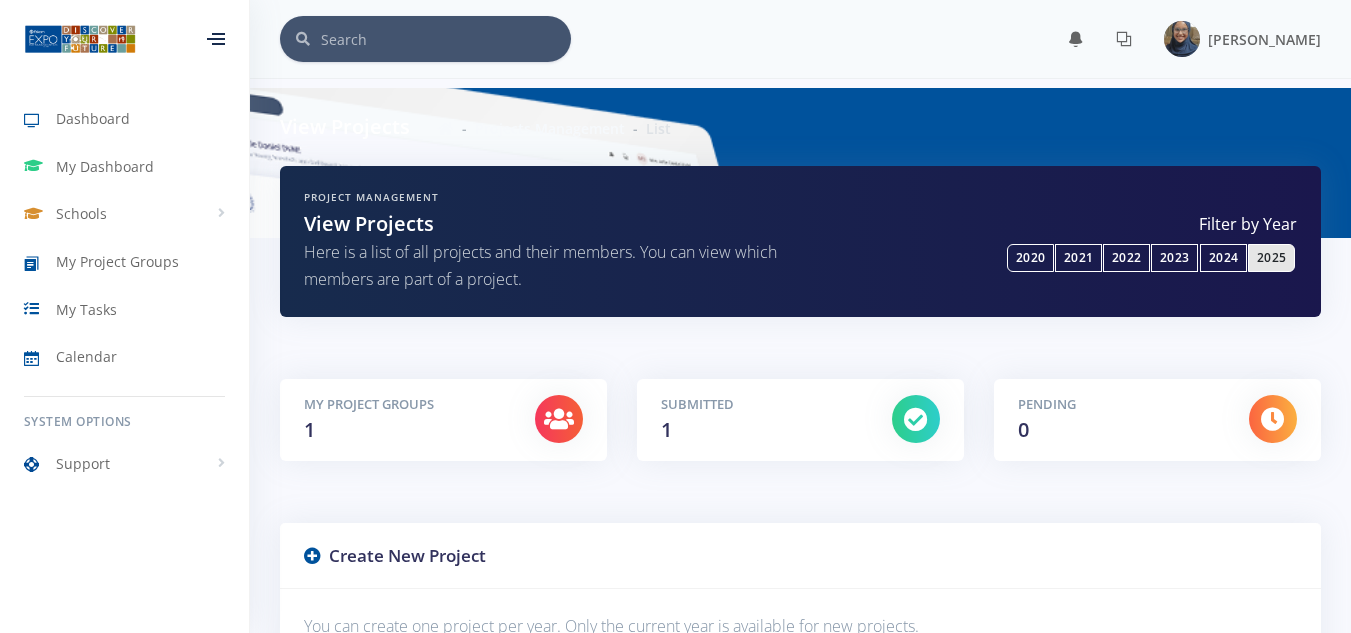 scroll, scrollTop: 0, scrollLeft: 0, axis: both 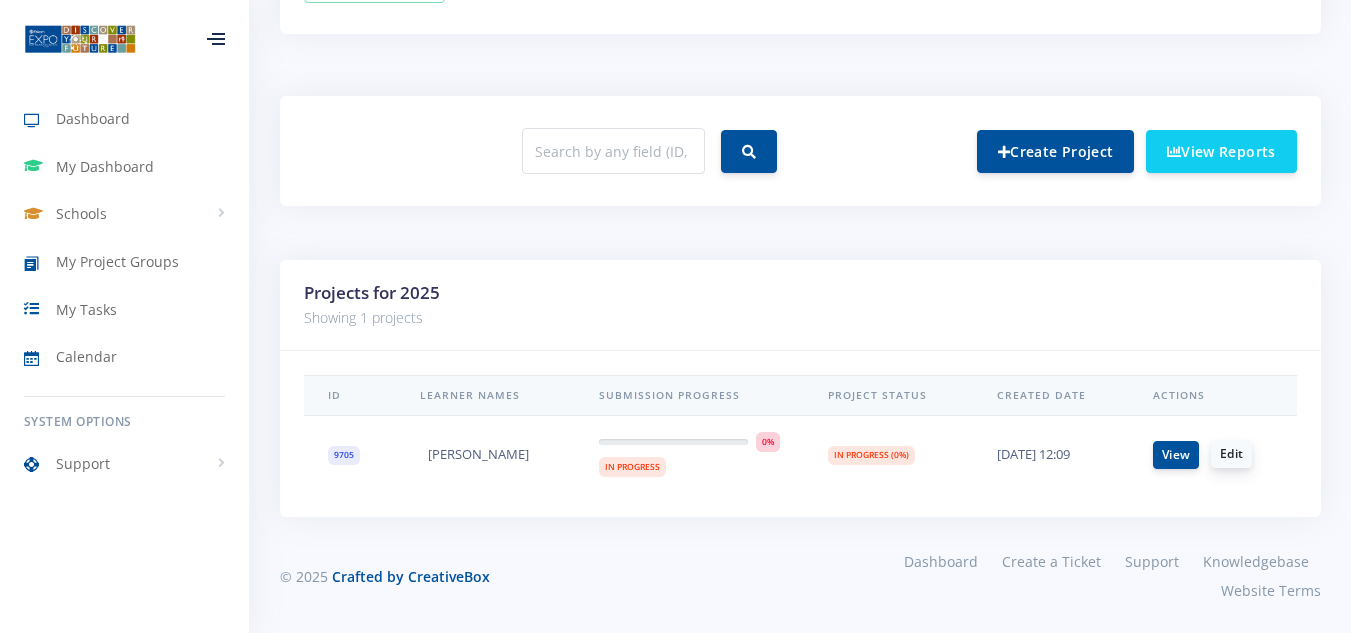 click on "Edit" at bounding box center (1231, 454) 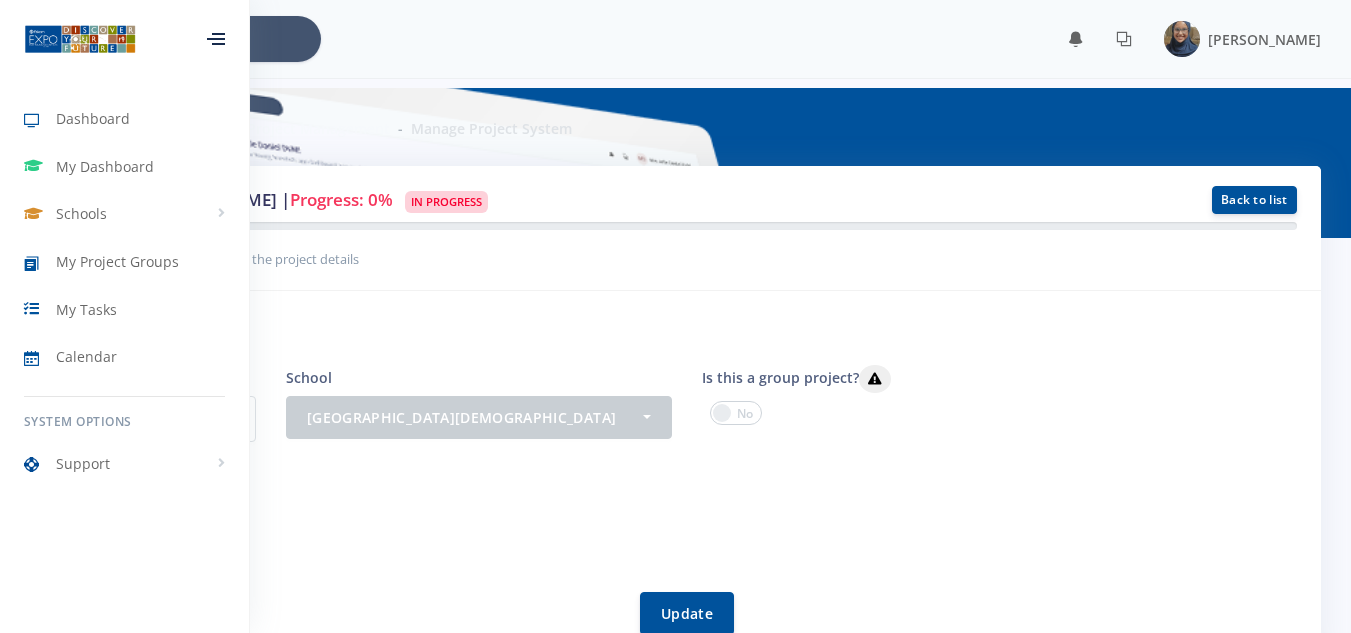 scroll, scrollTop: 0, scrollLeft: 0, axis: both 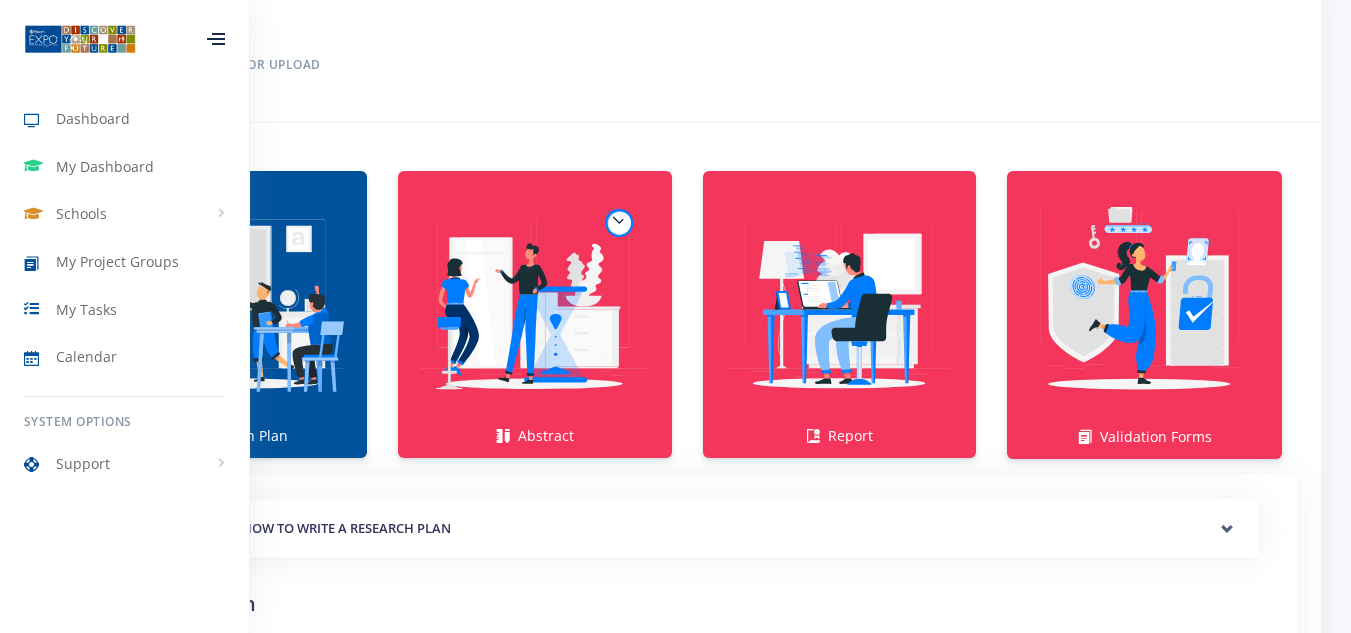 click at bounding box center [230, 304] 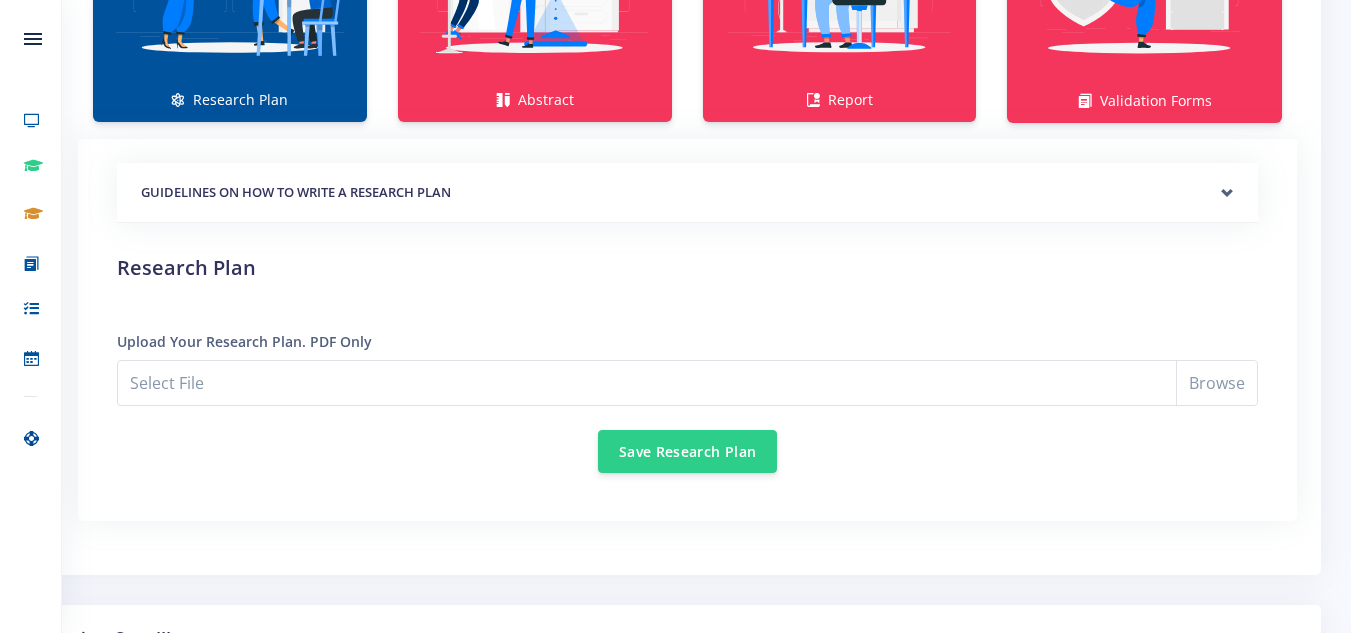 scroll, scrollTop: 1567, scrollLeft: 0, axis: vertical 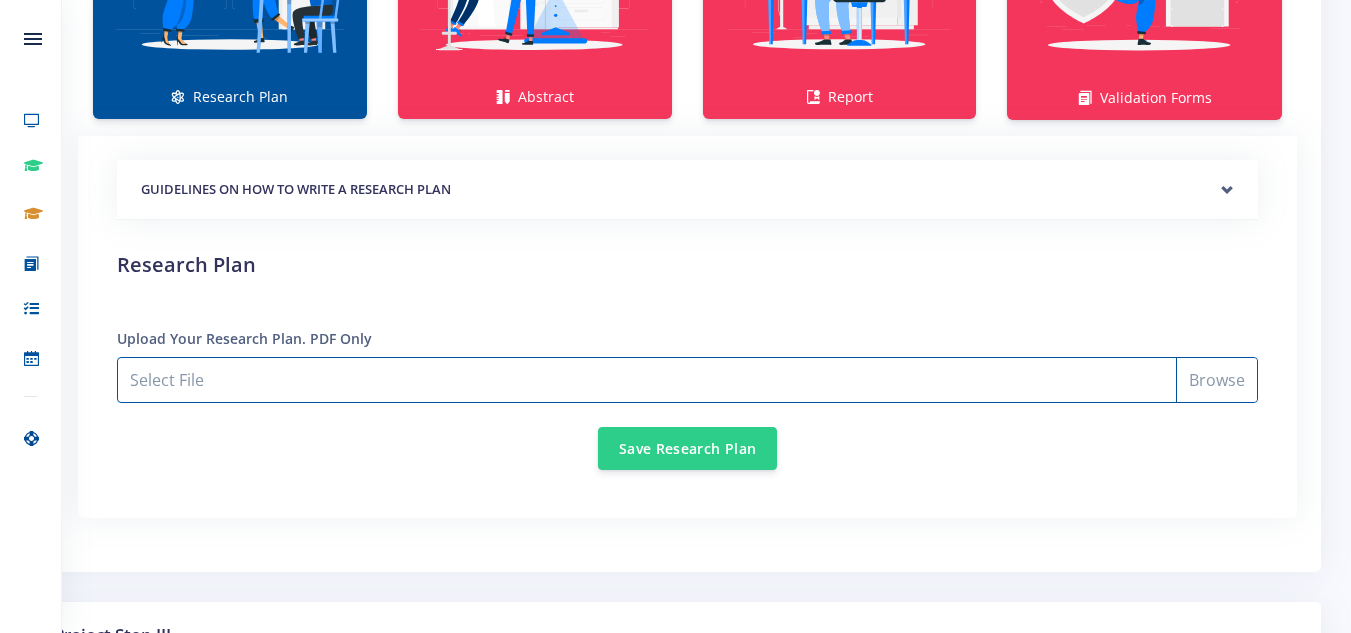 click on "Select File" at bounding box center [687, 380] 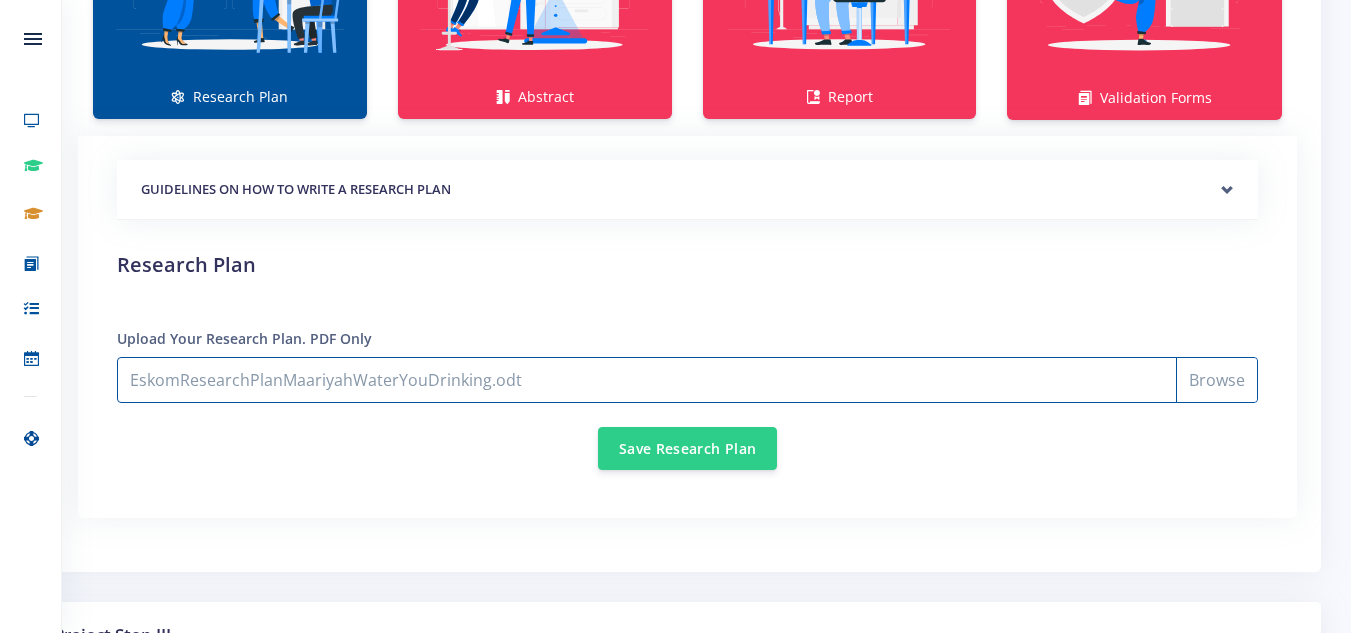 click on "EskomResearchPlanMaariyahWaterYouDrinking.odt" at bounding box center (687, 380) 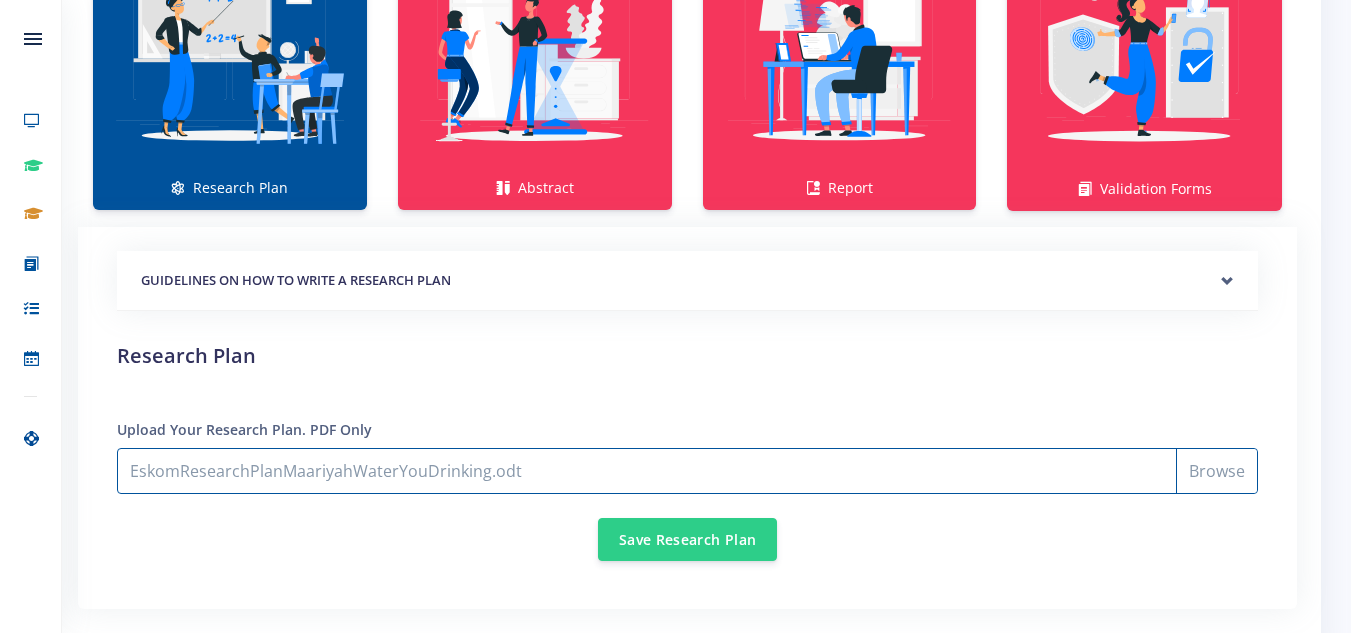 scroll, scrollTop: 1475, scrollLeft: 0, axis: vertical 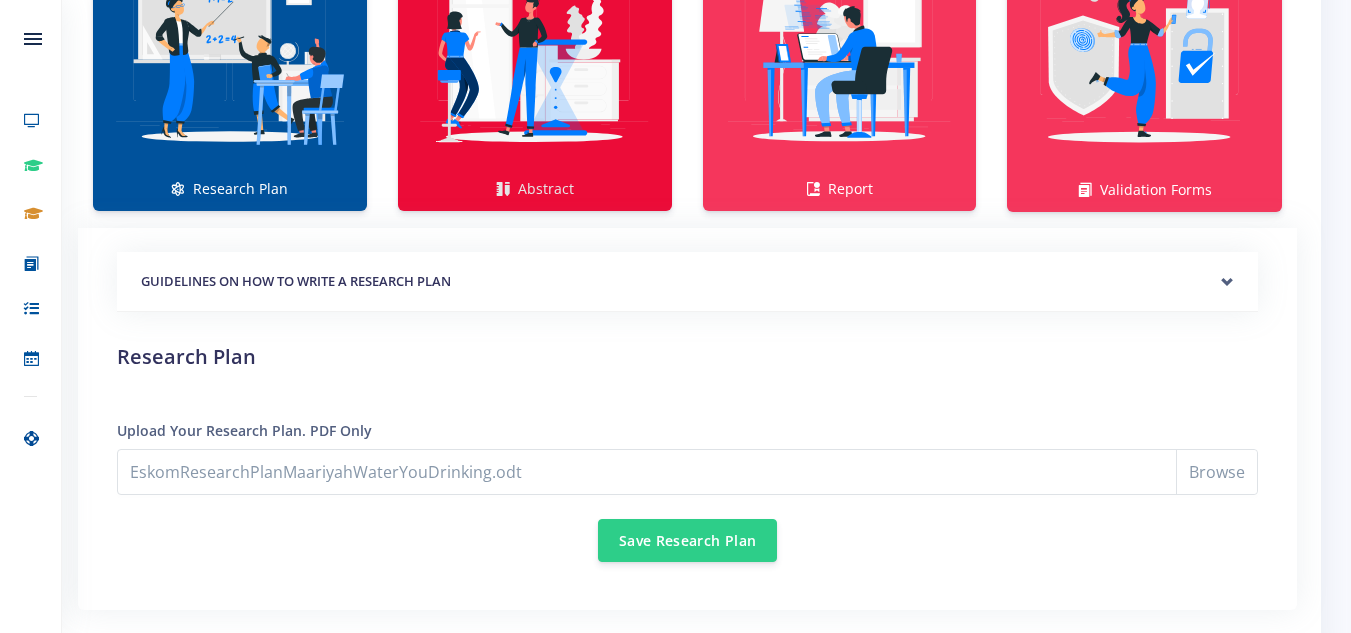 click at bounding box center [535, 57] 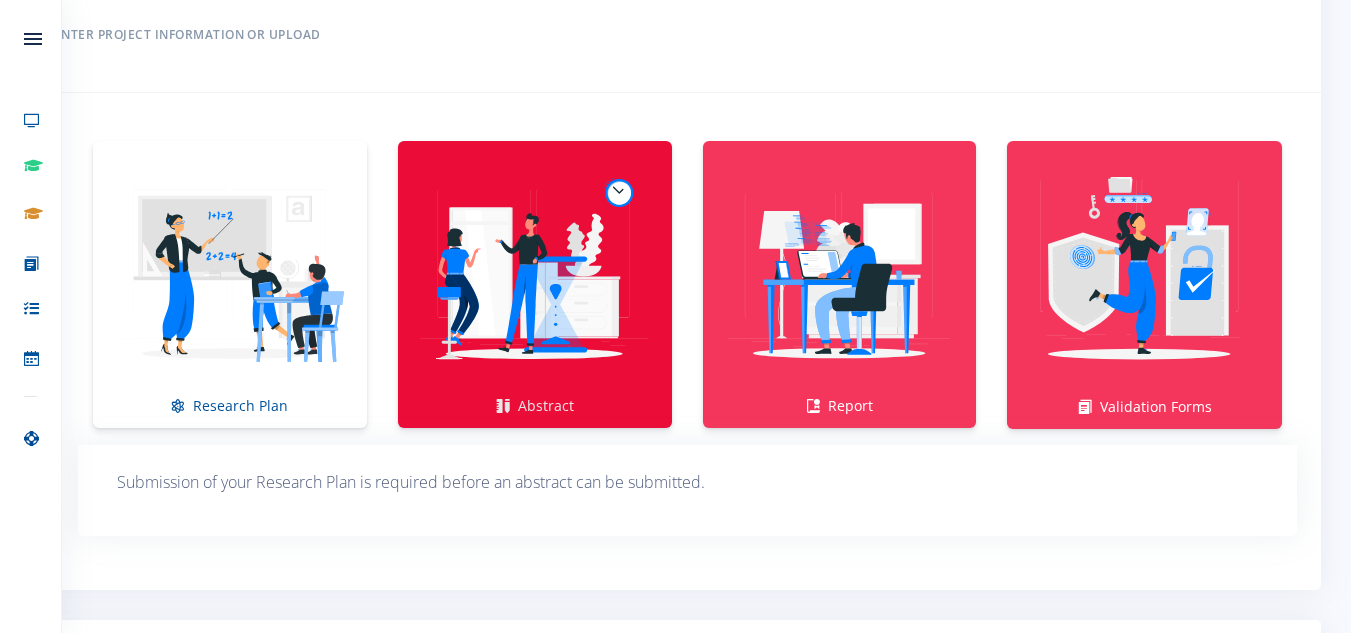 scroll, scrollTop: 1247, scrollLeft: 0, axis: vertical 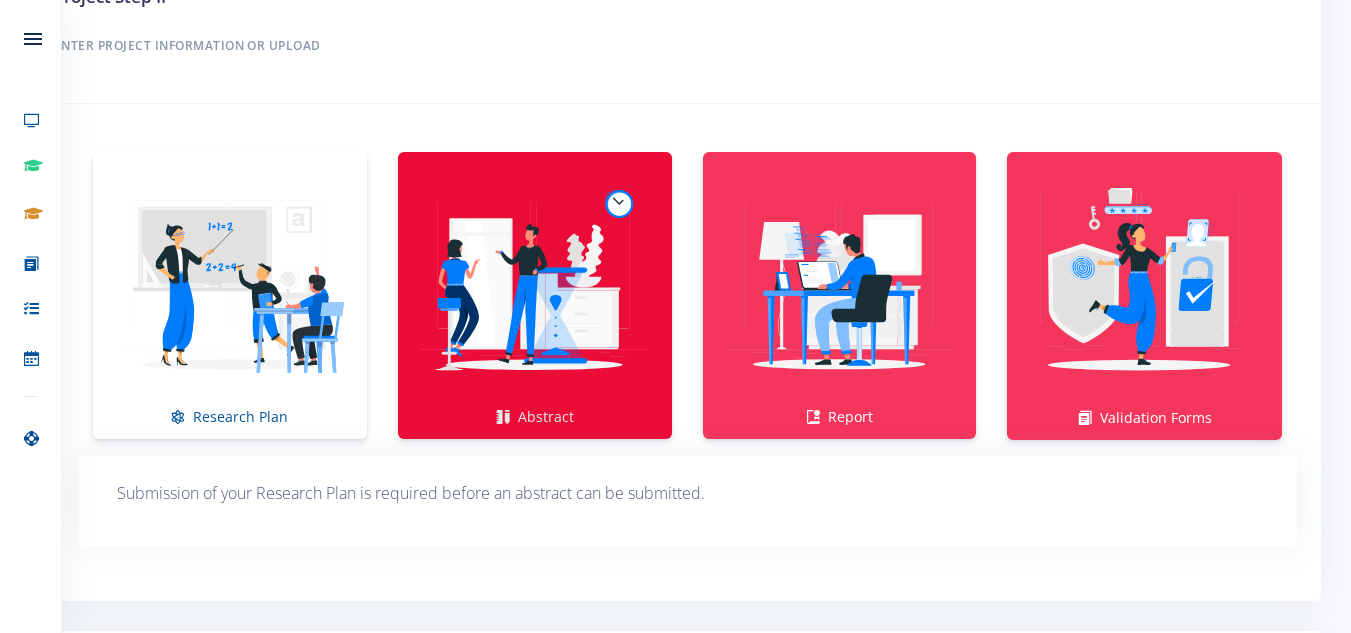 click at bounding box center (535, 285) 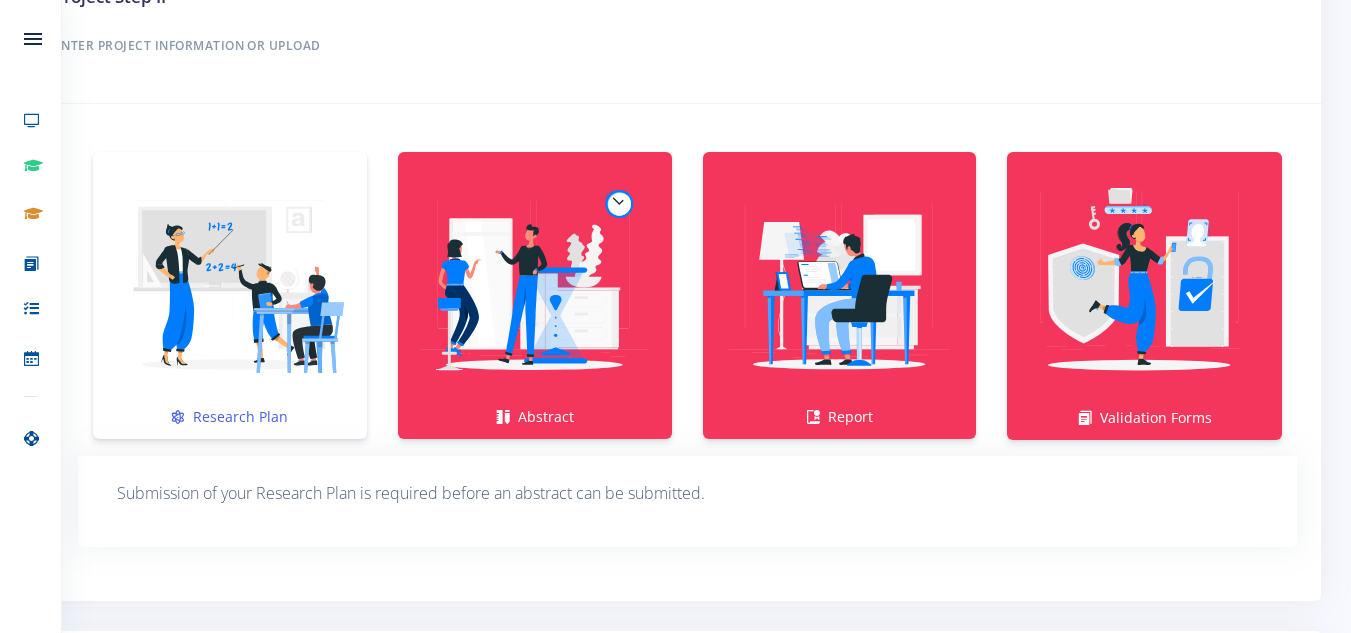 click at bounding box center [230, 285] 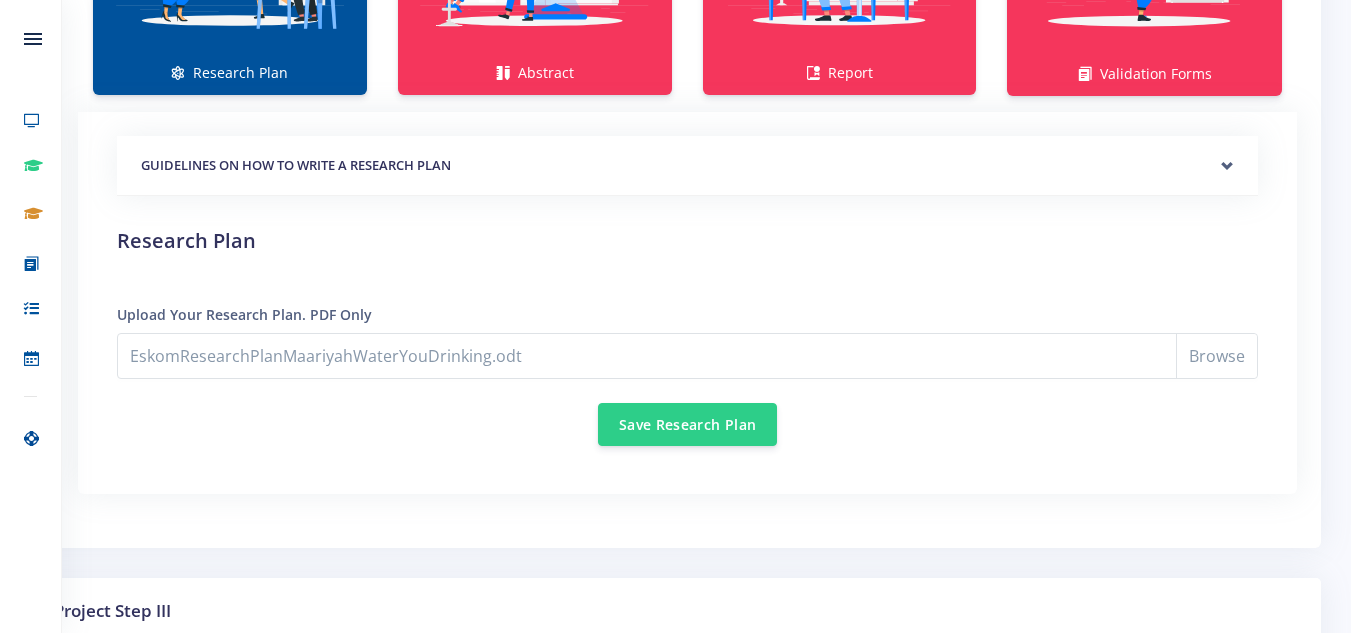 scroll, scrollTop: 1590, scrollLeft: 0, axis: vertical 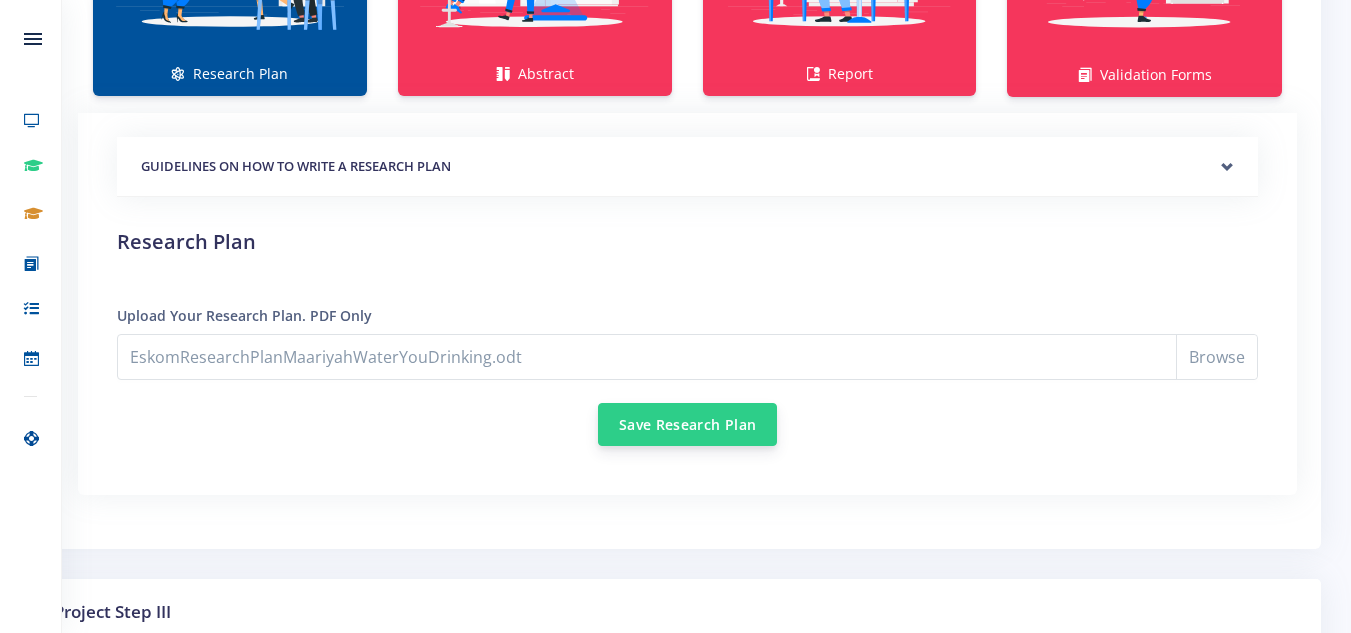 click on "Save Research Plan" at bounding box center [687, 424] 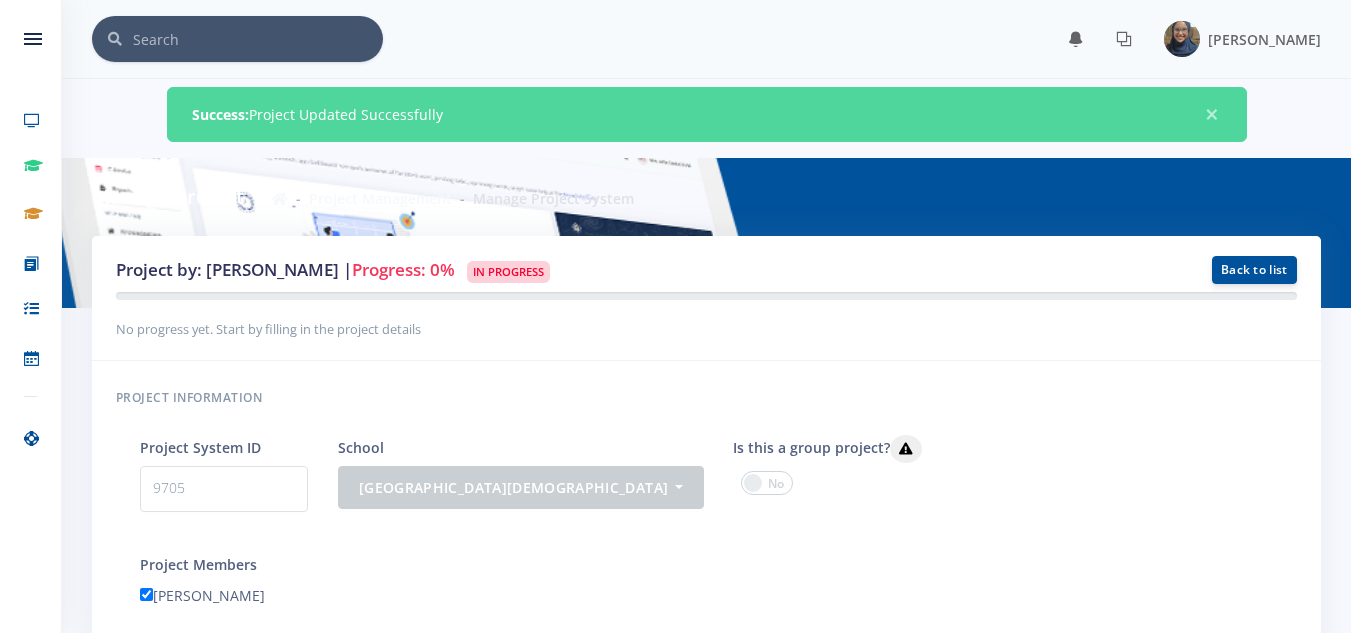 scroll, scrollTop: 0, scrollLeft: 0, axis: both 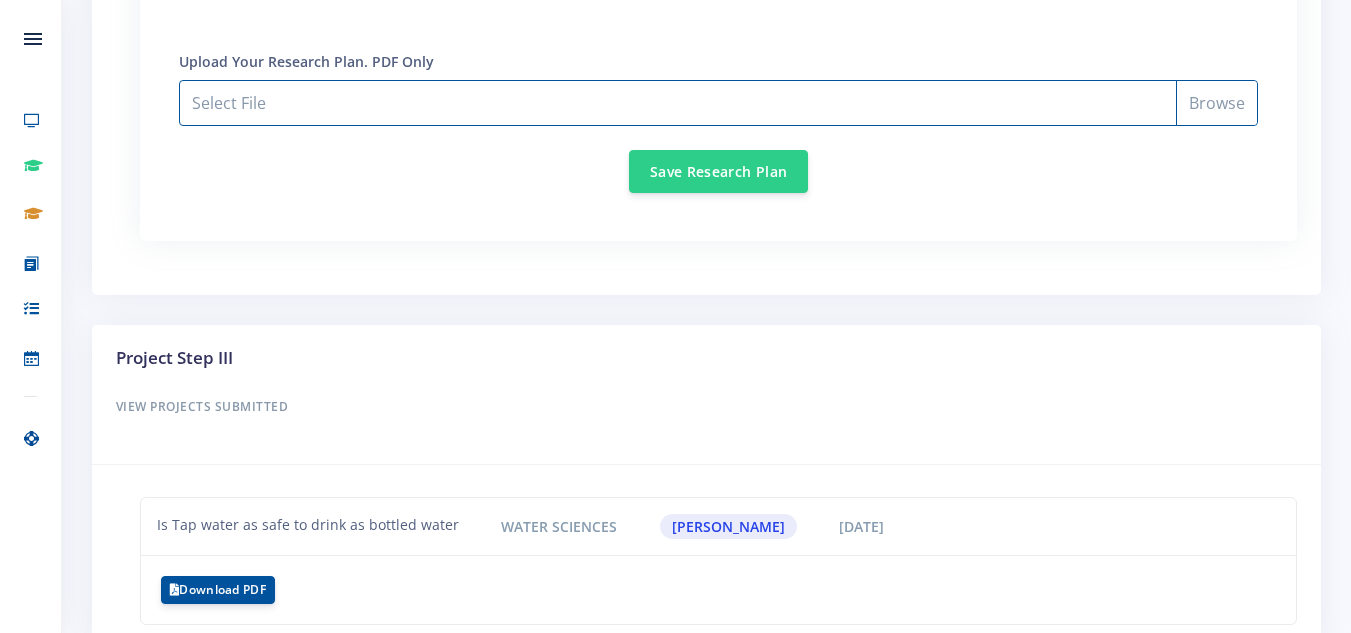 click on "Select File" at bounding box center [718, 103] 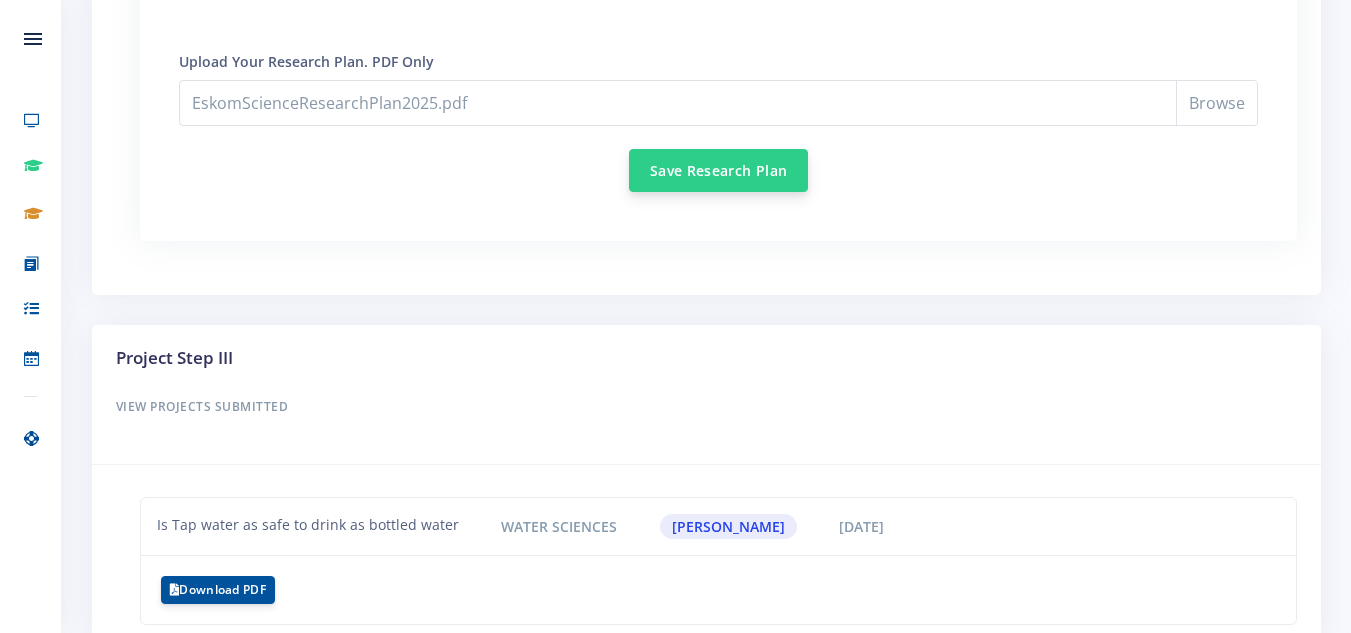 click on "Save Research Plan" at bounding box center (718, 170) 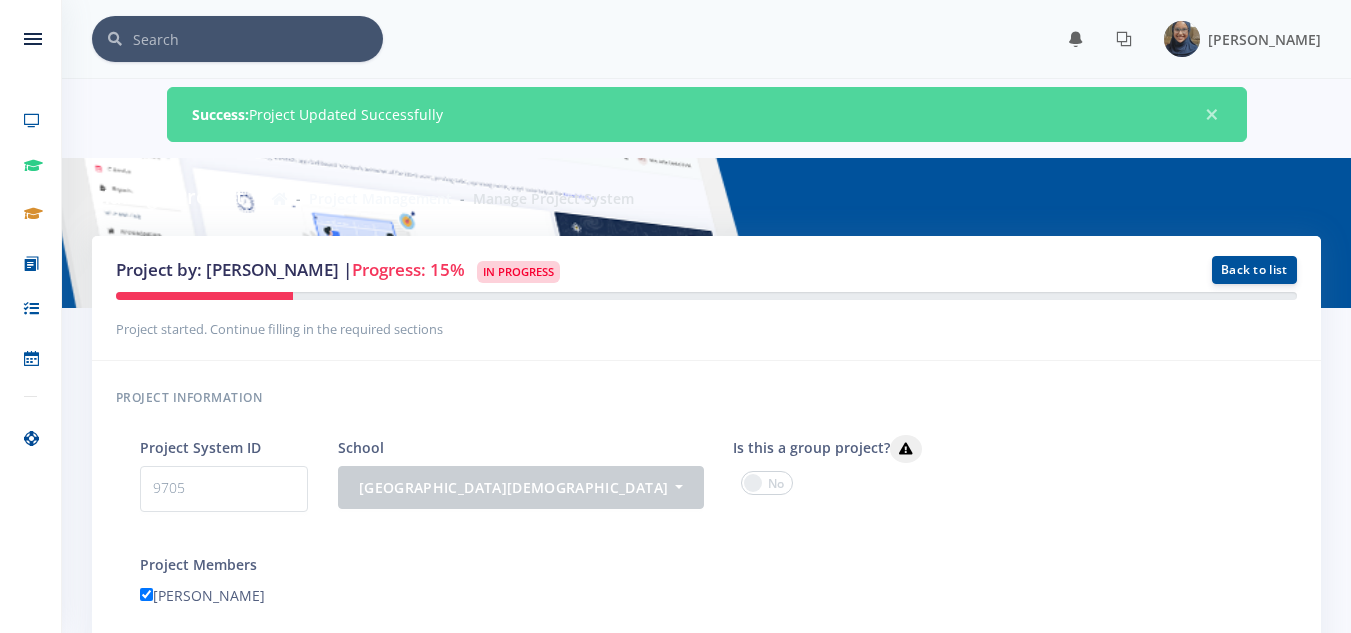 scroll, scrollTop: 0, scrollLeft: 0, axis: both 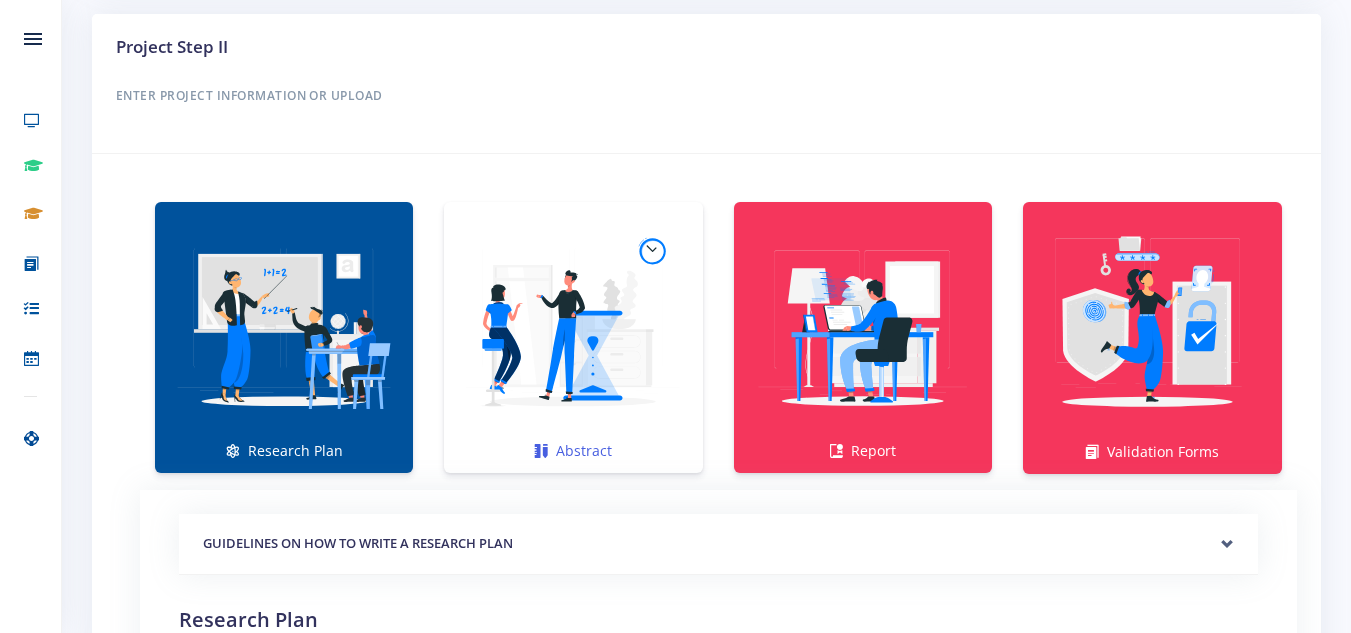 click at bounding box center (573, 327) 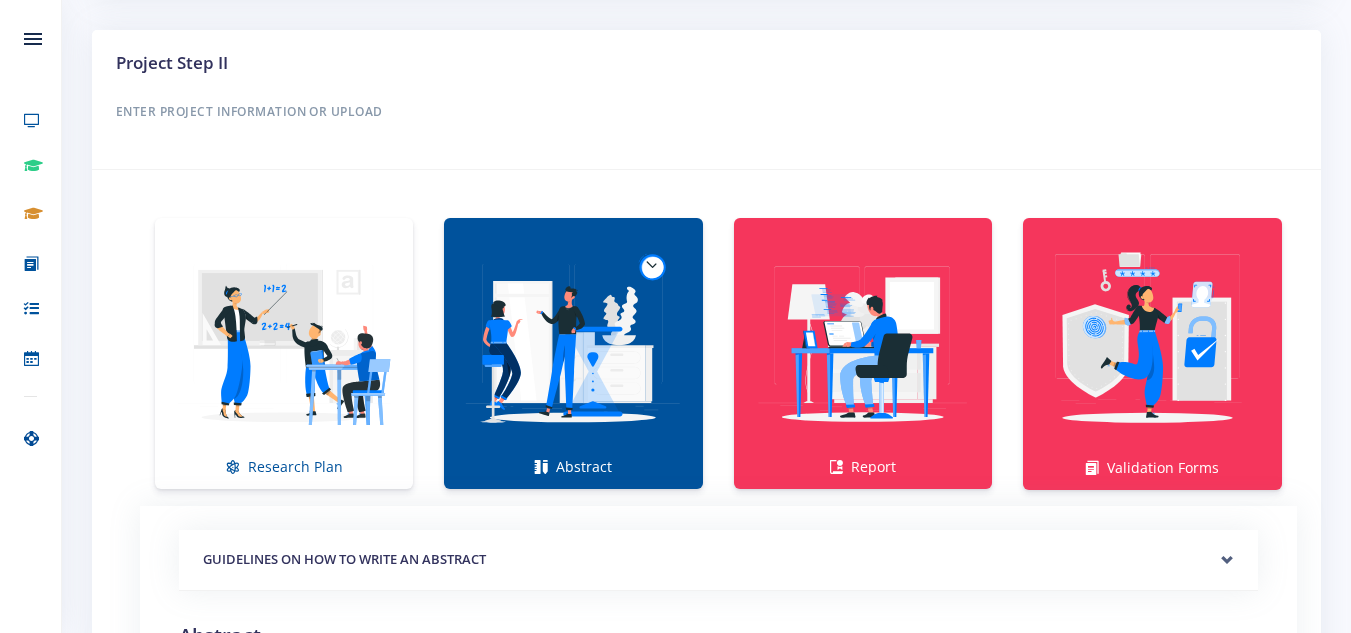 scroll, scrollTop: 1250, scrollLeft: 0, axis: vertical 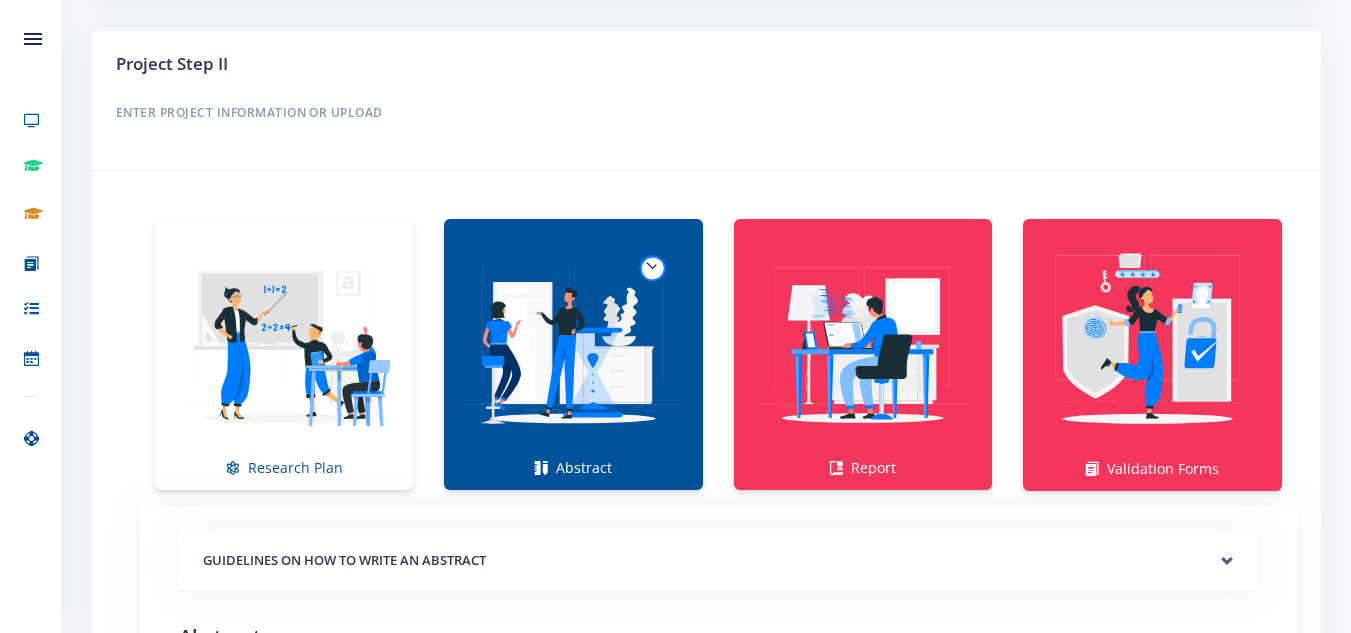 click at bounding box center (573, 344) 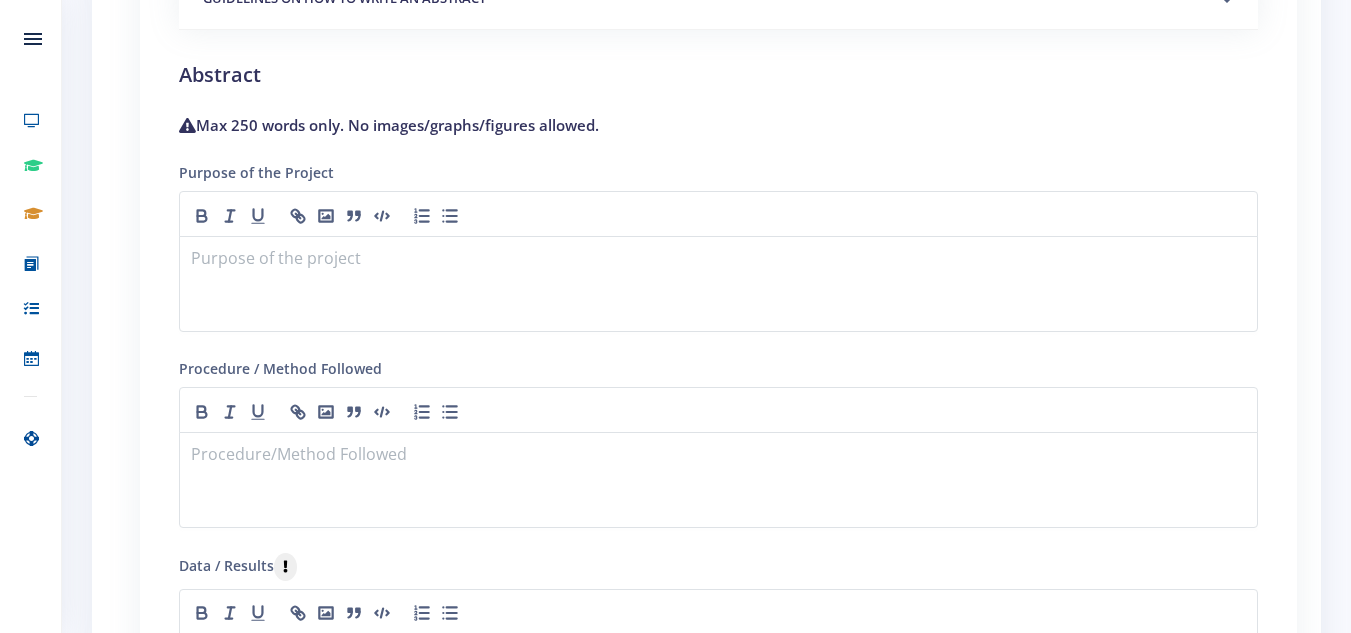 scroll, scrollTop: 1813, scrollLeft: 0, axis: vertical 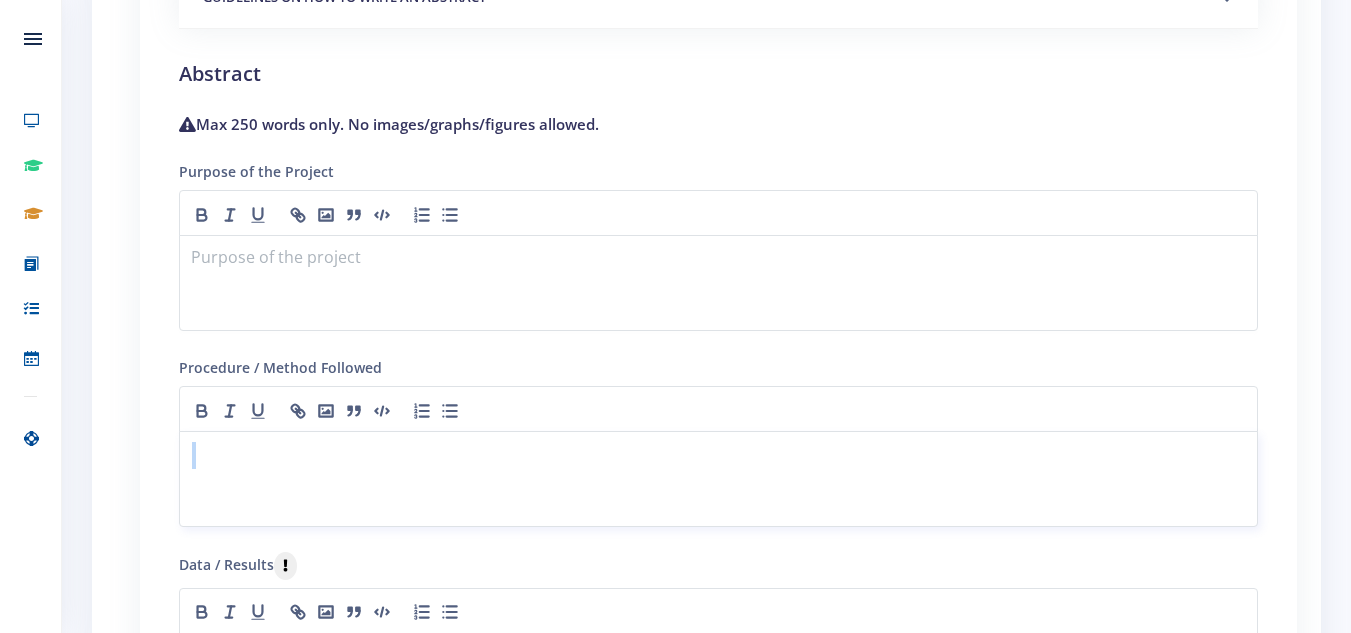 drag, startPoint x: 244, startPoint y: 548, endPoint x: 255, endPoint y: 433, distance: 115.52489 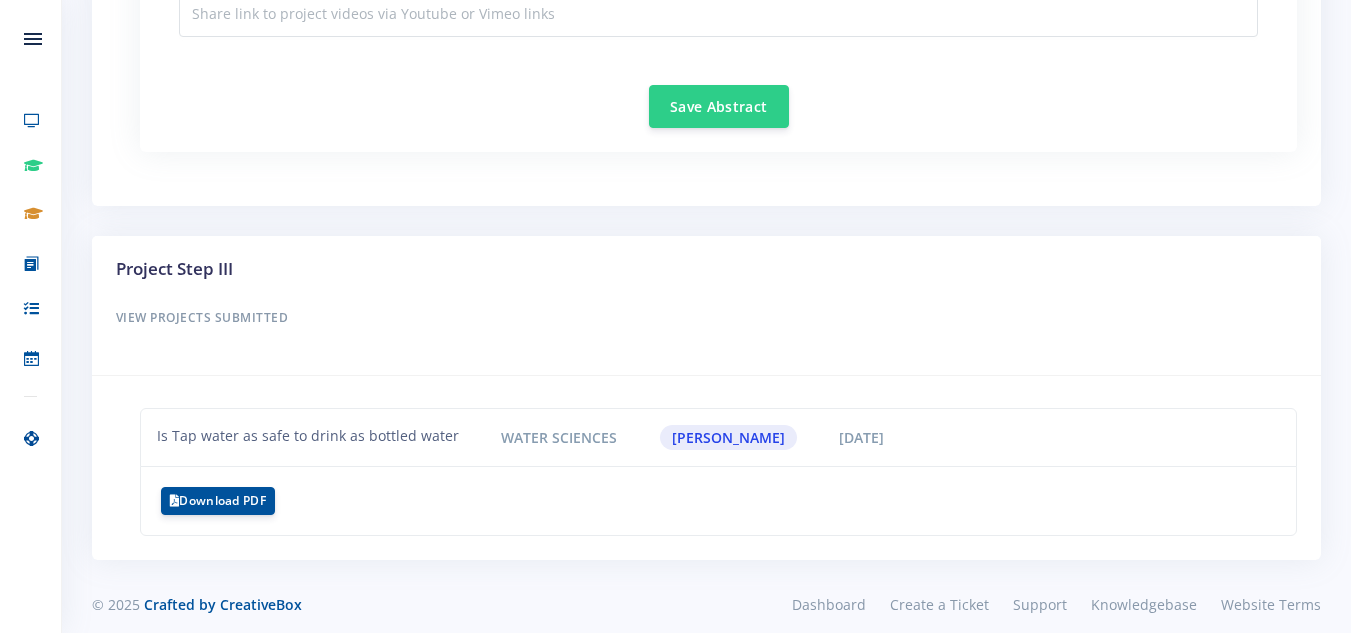 scroll, scrollTop: 2818, scrollLeft: 0, axis: vertical 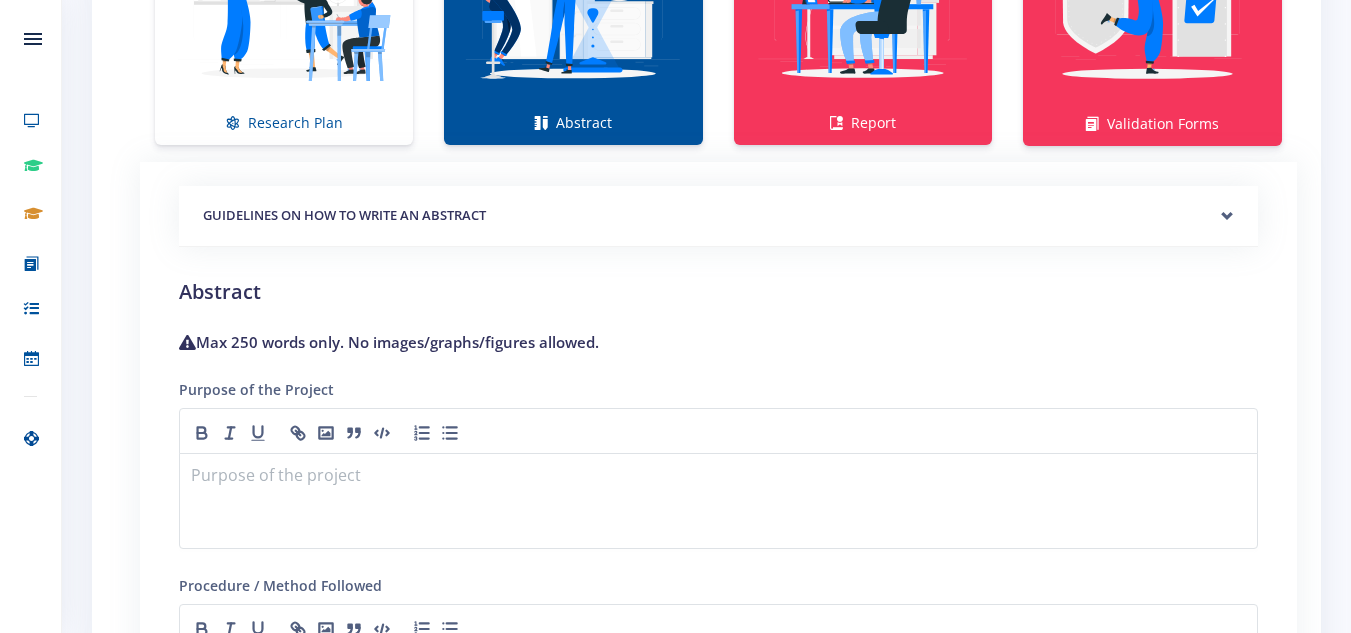 click on "Procedure / Method Followed" at bounding box center [718, 659] 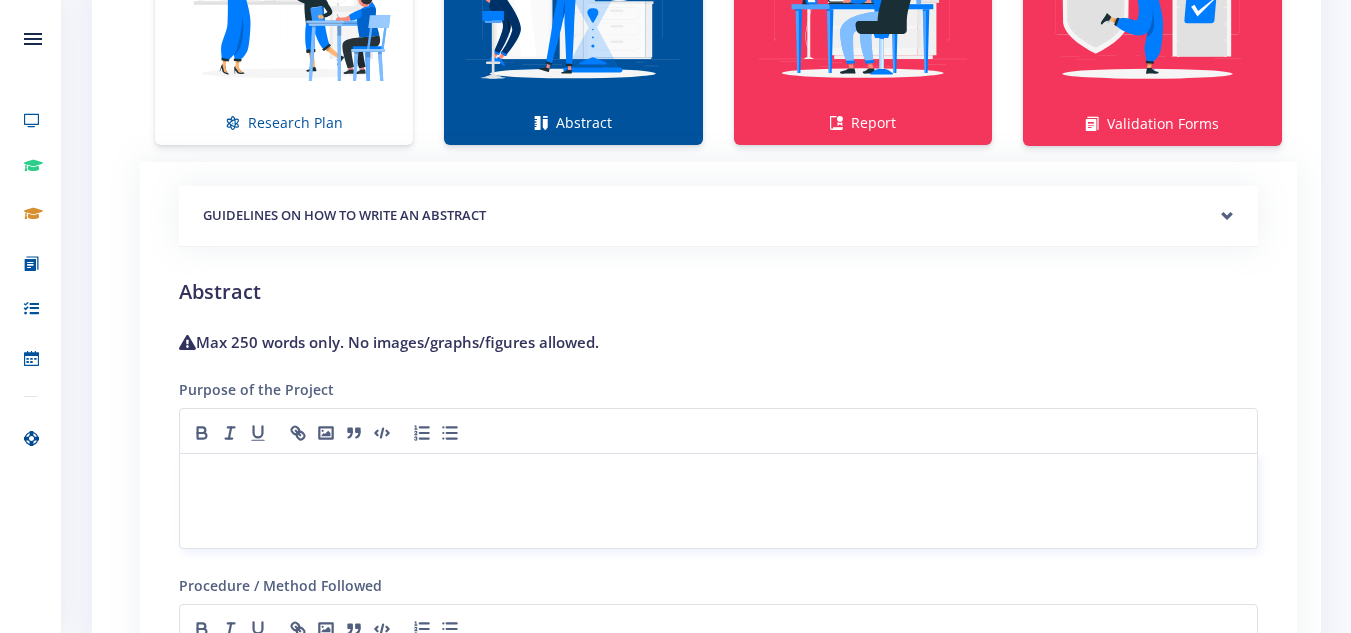 click at bounding box center (718, 477) 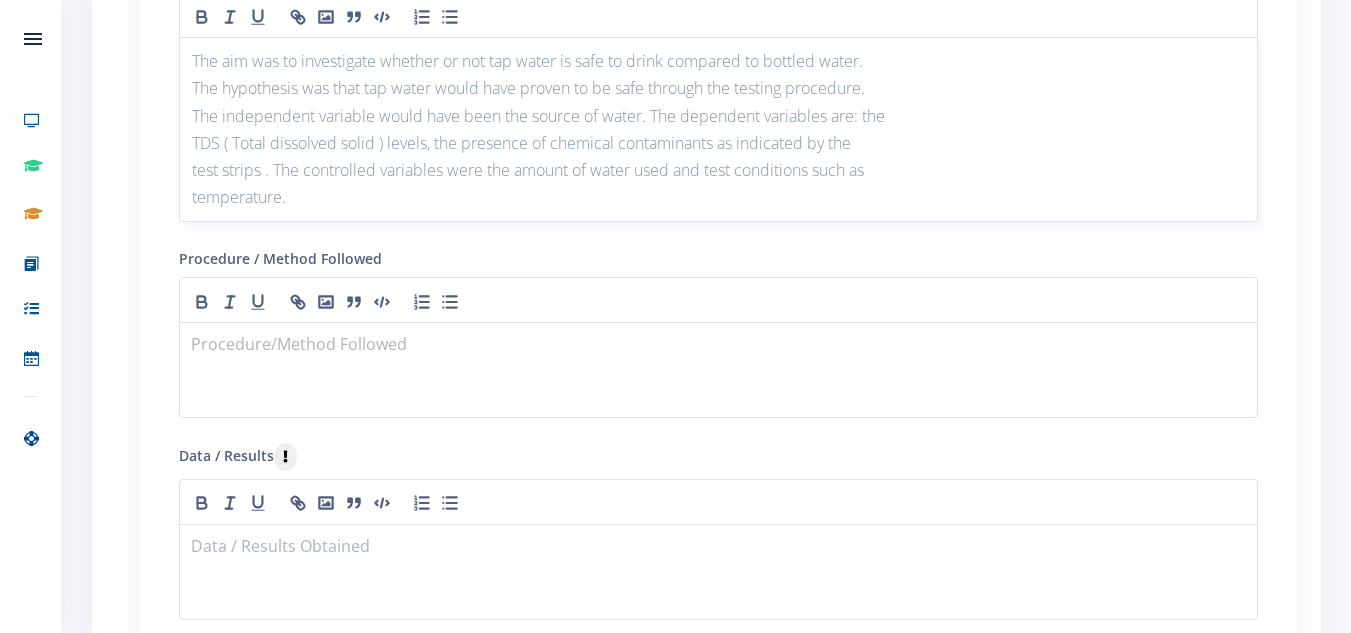 scroll, scrollTop: 2012, scrollLeft: 0, axis: vertical 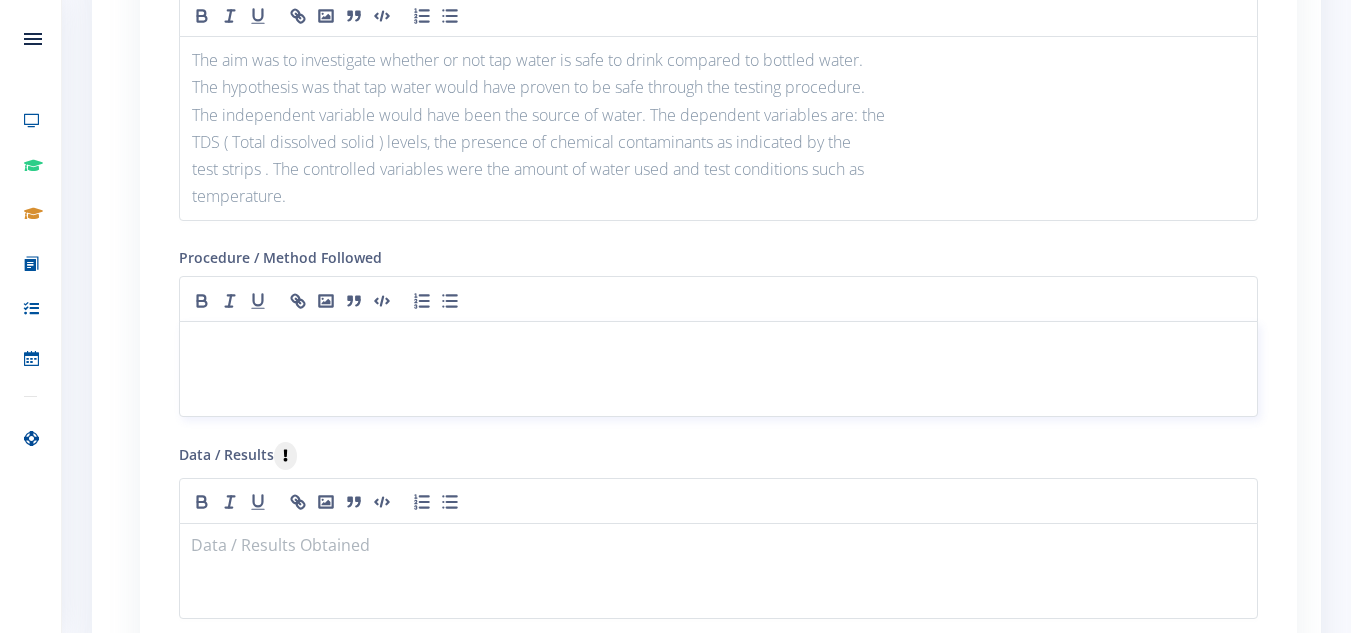 click at bounding box center [718, 345] 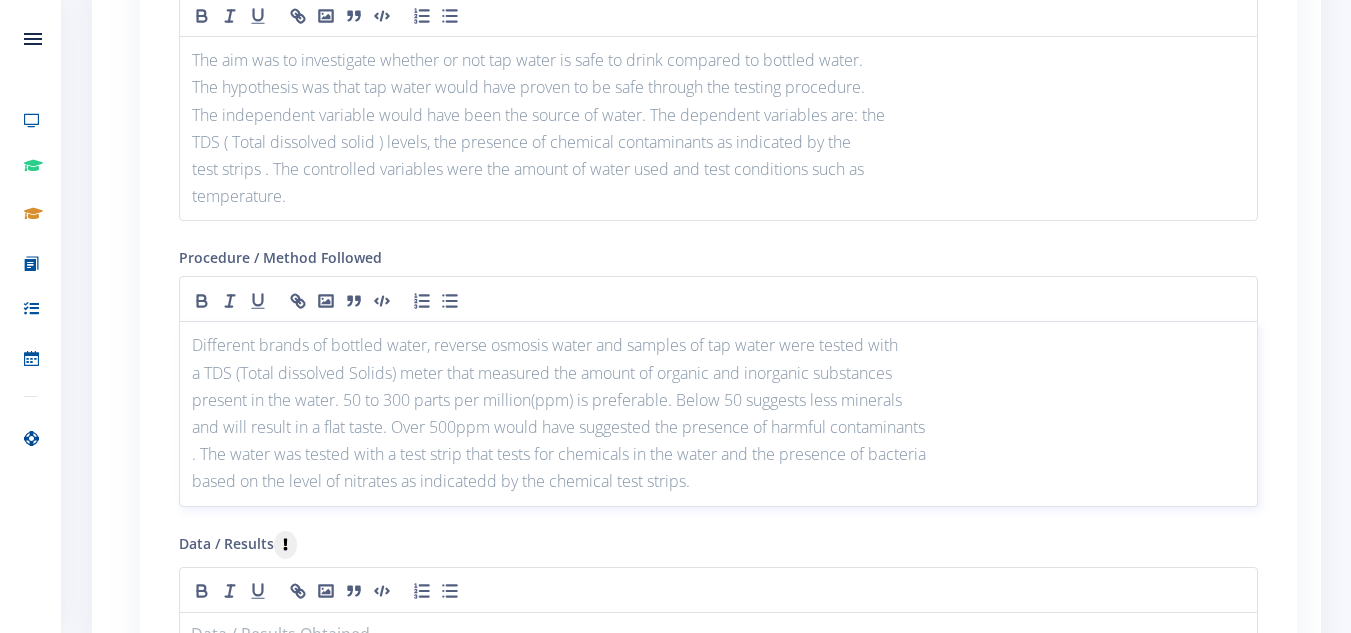 click on "based on the level of nitrates as indicatedd by the chemical test strips." at bounding box center (718, 481) 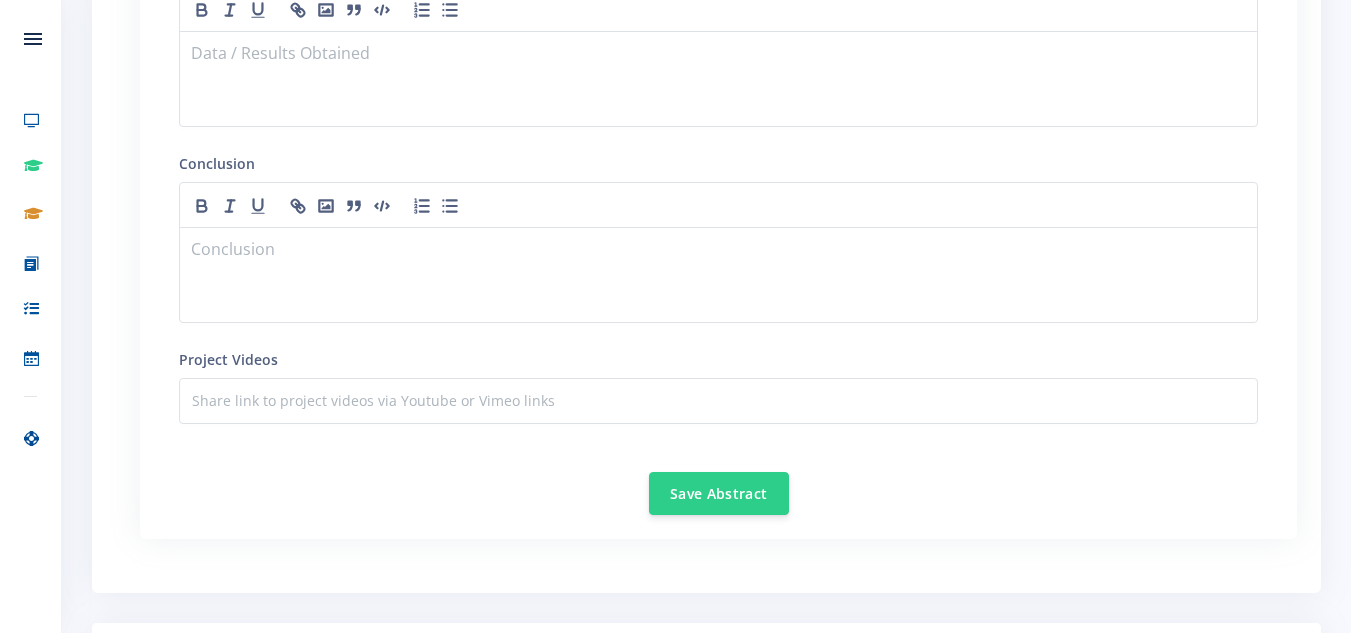 scroll, scrollTop: 2594, scrollLeft: 0, axis: vertical 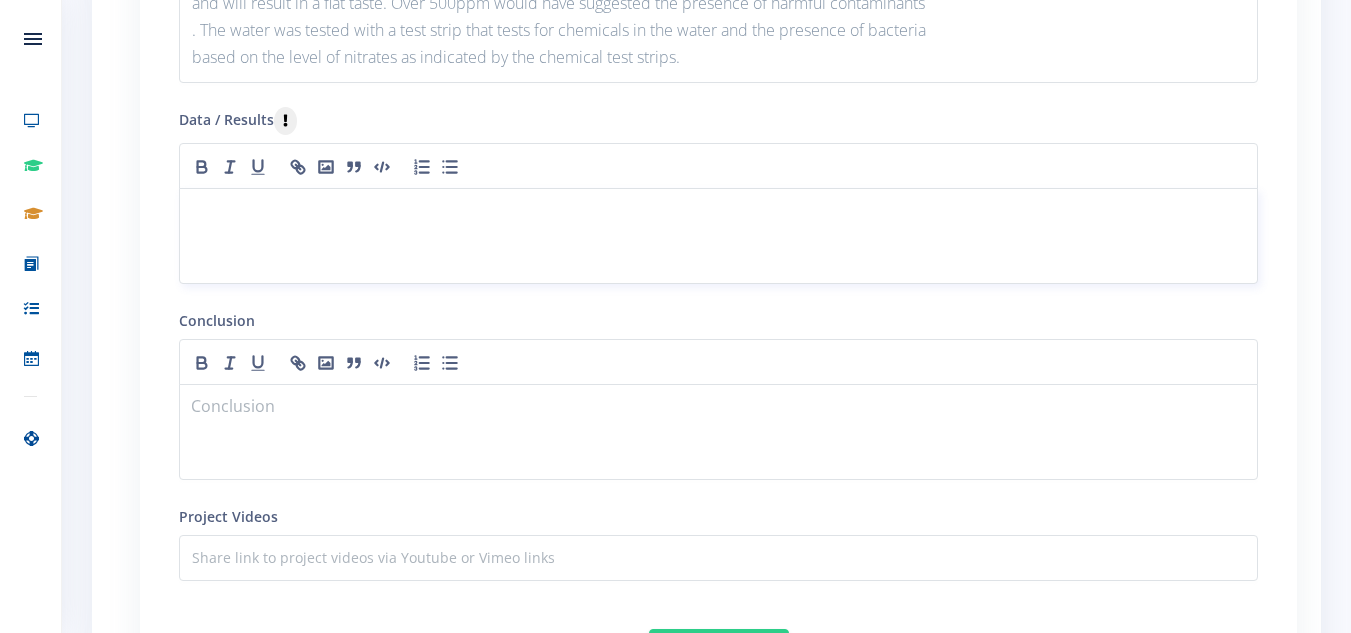 click at bounding box center (718, 212) 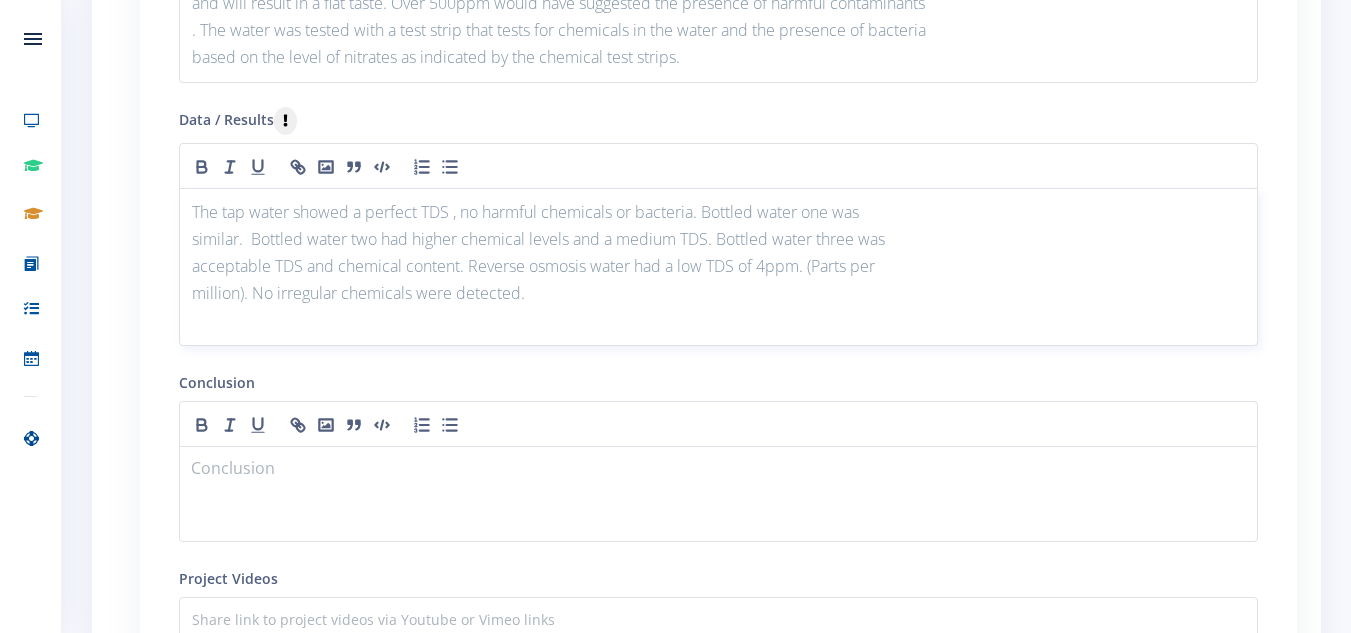 scroll, scrollTop: 0, scrollLeft: 0, axis: both 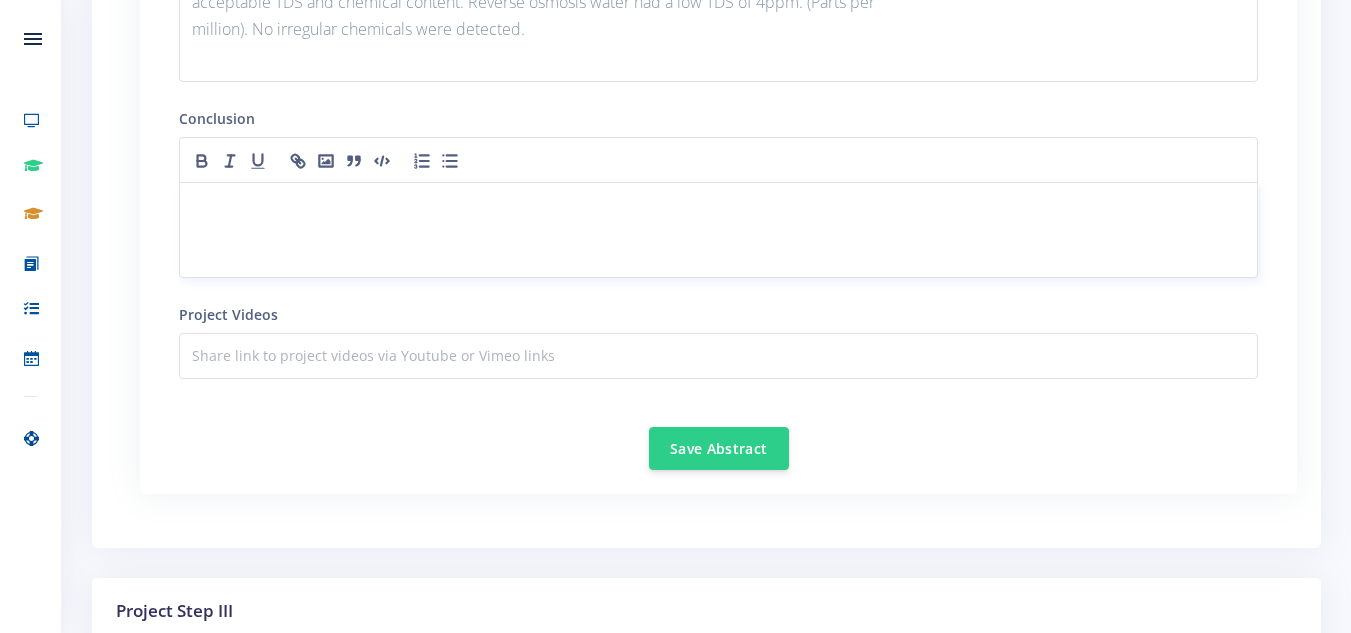 click at bounding box center [718, 206] 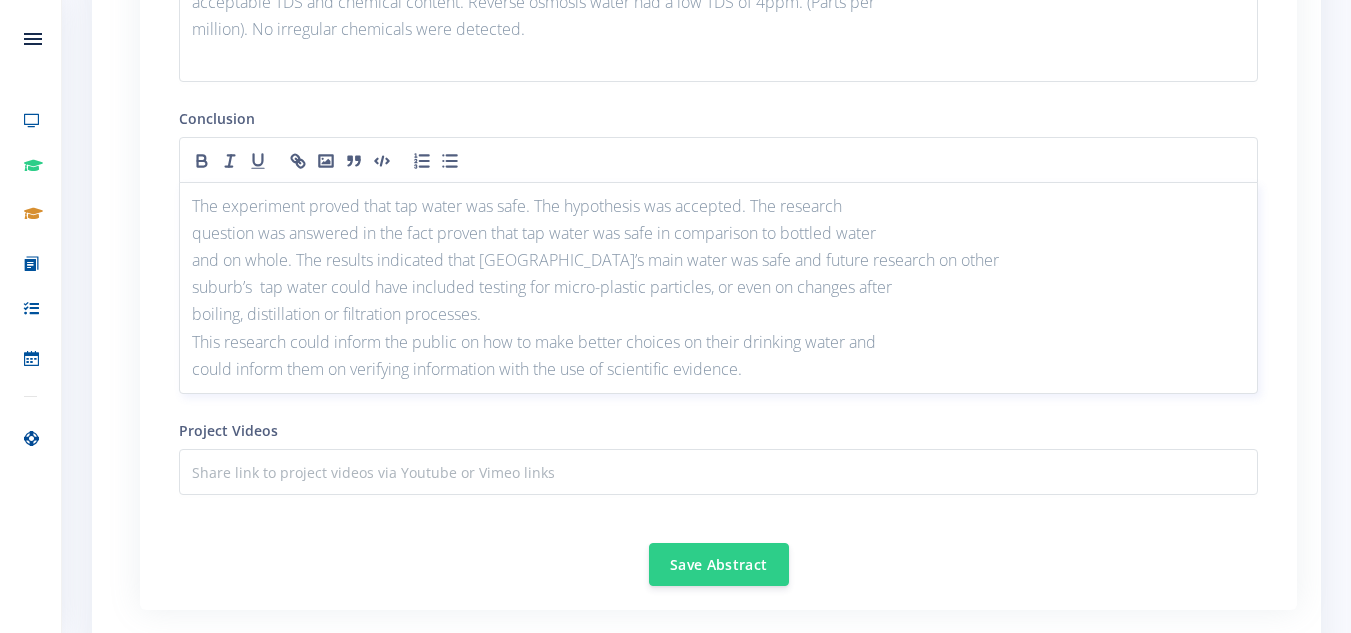 scroll, scrollTop: 0, scrollLeft: 0, axis: both 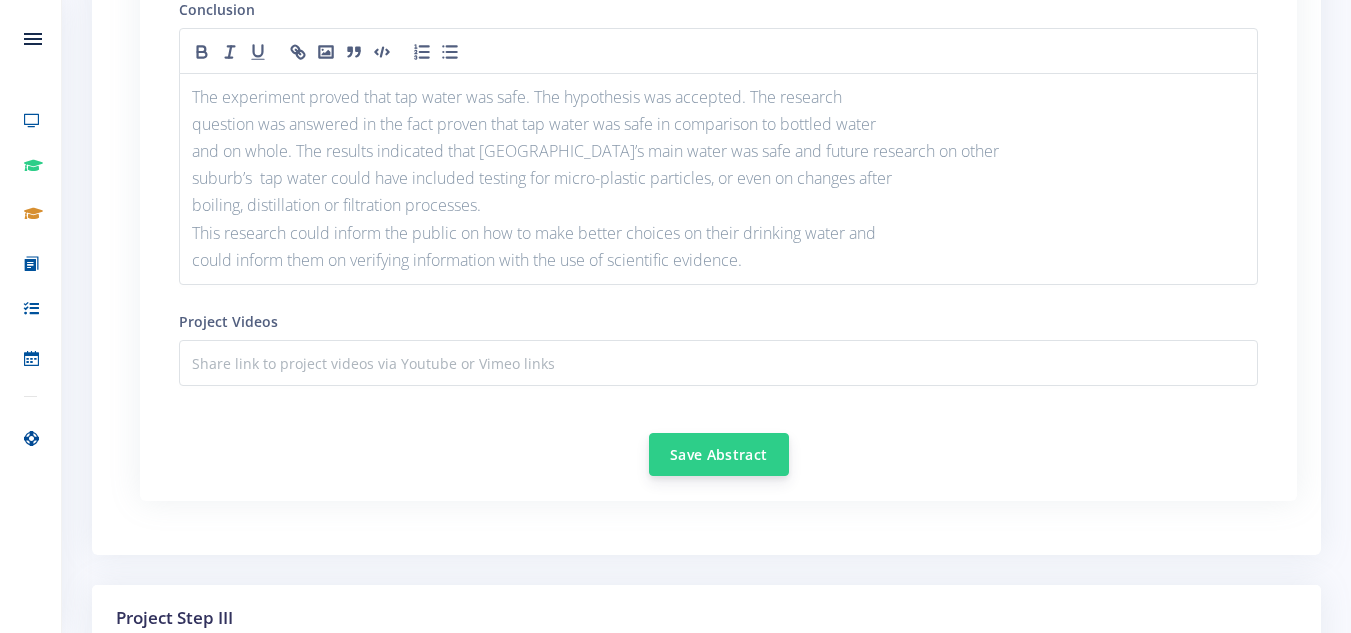 click on "Save Abstract" at bounding box center [719, 454] 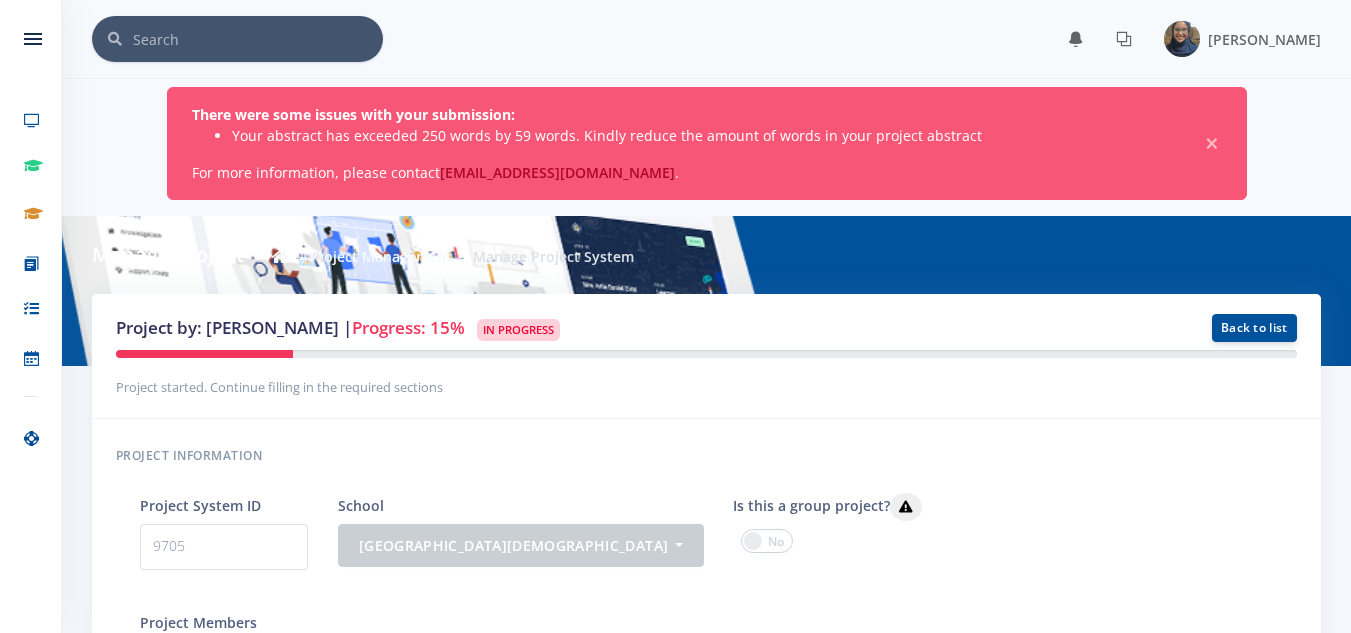 scroll, scrollTop: 0, scrollLeft: 0, axis: both 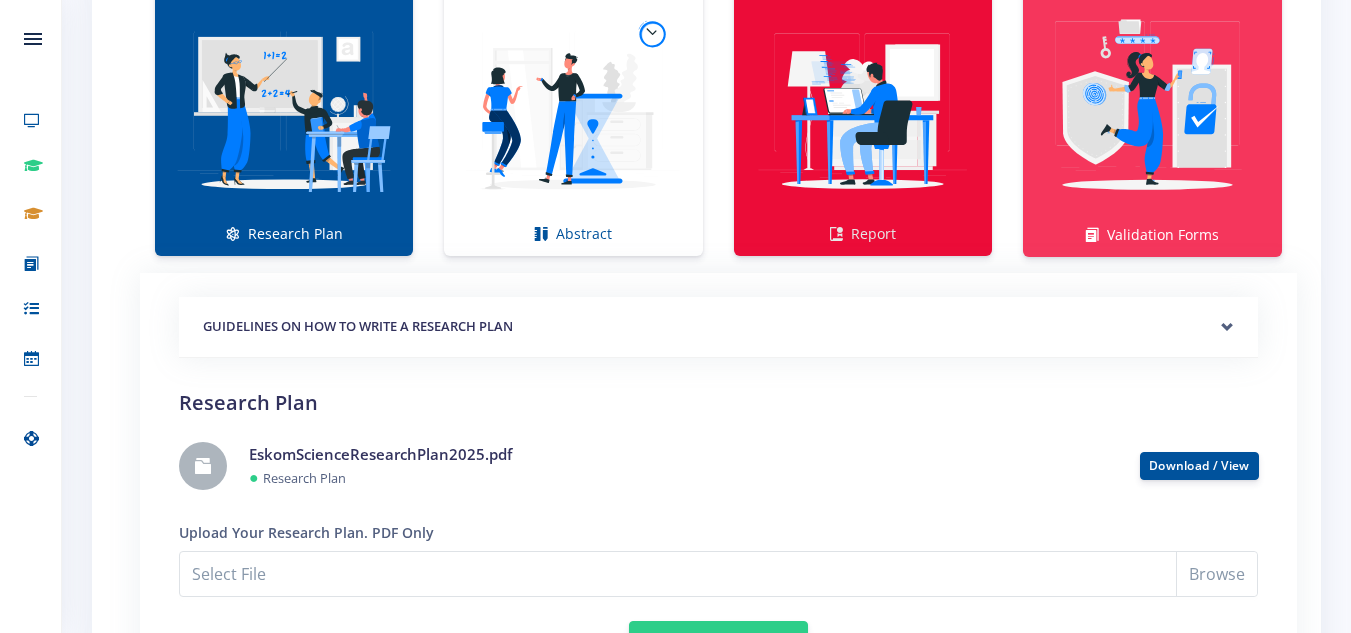 click at bounding box center [863, 110] 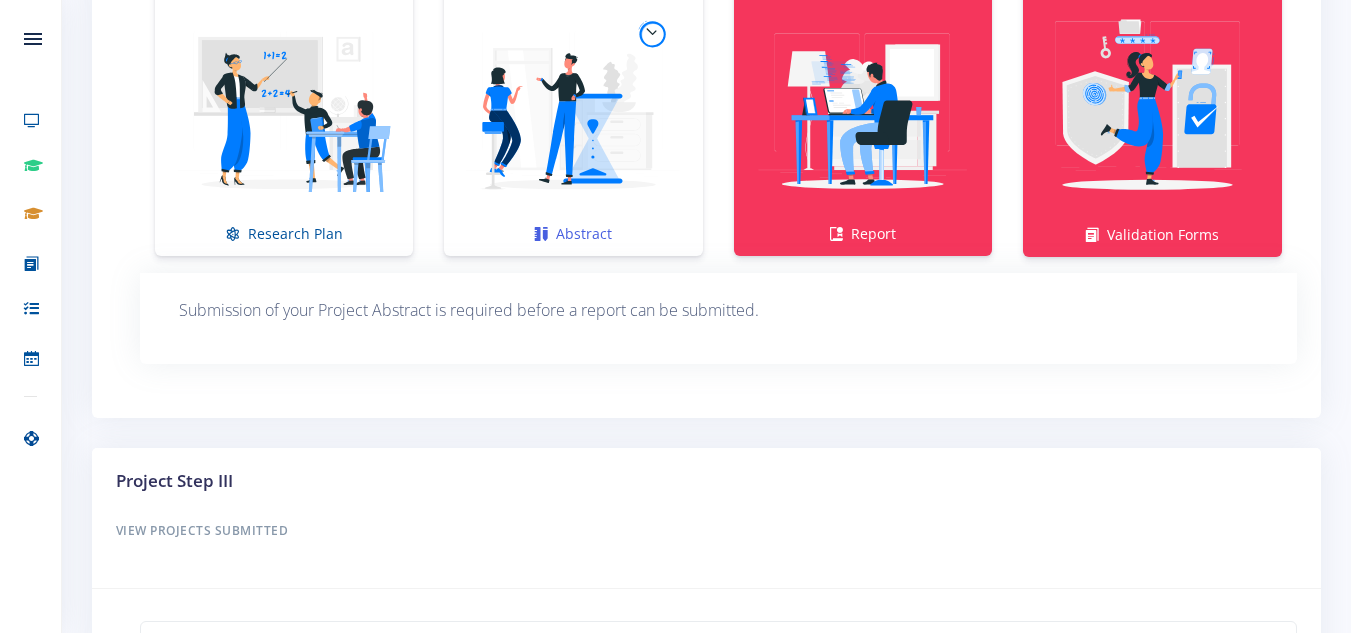 click at bounding box center (573, 110) 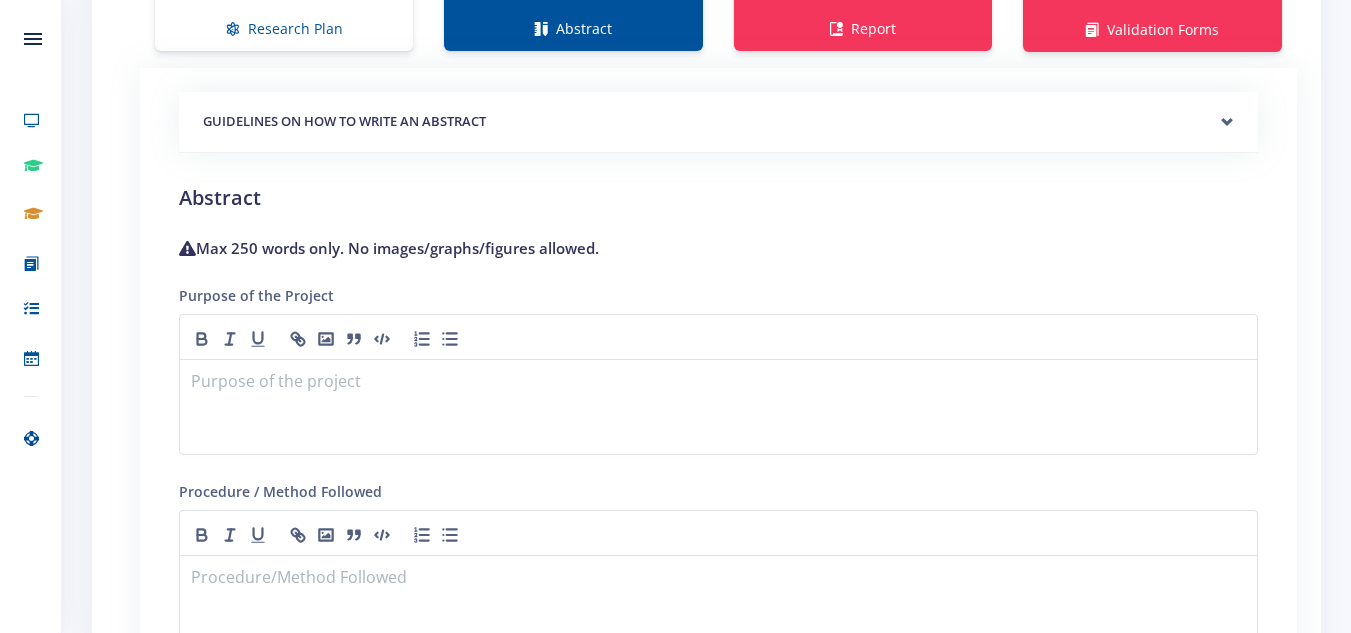 scroll, scrollTop: 1749, scrollLeft: 0, axis: vertical 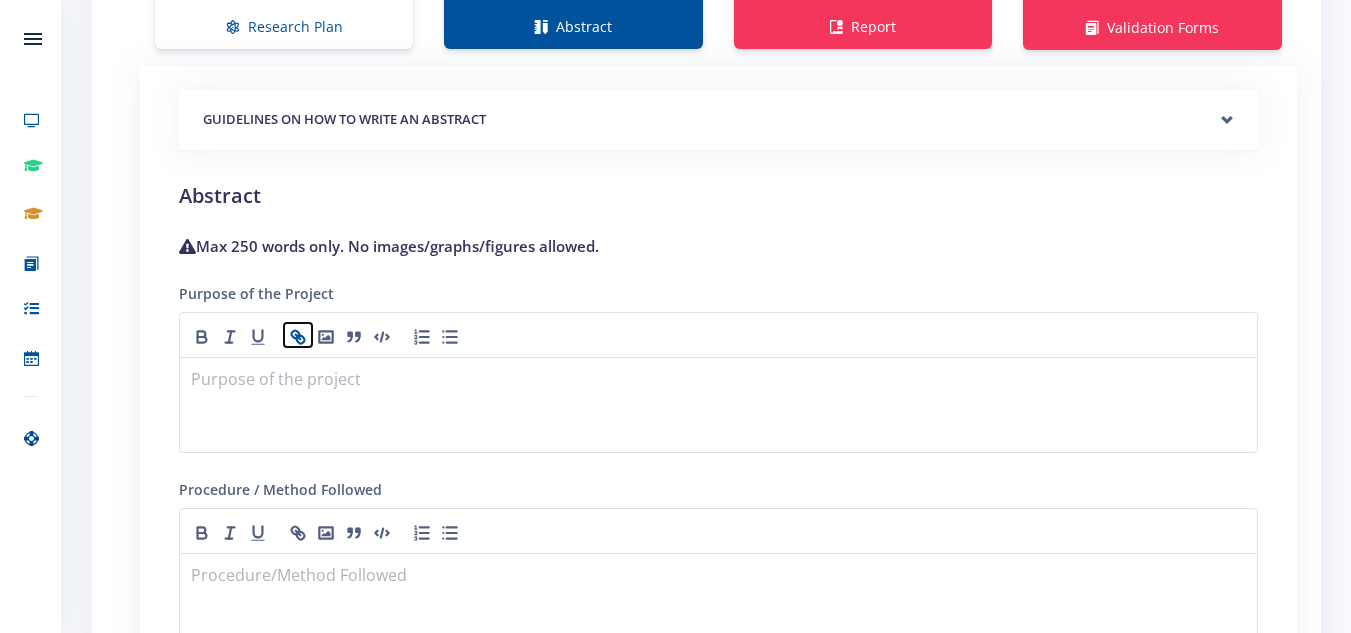 click 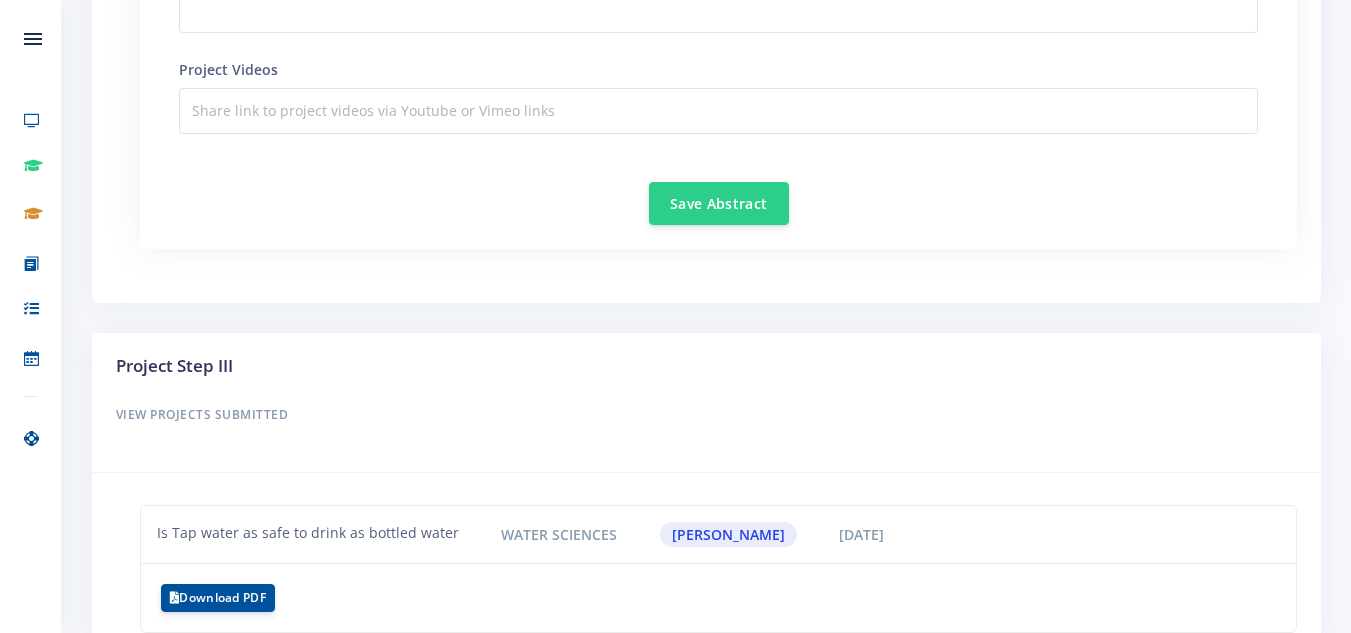 scroll, scrollTop: 2876, scrollLeft: 0, axis: vertical 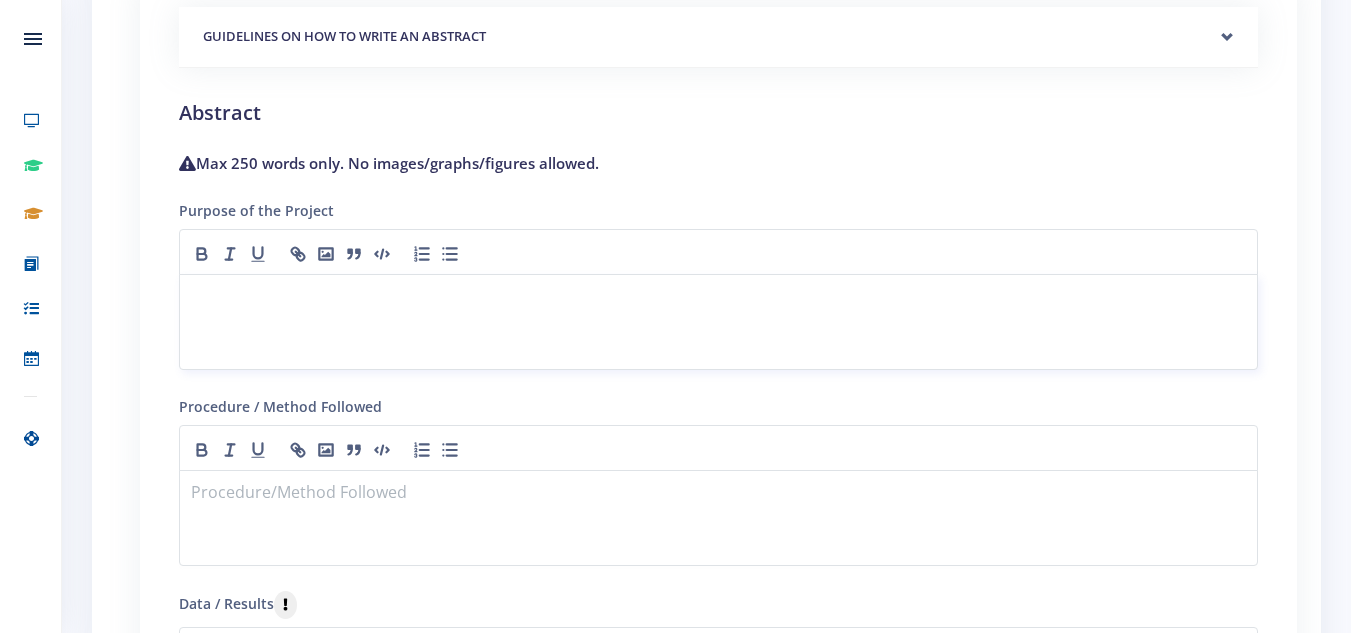 click at bounding box center [718, 298] 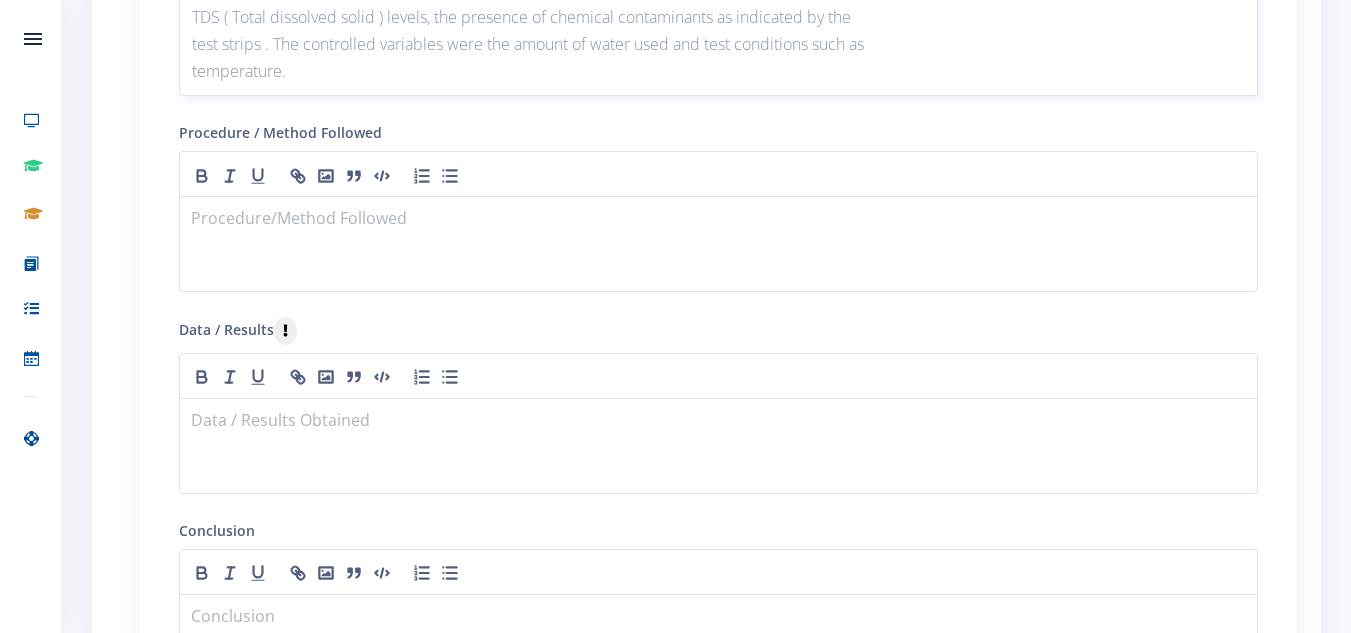 scroll, scrollTop: 2196, scrollLeft: 0, axis: vertical 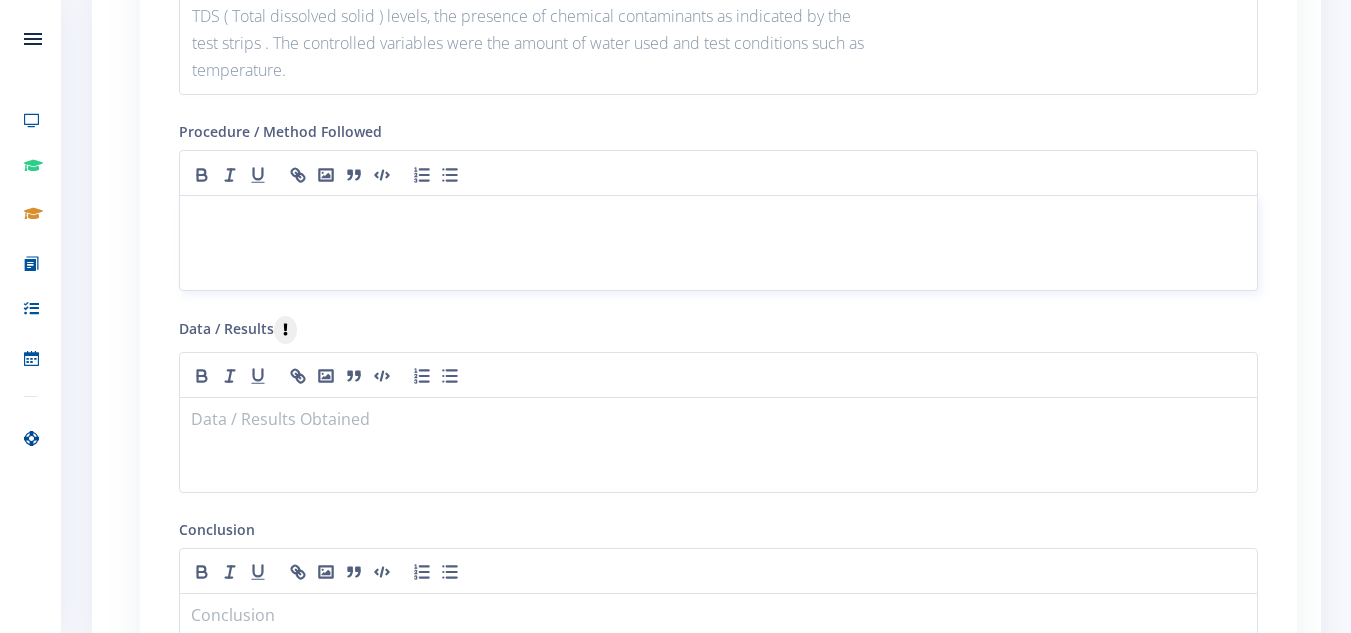 click at bounding box center [718, 219] 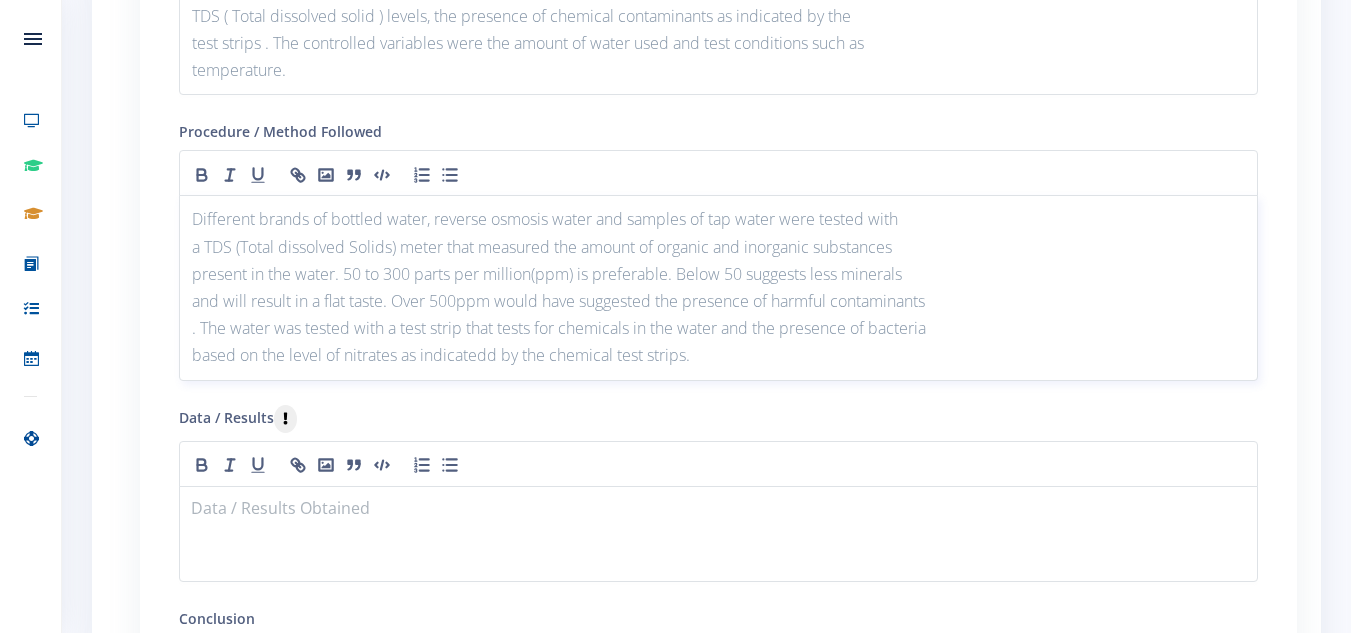scroll, scrollTop: 0, scrollLeft: 0, axis: both 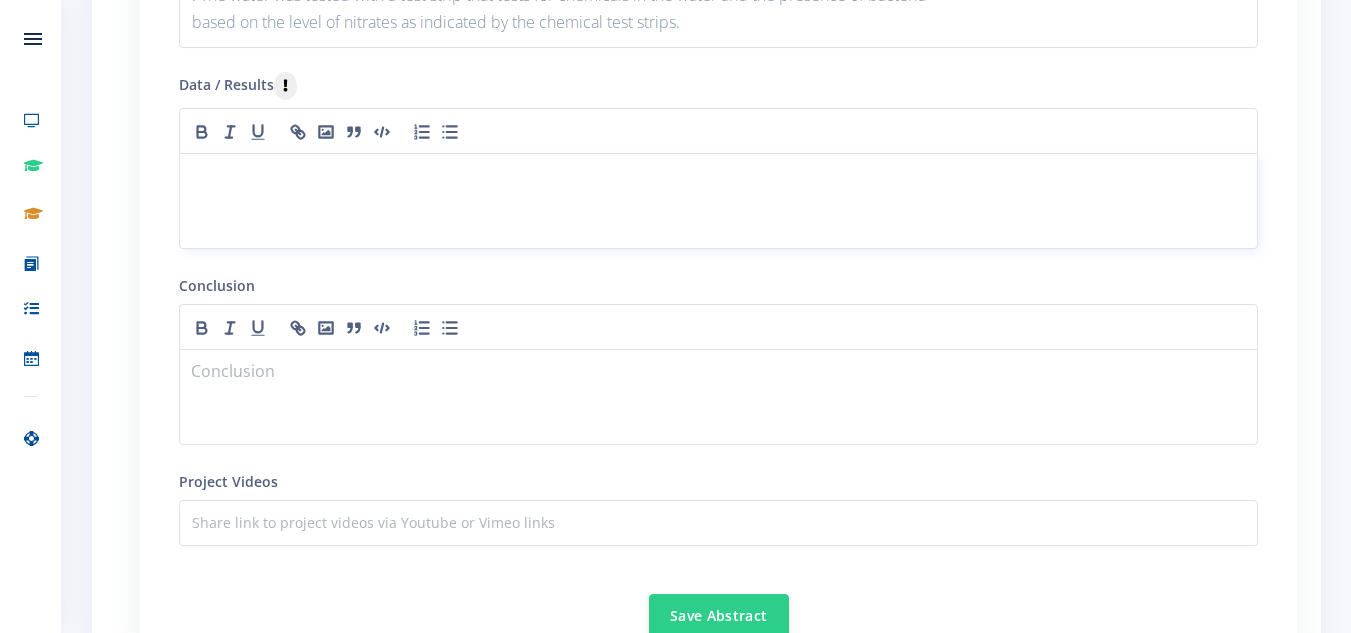 click at bounding box center [718, 177] 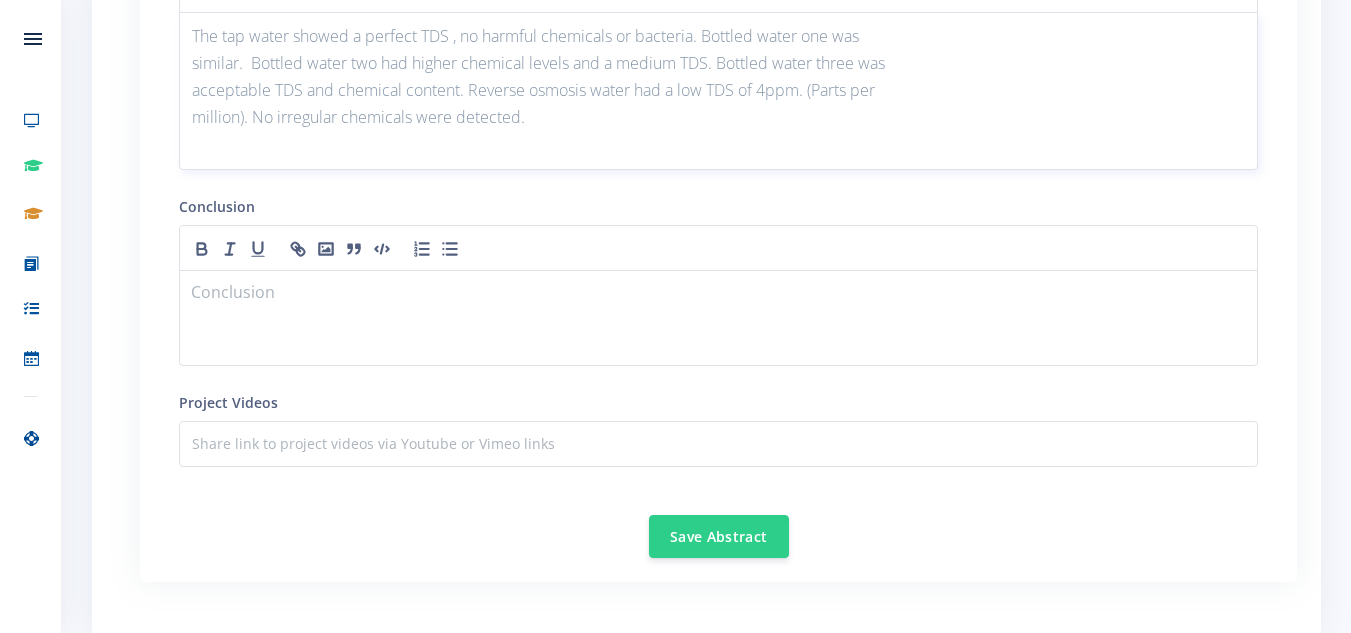 scroll, scrollTop: 2667, scrollLeft: 0, axis: vertical 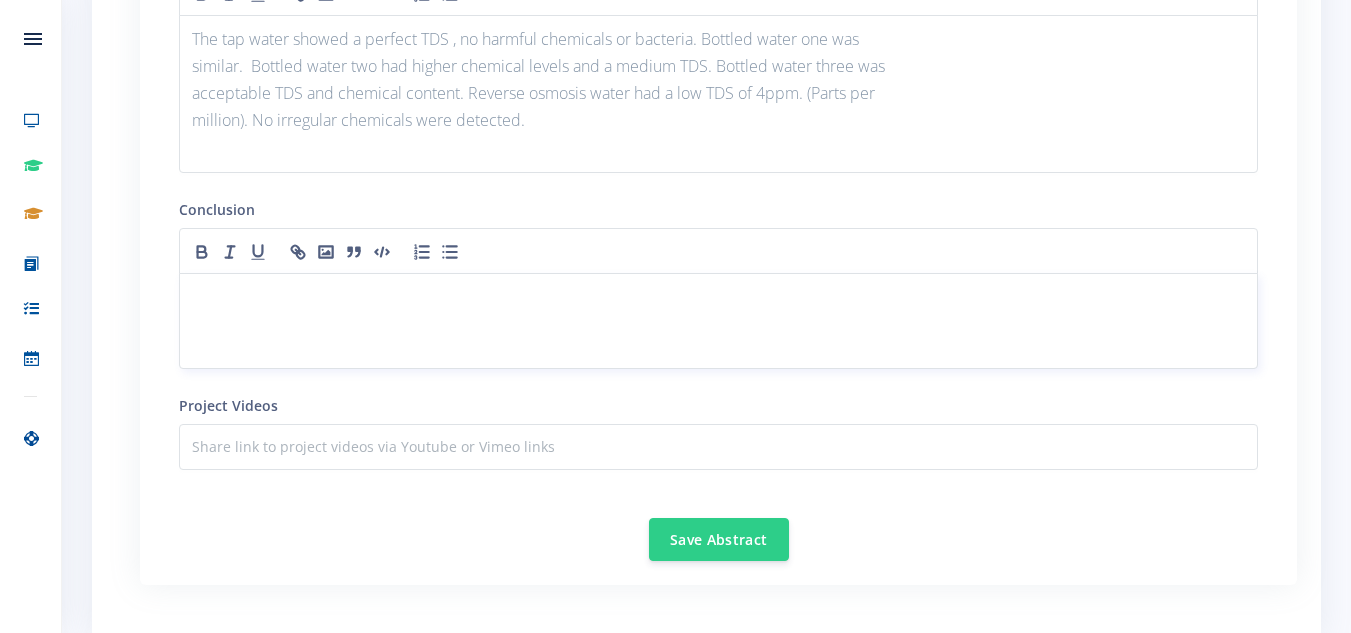 click at bounding box center (718, 321) 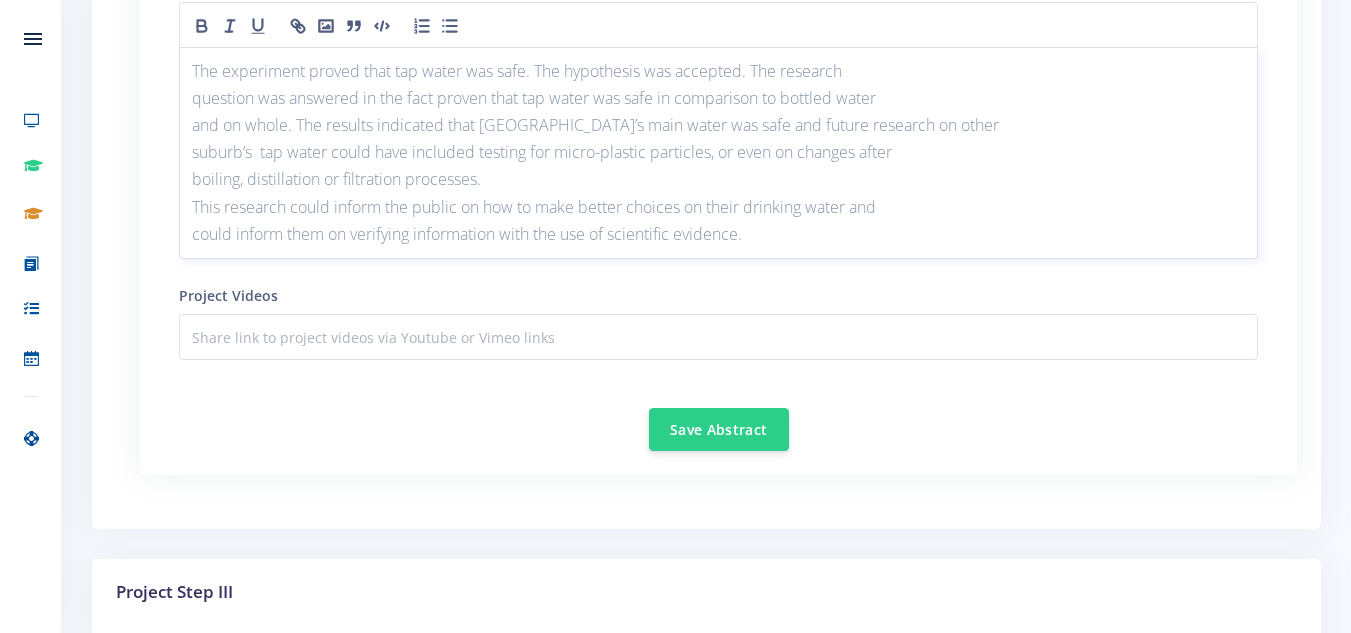 scroll, scrollTop: 2895, scrollLeft: 0, axis: vertical 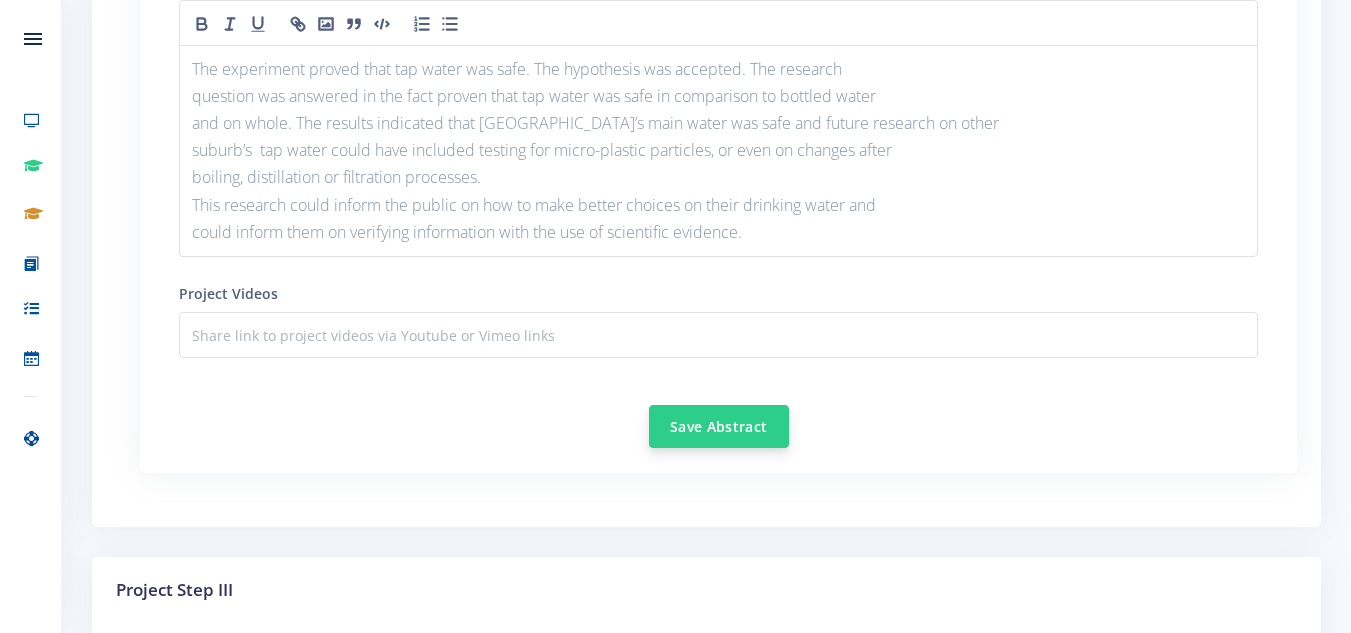 click on "Save Abstract" at bounding box center (719, 426) 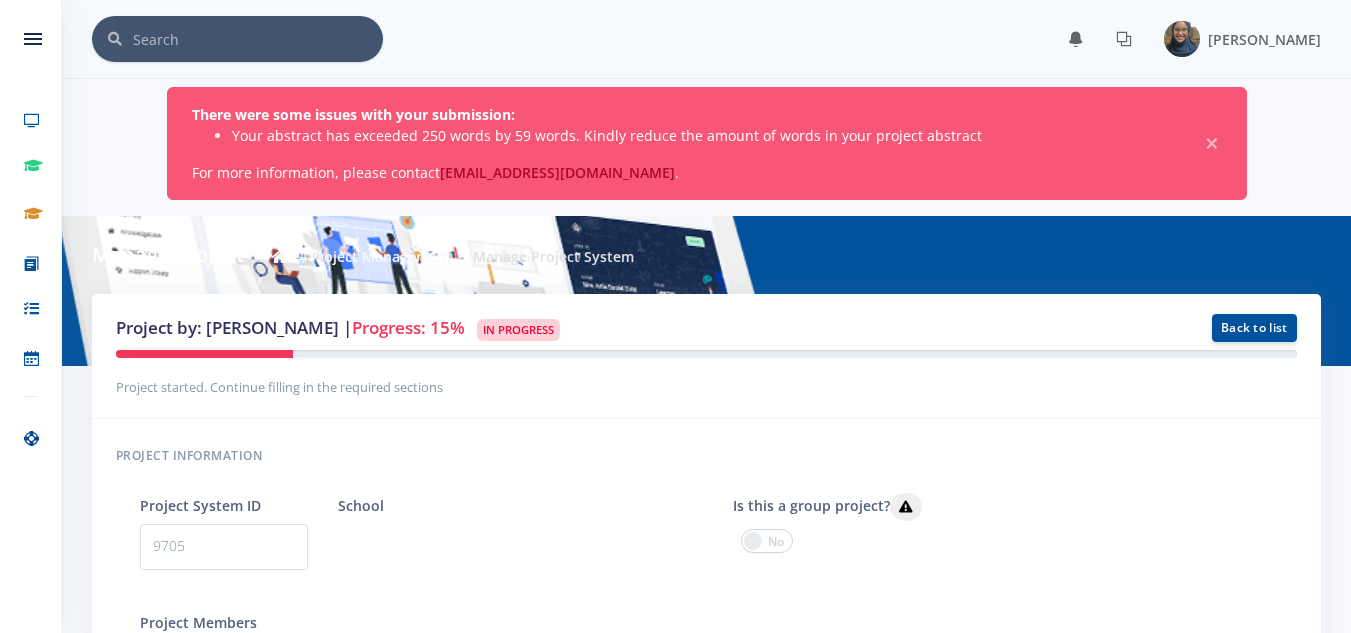 scroll, scrollTop: 0, scrollLeft: 0, axis: both 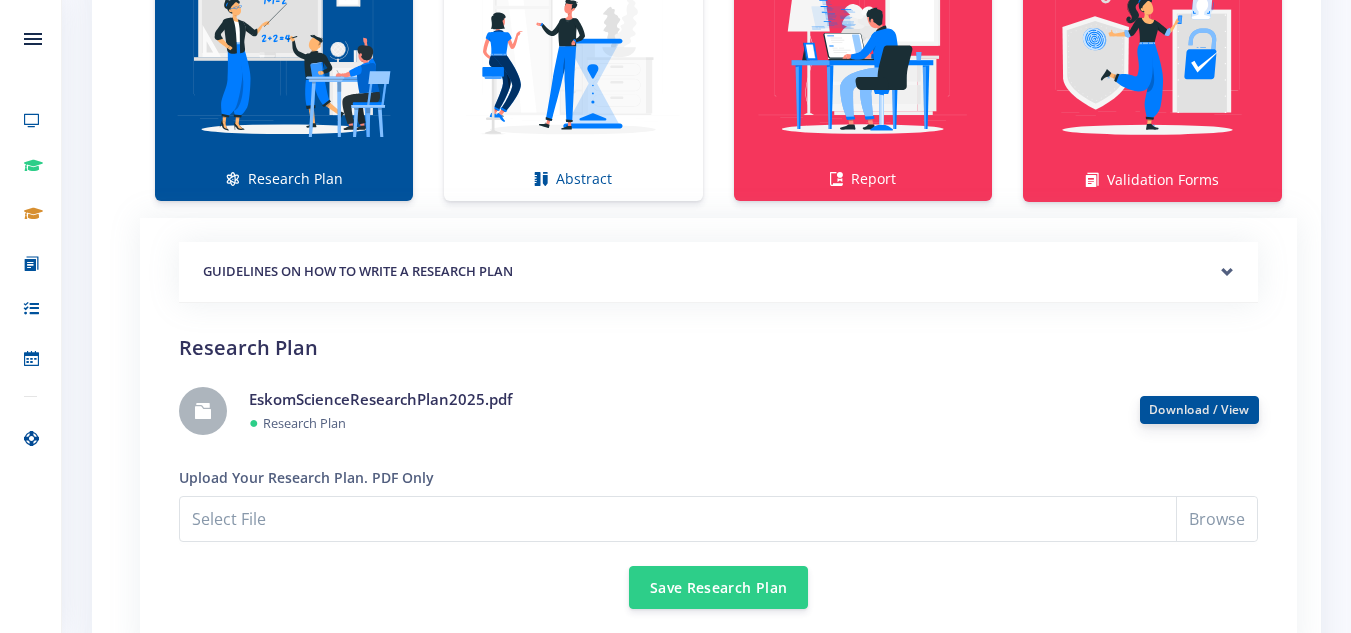 click on "Download
/ View" at bounding box center [1199, 409] 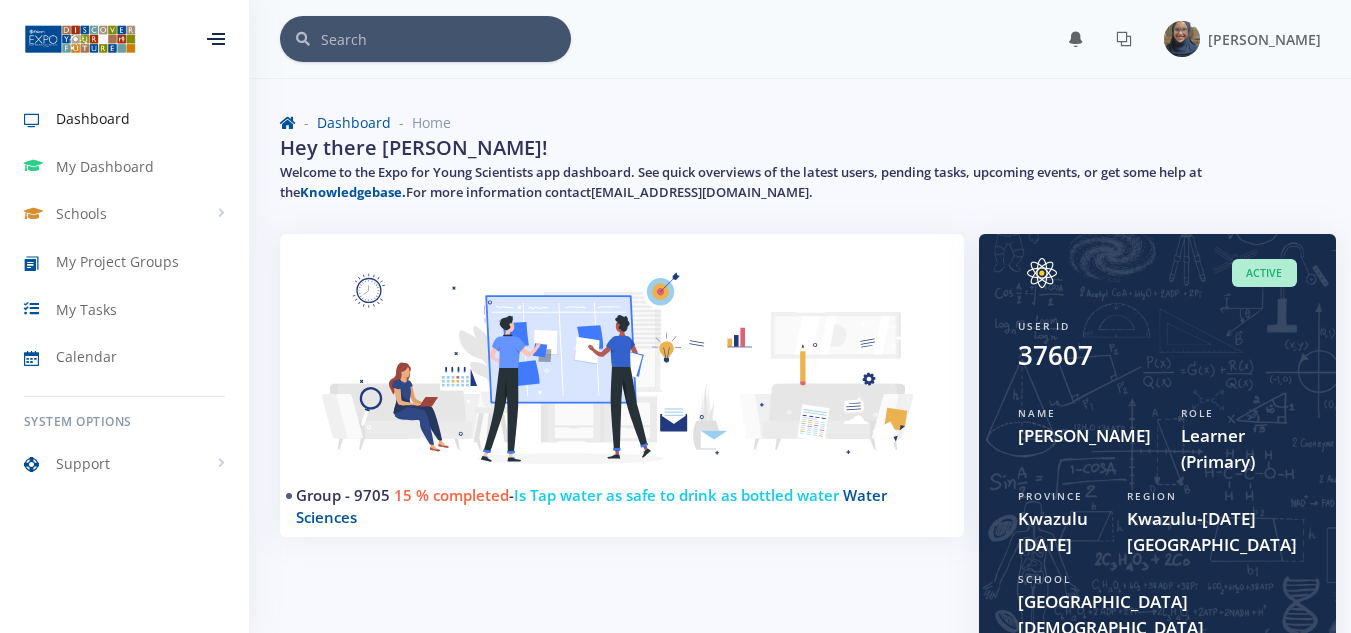scroll, scrollTop: 0, scrollLeft: 0, axis: both 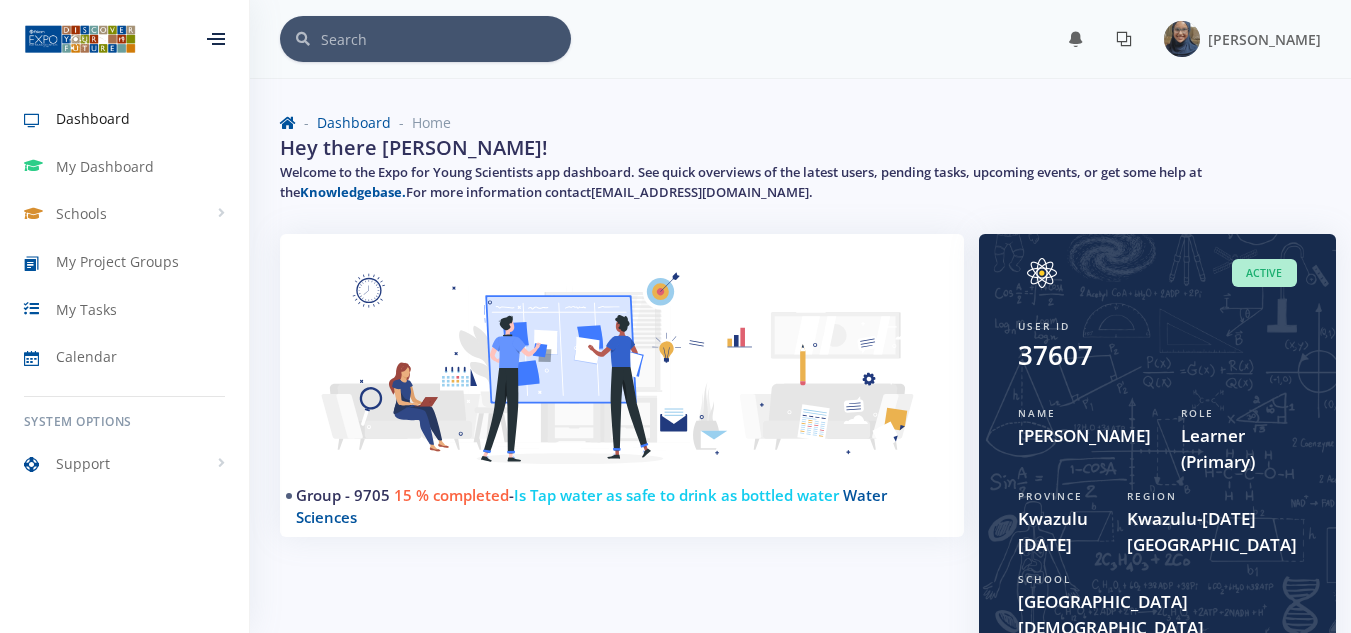 click at bounding box center (1124, 39) 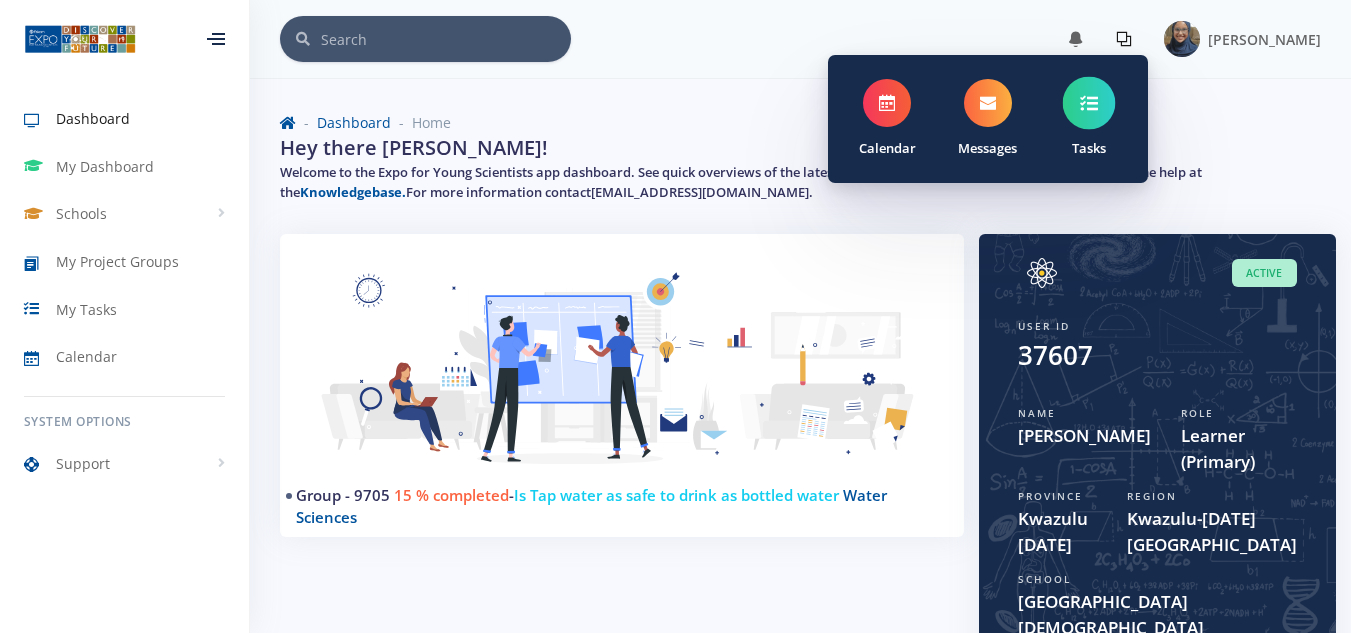 click at bounding box center [1089, 103] 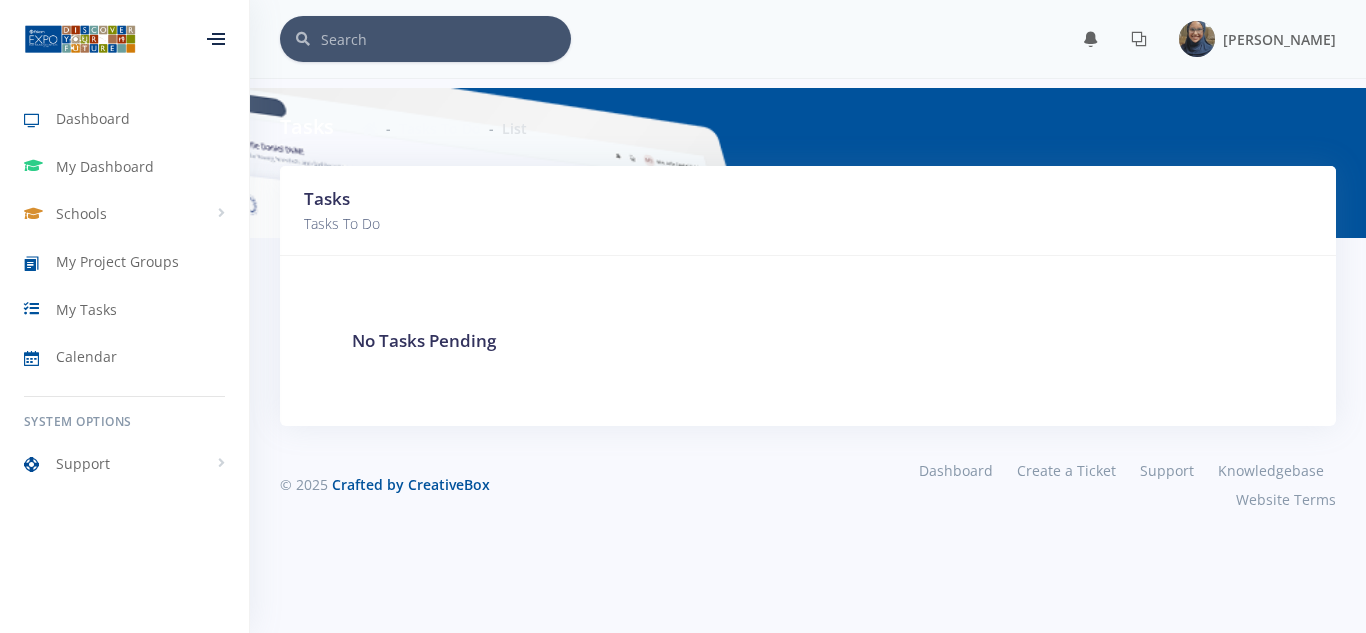 scroll, scrollTop: 0, scrollLeft: 0, axis: both 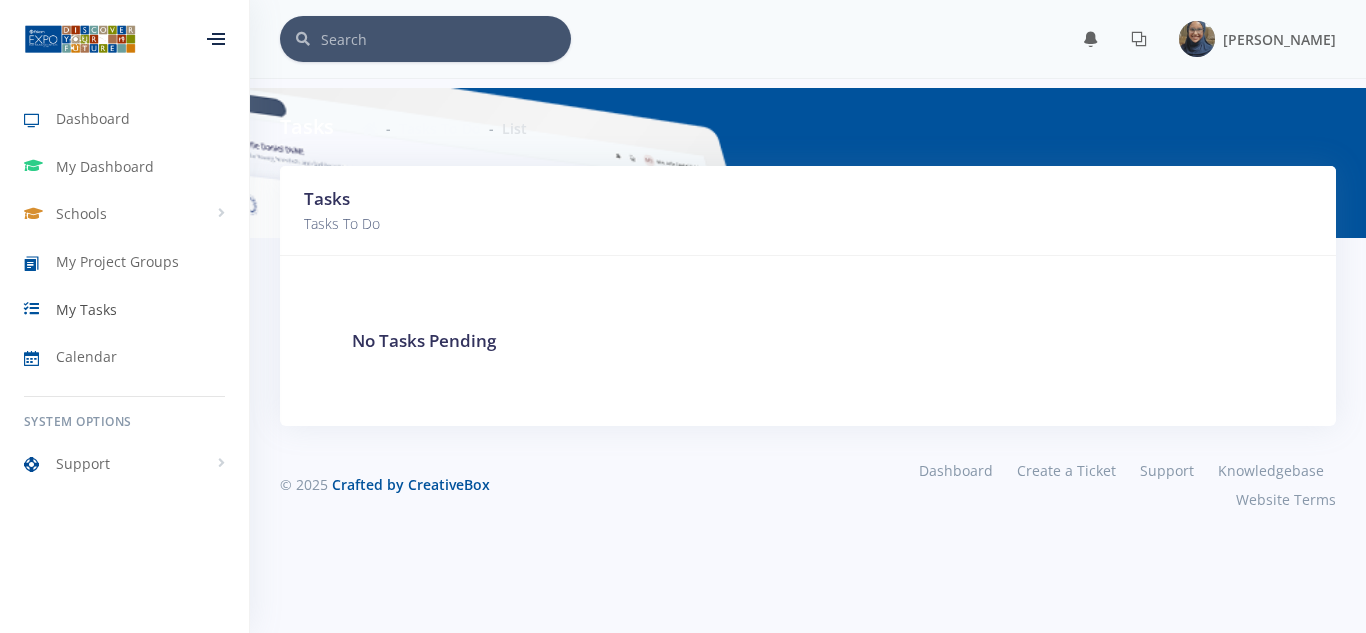 click on "My Tasks" at bounding box center [86, 309] 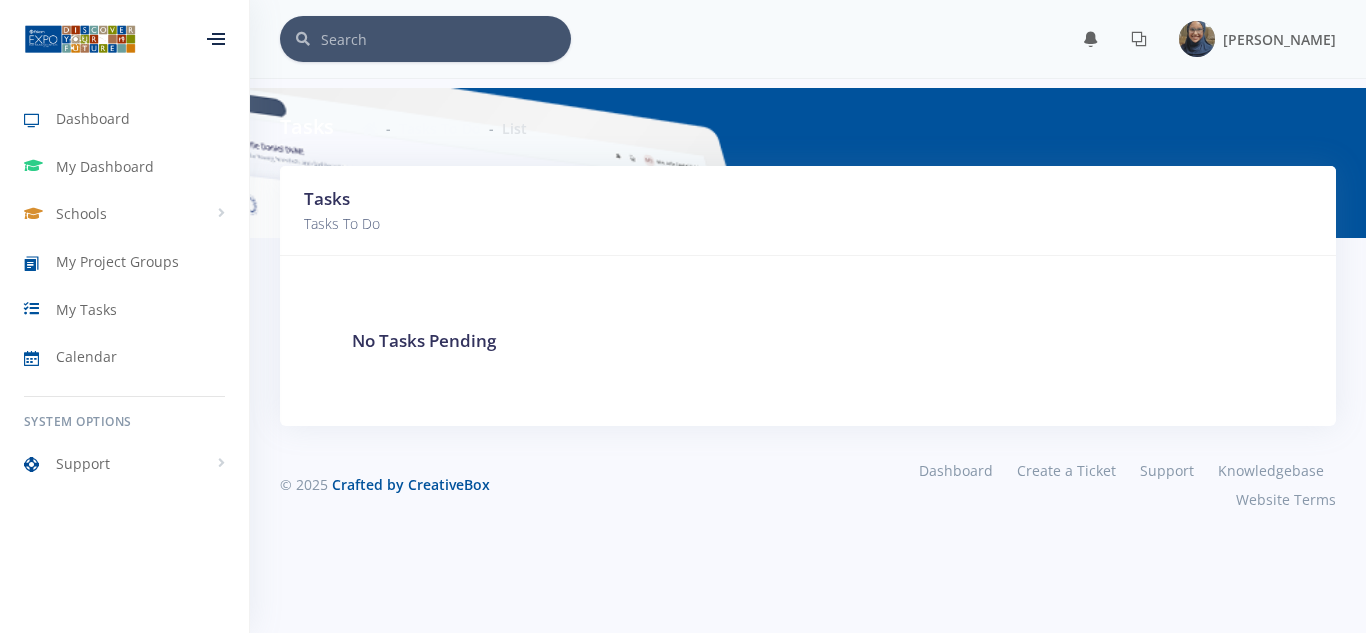 scroll, scrollTop: 0, scrollLeft: 0, axis: both 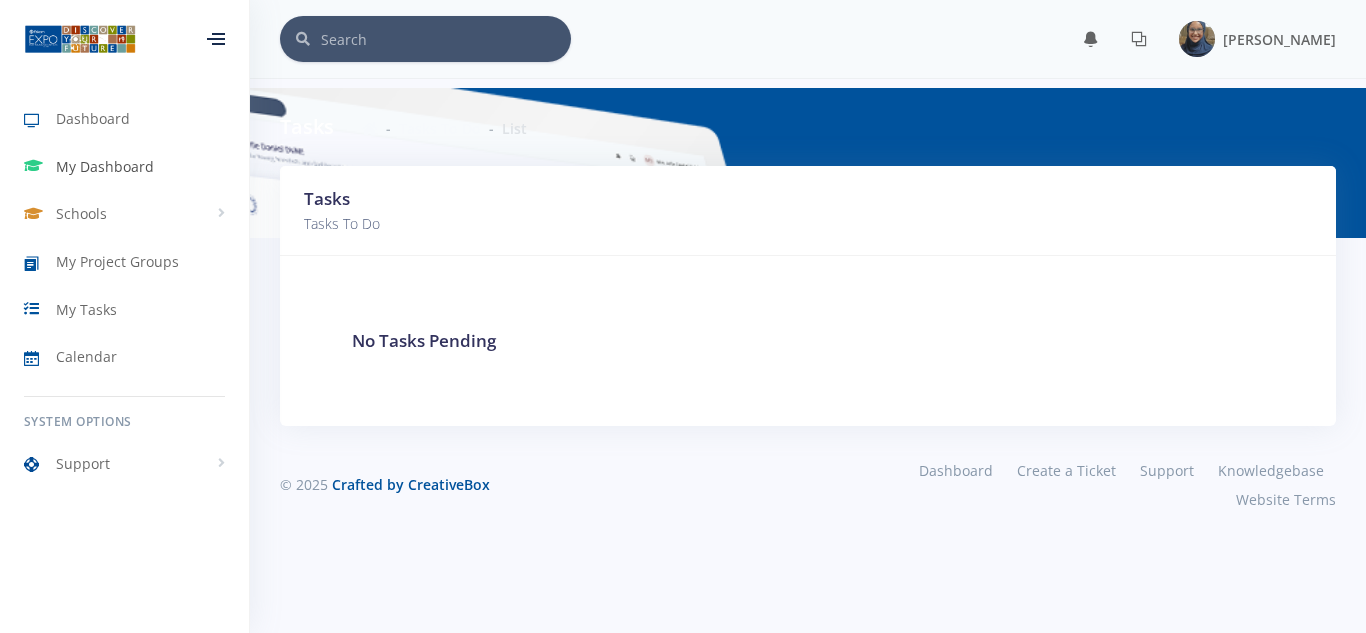 click on "My Dashboard" at bounding box center [105, 166] 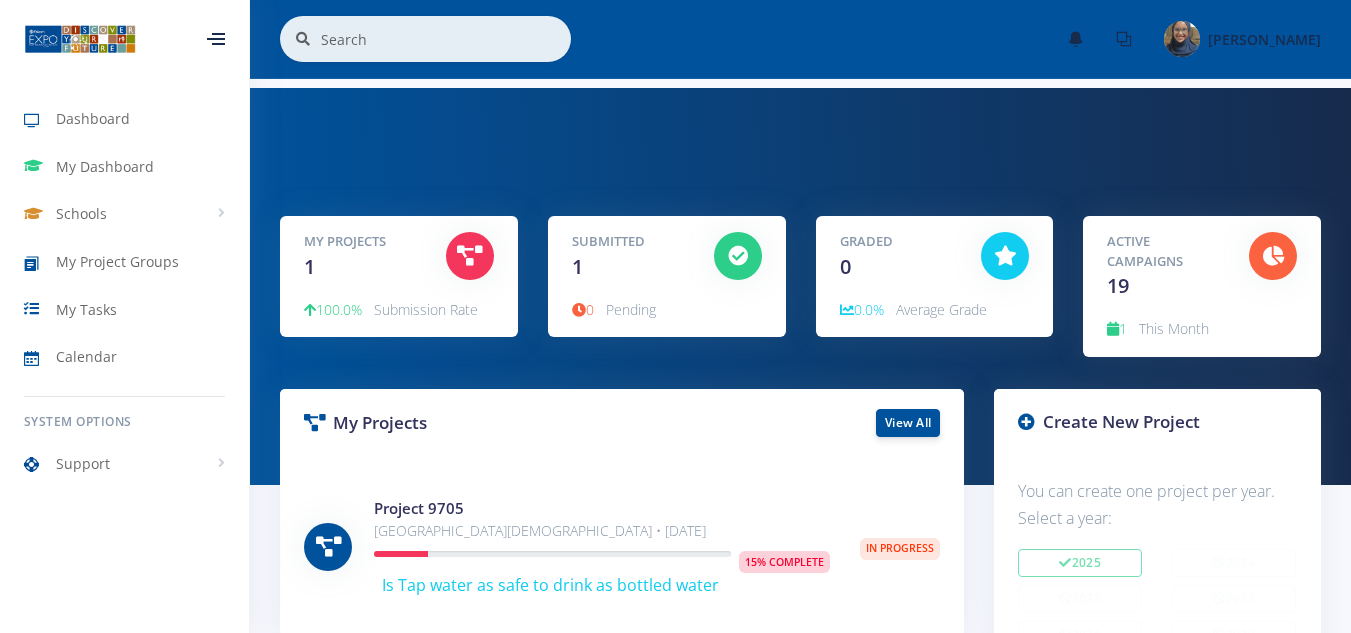 scroll, scrollTop: 0, scrollLeft: 0, axis: both 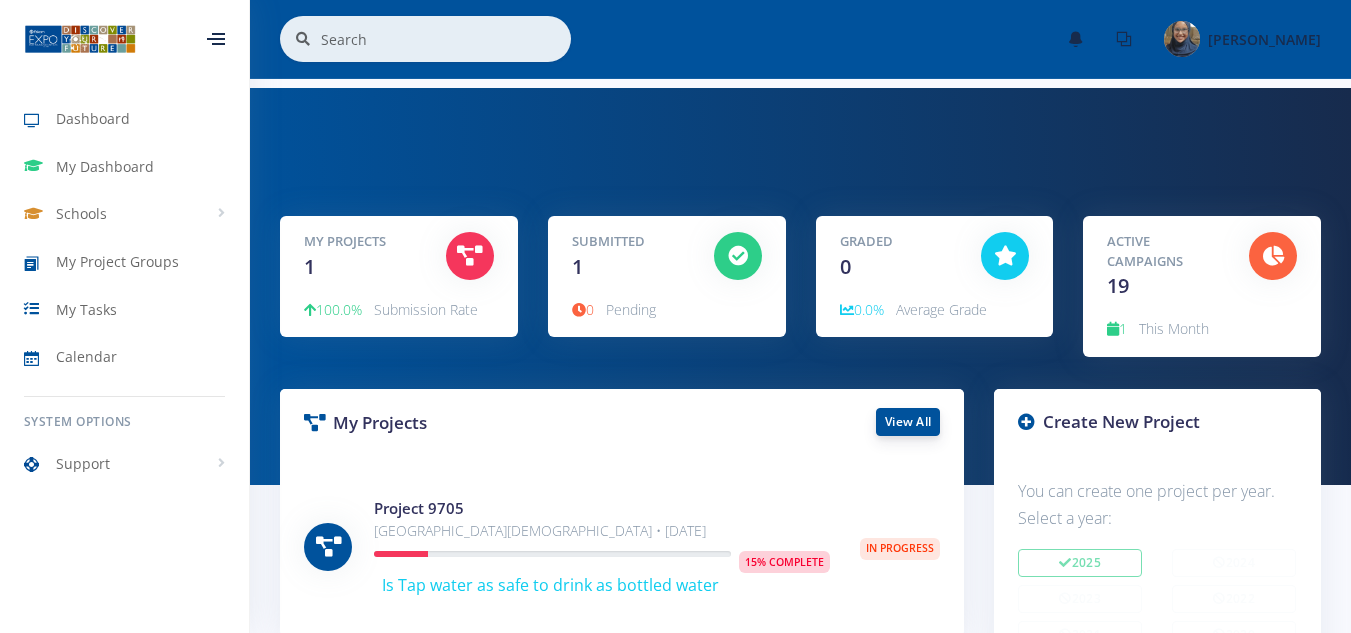 click on "View All" at bounding box center [908, 422] 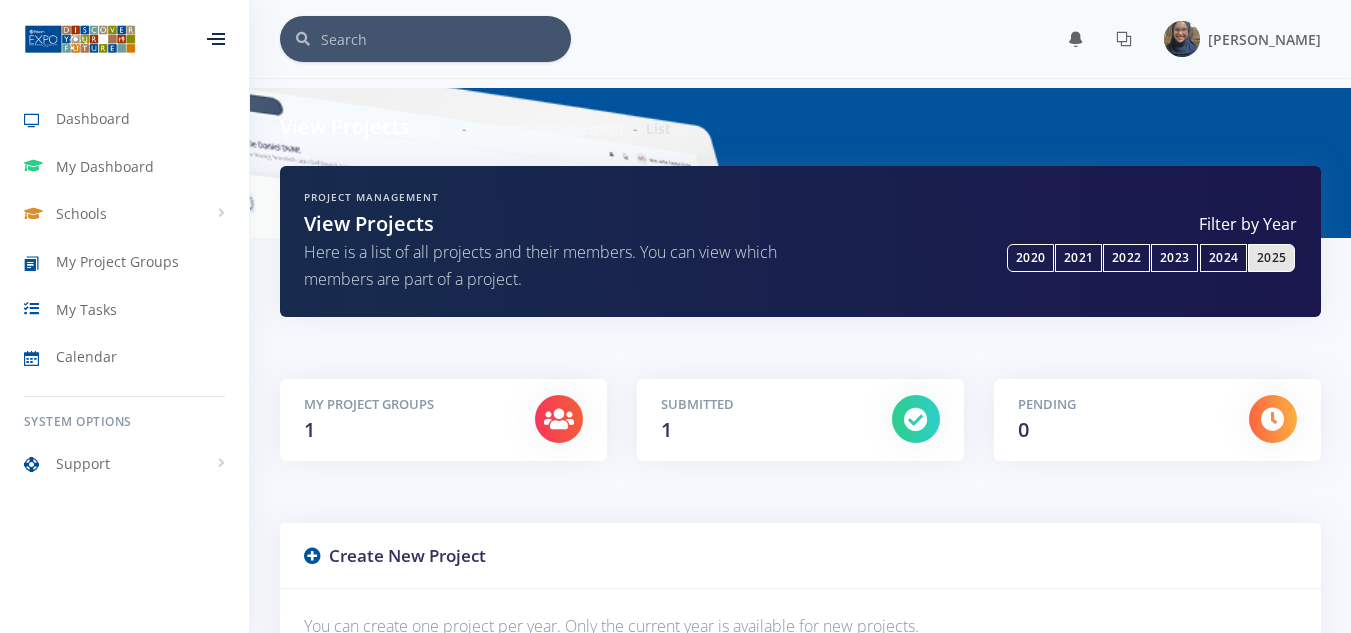 scroll, scrollTop: 0, scrollLeft: 0, axis: both 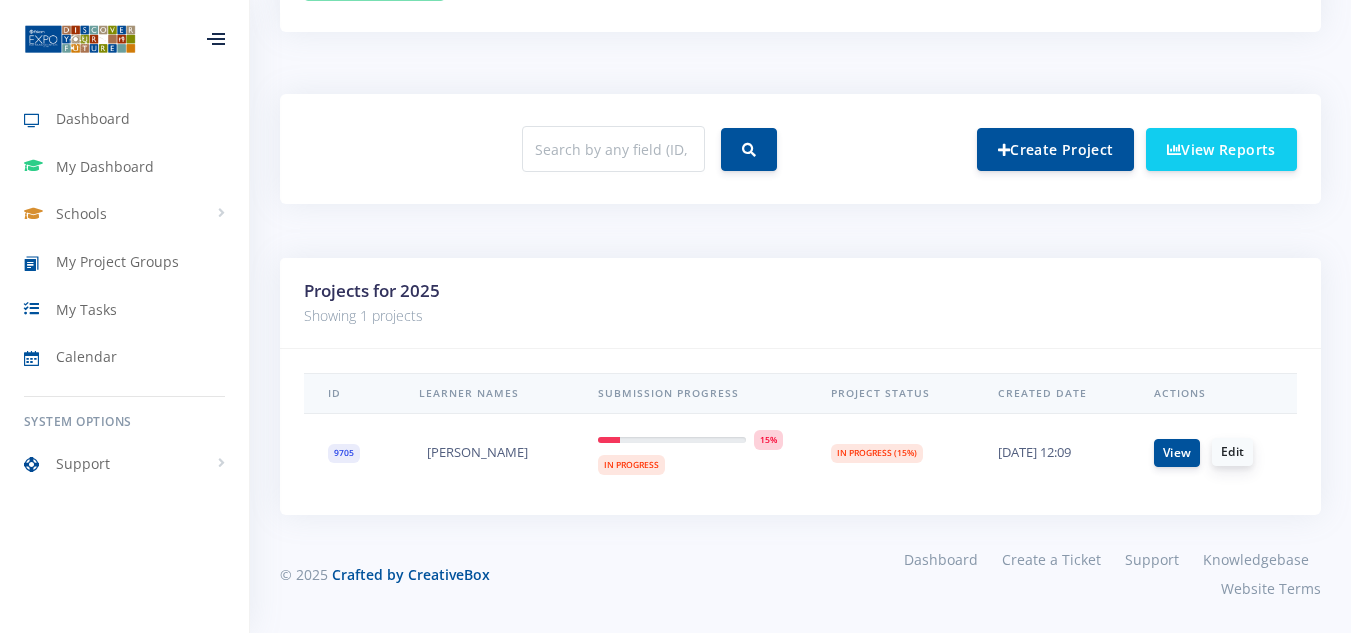 click on "Edit" at bounding box center [1232, 452] 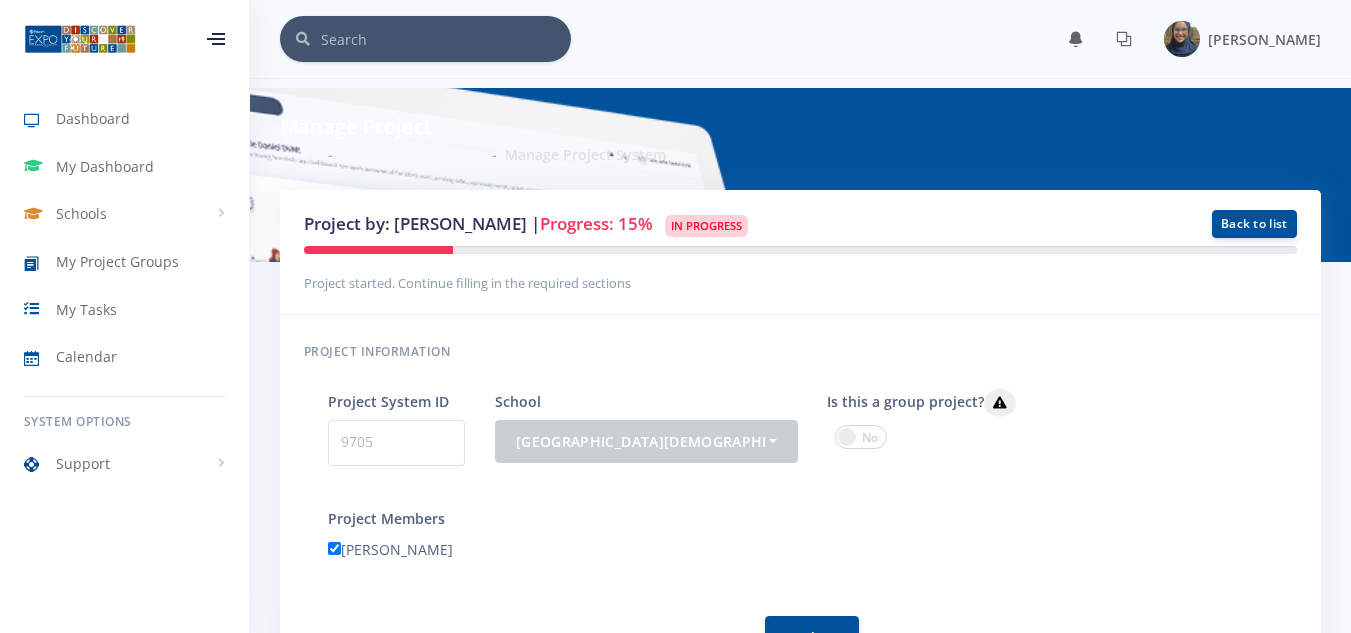scroll, scrollTop: 0, scrollLeft: 0, axis: both 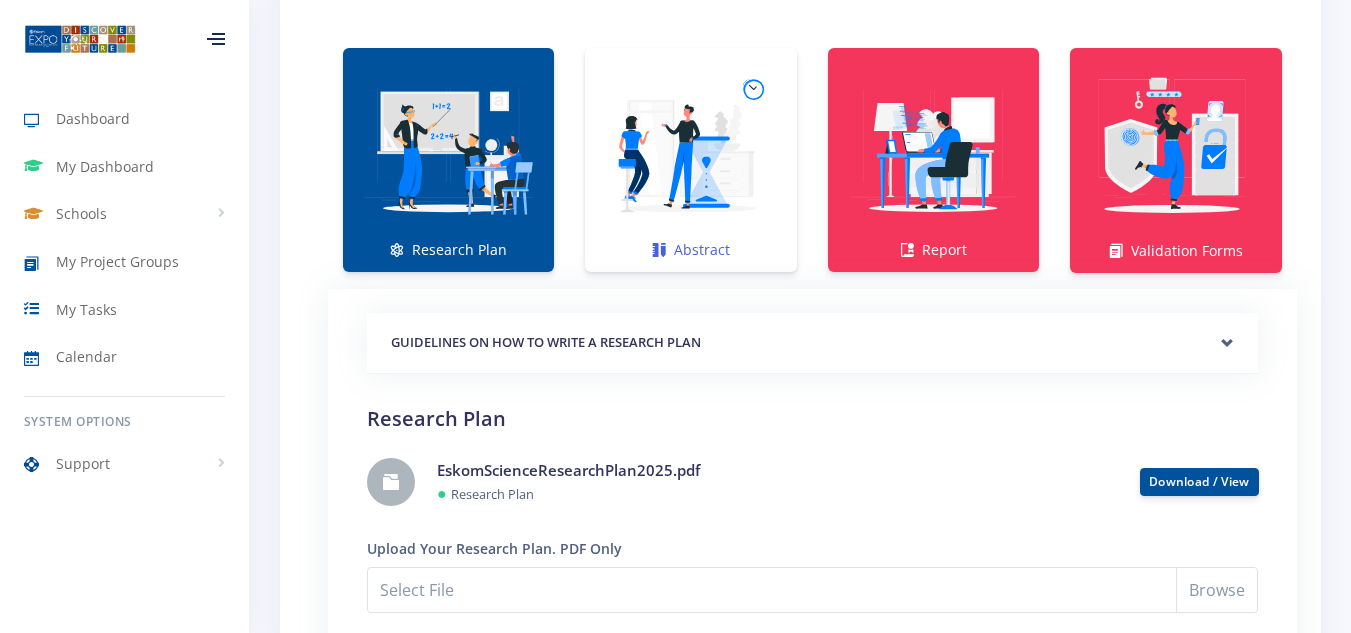 click at bounding box center (690, 149) 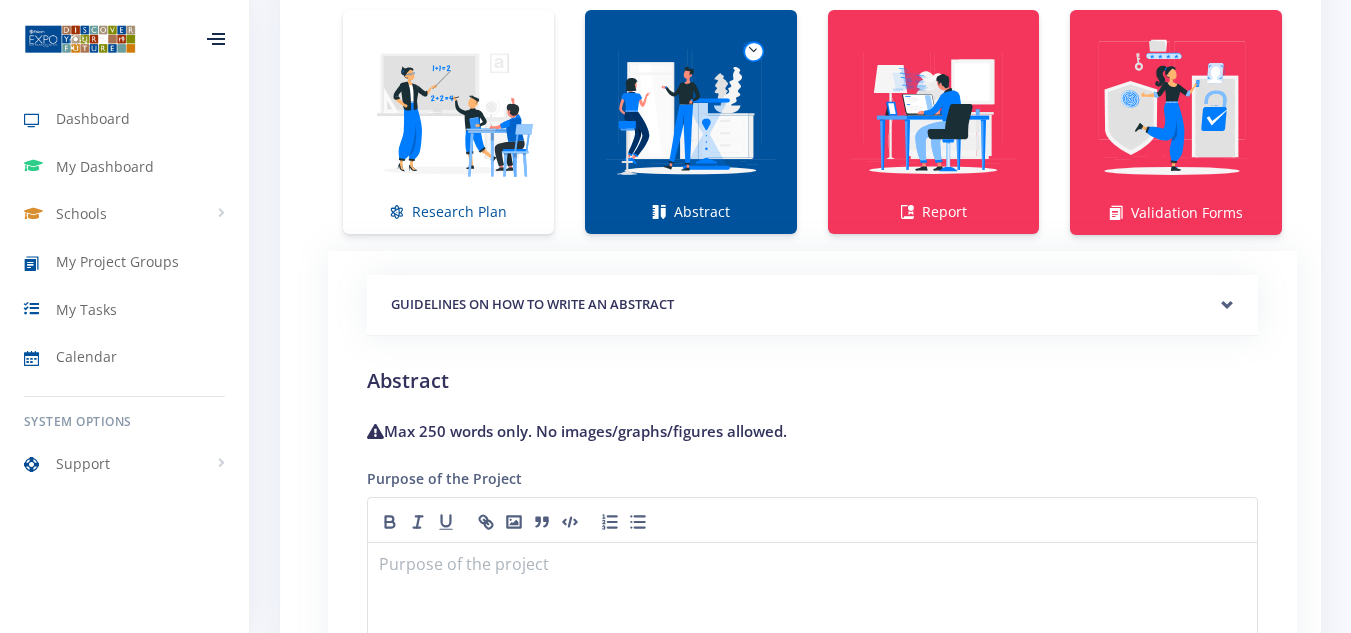 scroll, scrollTop: 1412, scrollLeft: 0, axis: vertical 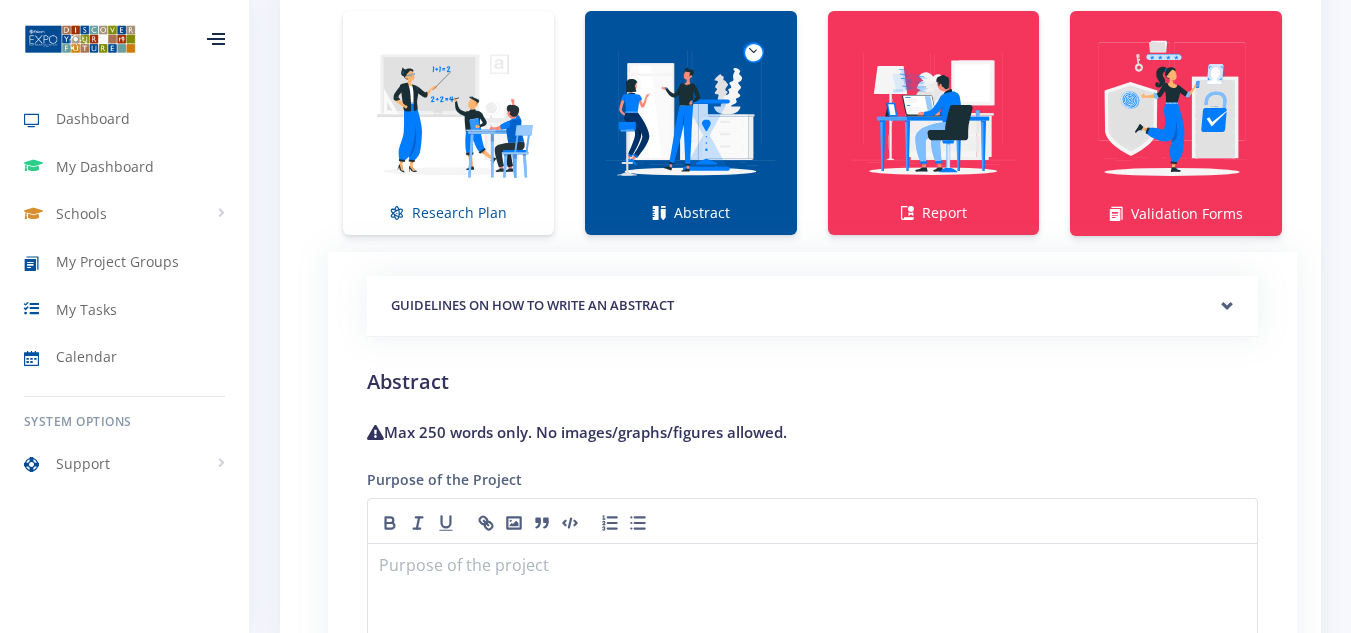click at bounding box center (690, 112) 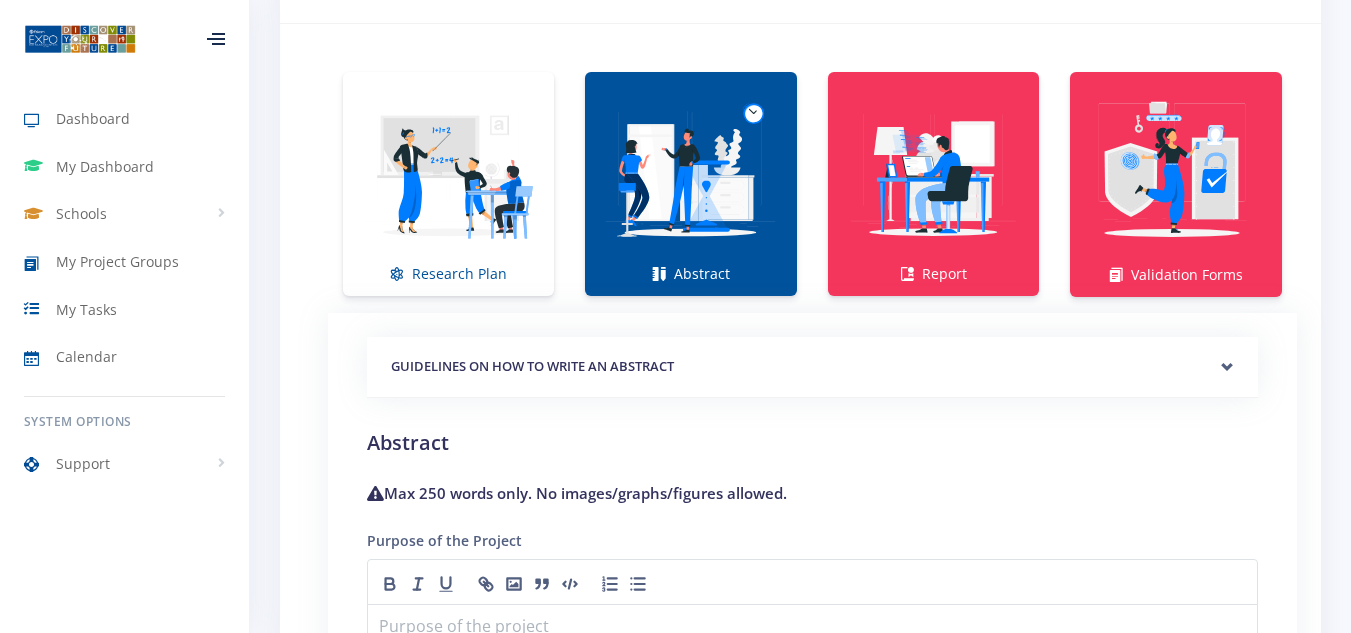 scroll, scrollTop: 1350, scrollLeft: 0, axis: vertical 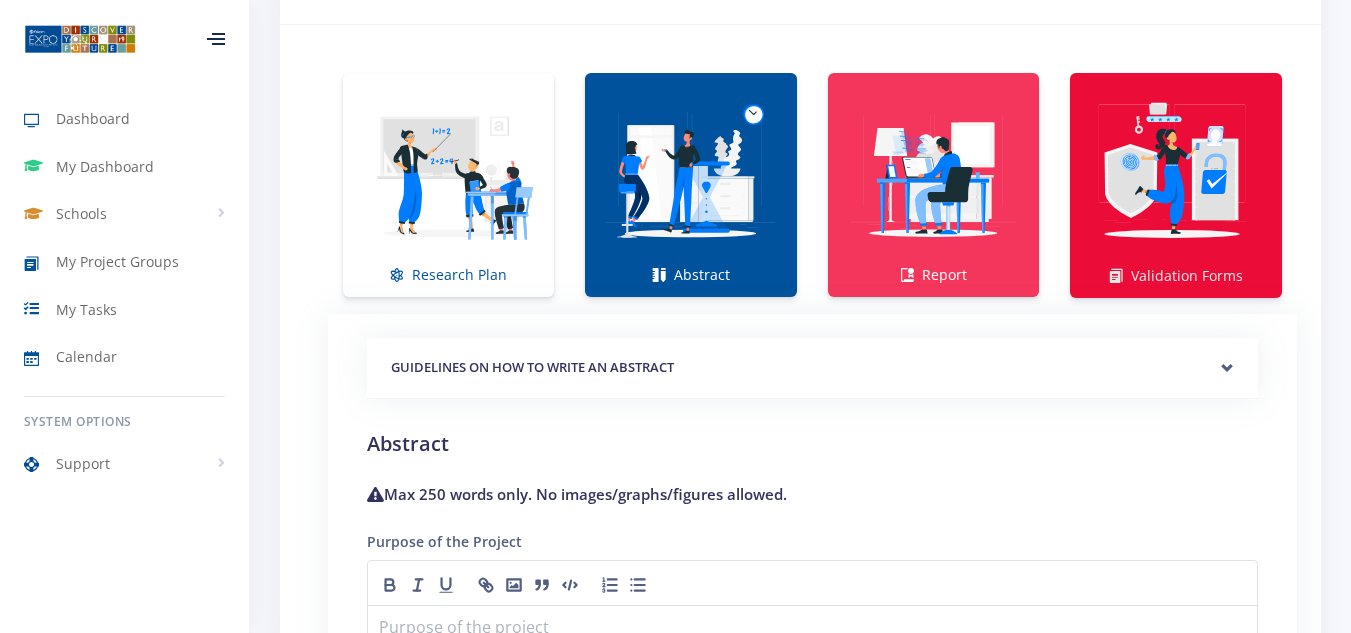 click at bounding box center [1176, 175] 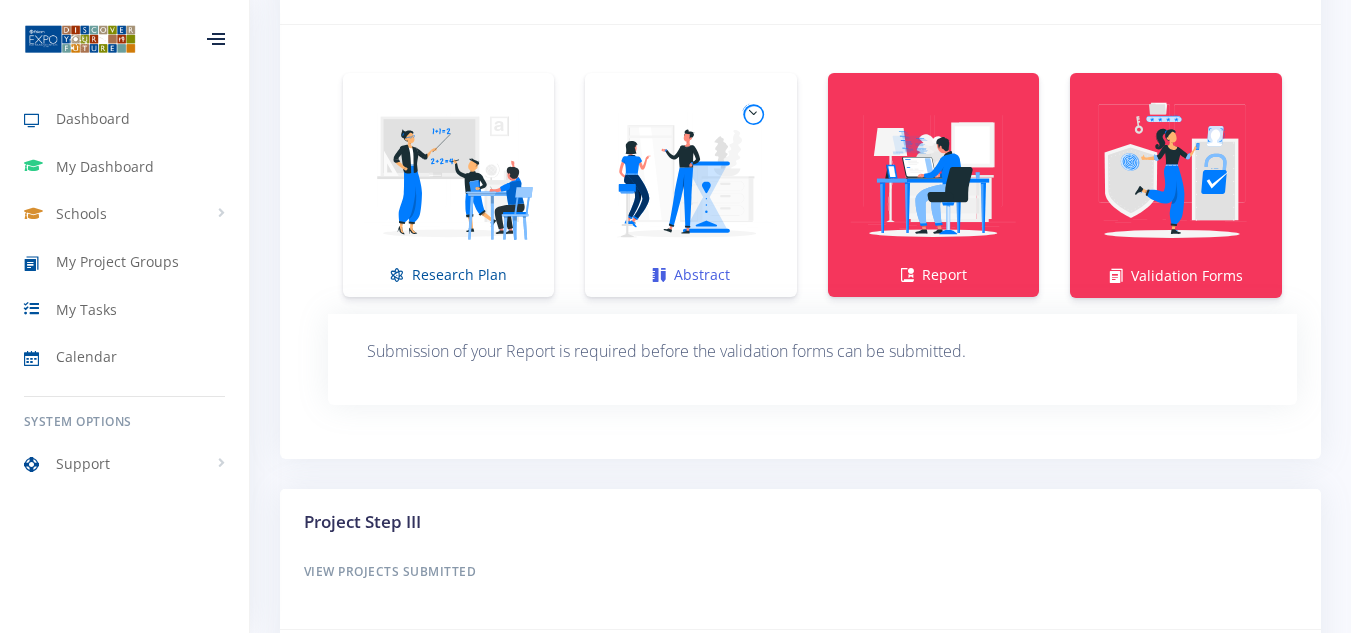 click at bounding box center (690, 174) 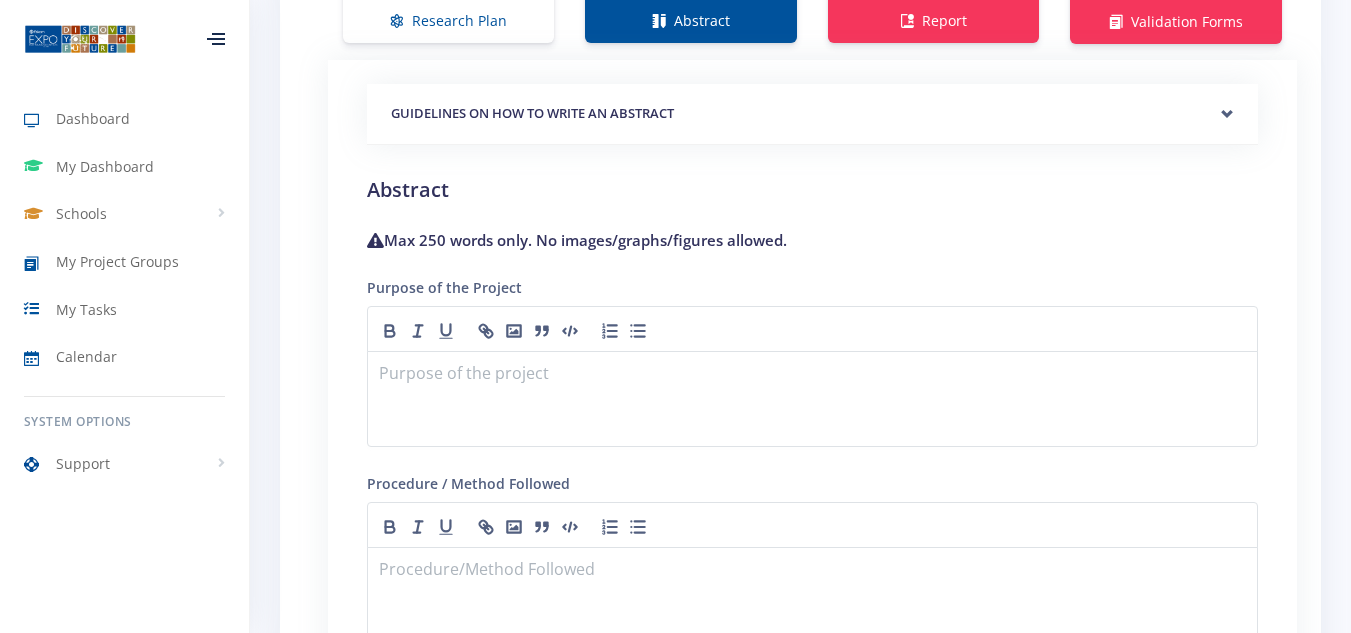 scroll, scrollTop: 1606, scrollLeft: 0, axis: vertical 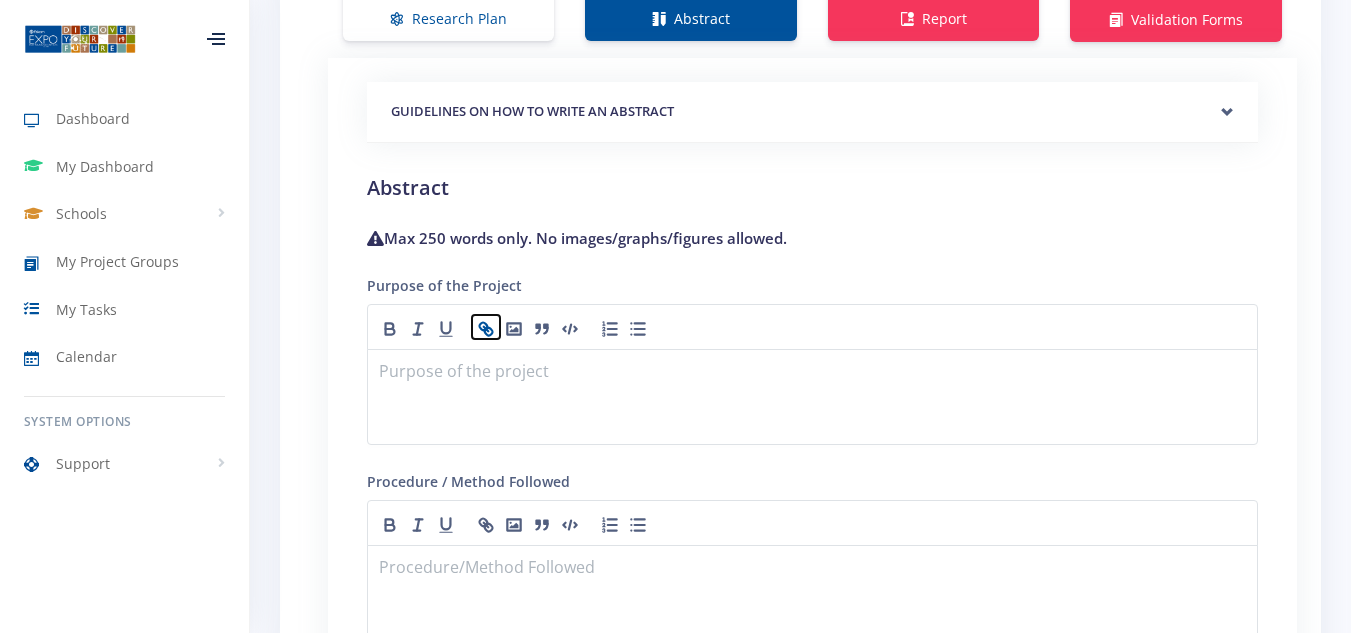 click 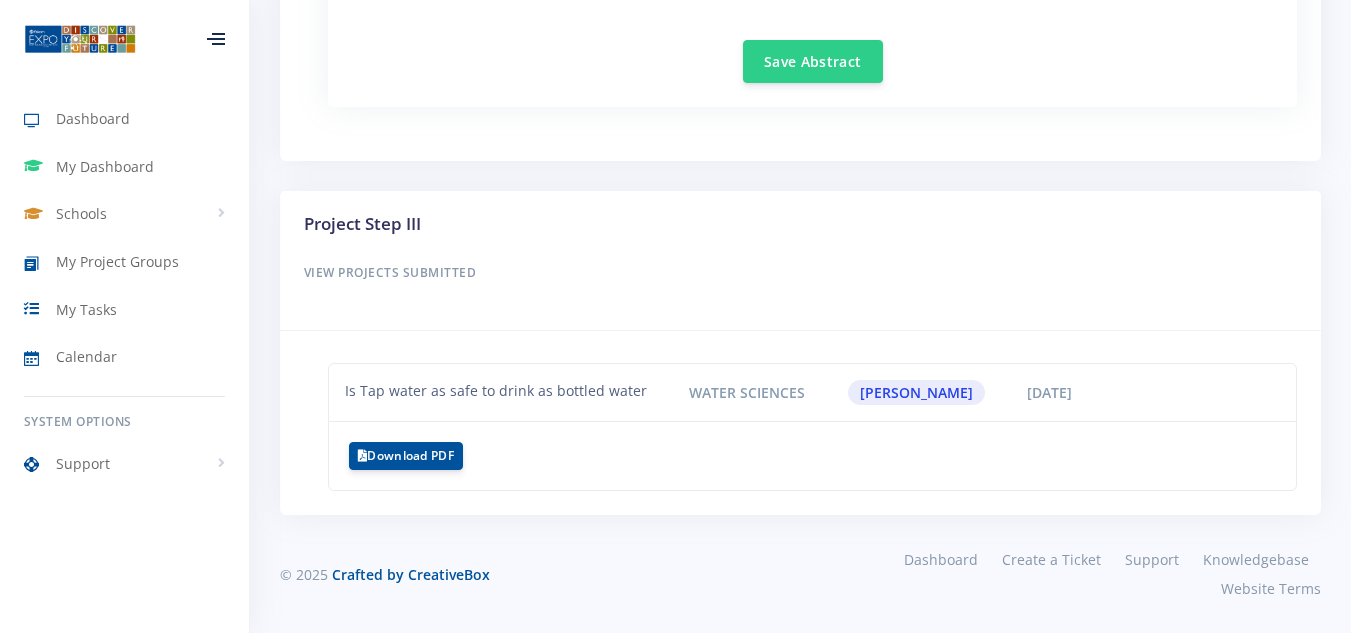 scroll, scrollTop: 2752, scrollLeft: 0, axis: vertical 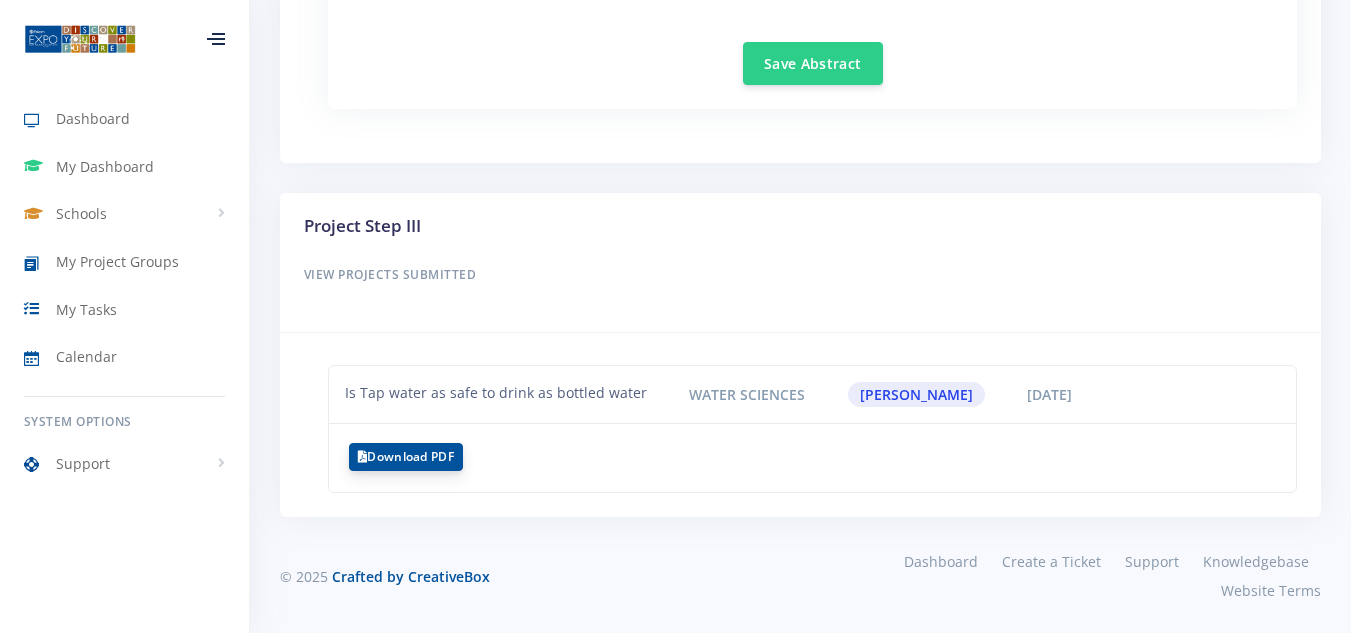 click on "Download PDF" at bounding box center [406, 457] 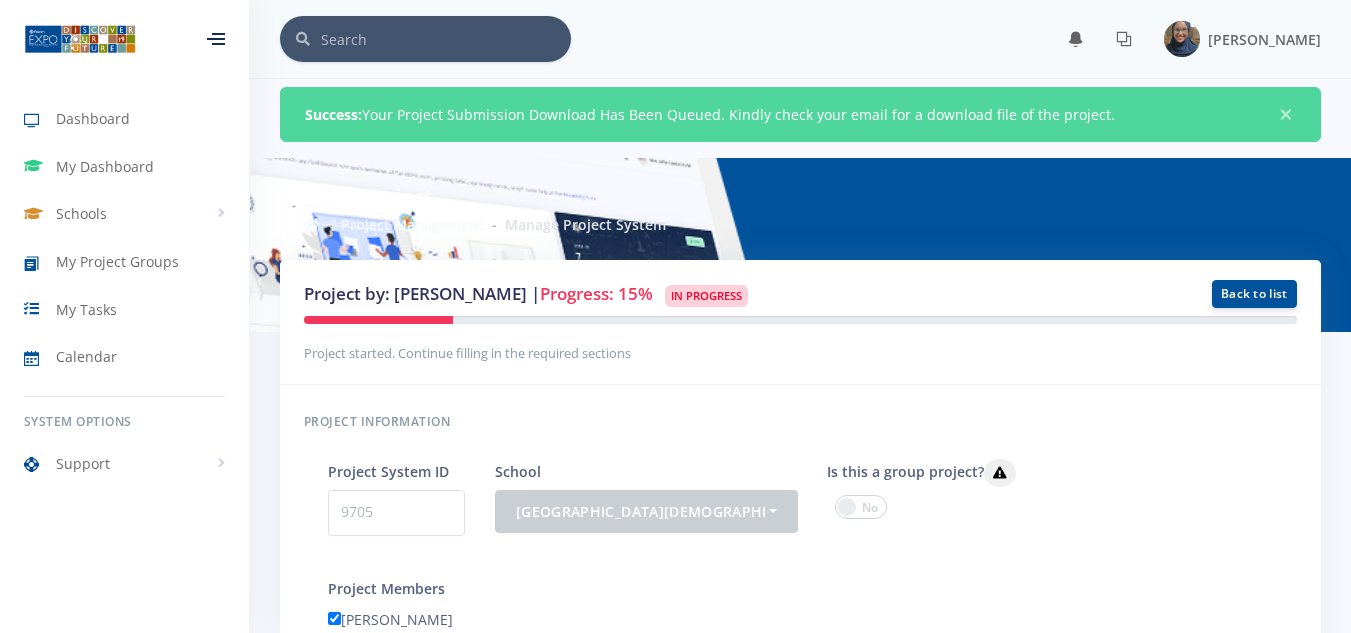 scroll, scrollTop: 0, scrollLeft: 0, axis: both 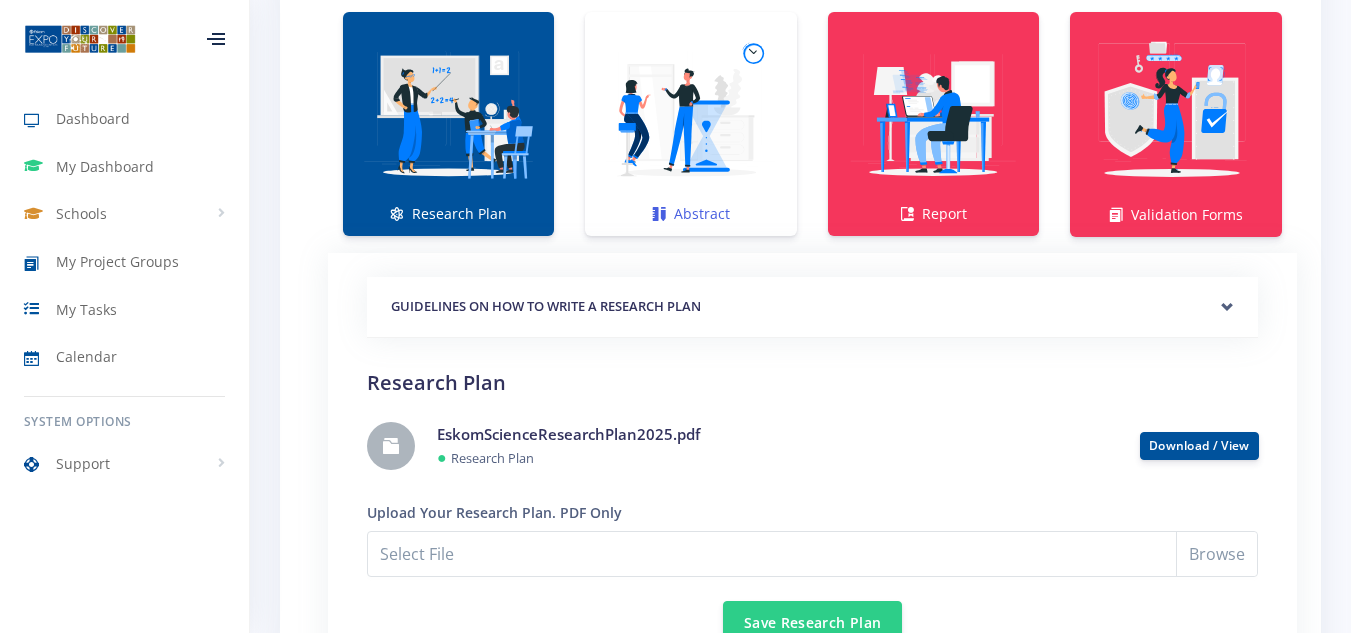 click at bounding box center [690, 113] 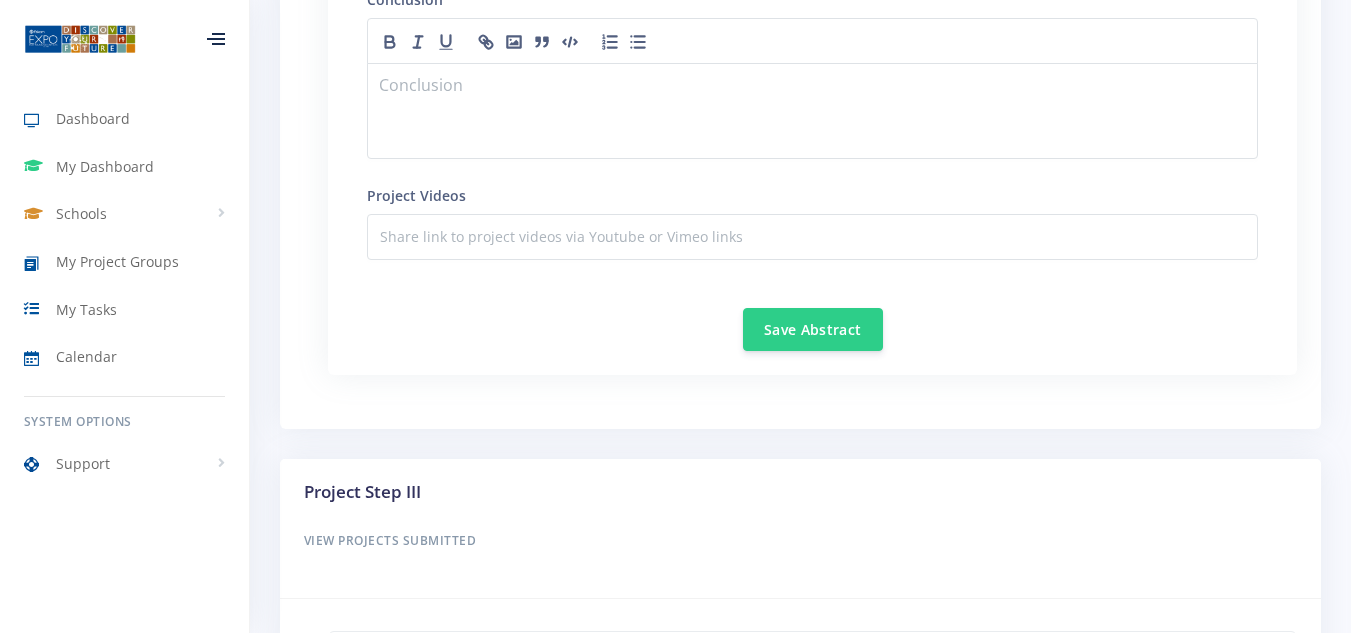 scroll, scrollTop: 2555, scrollLeft: 0, axis: vertical 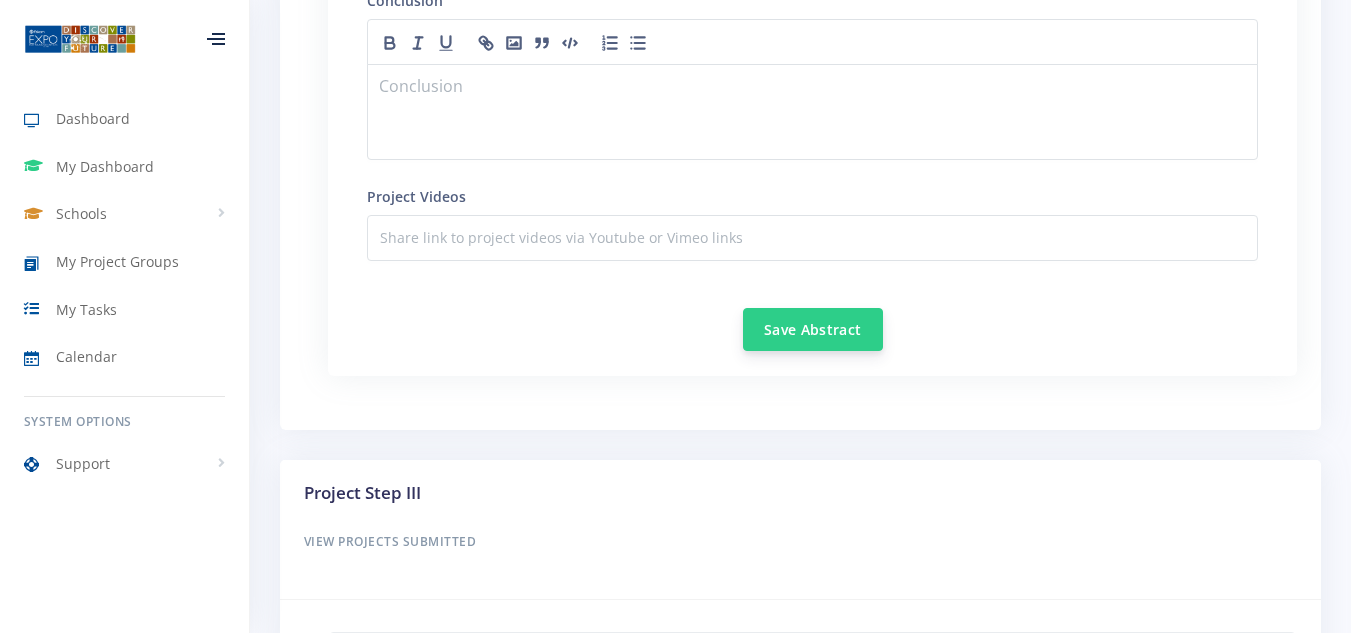 click on "Save Abstract" at bounding box center [813, 329] 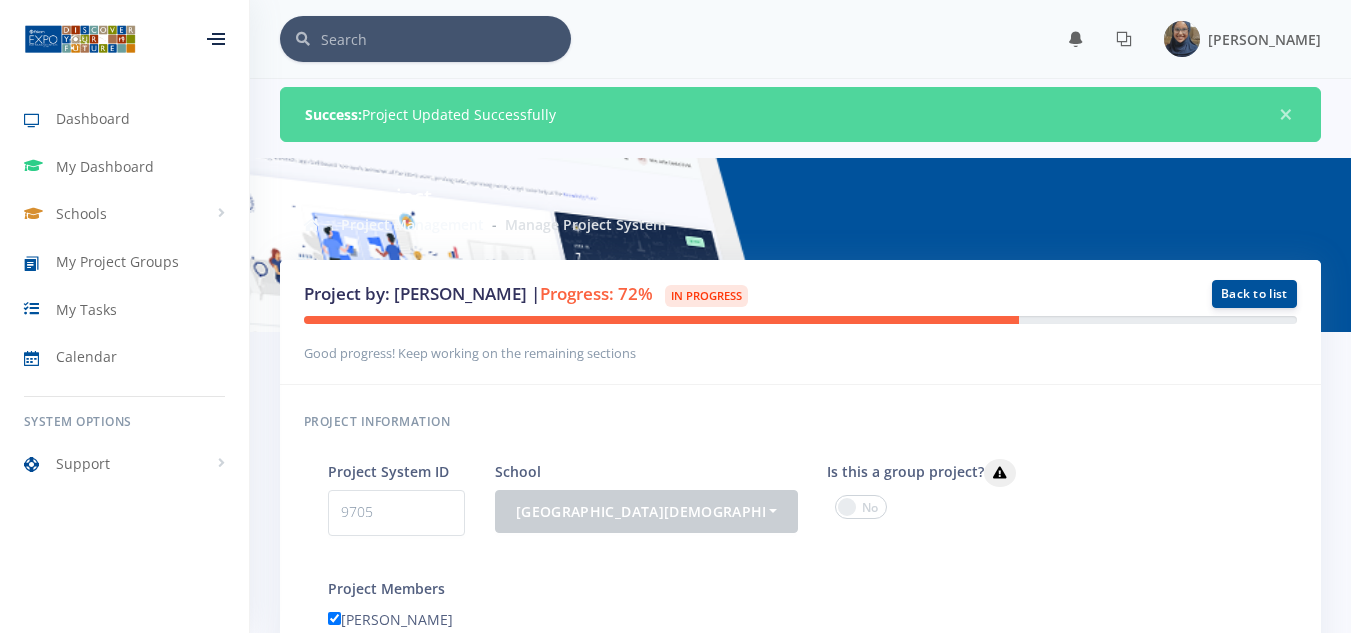 scroll, scrollTop: 0, scrollLeft: 0, axis: both 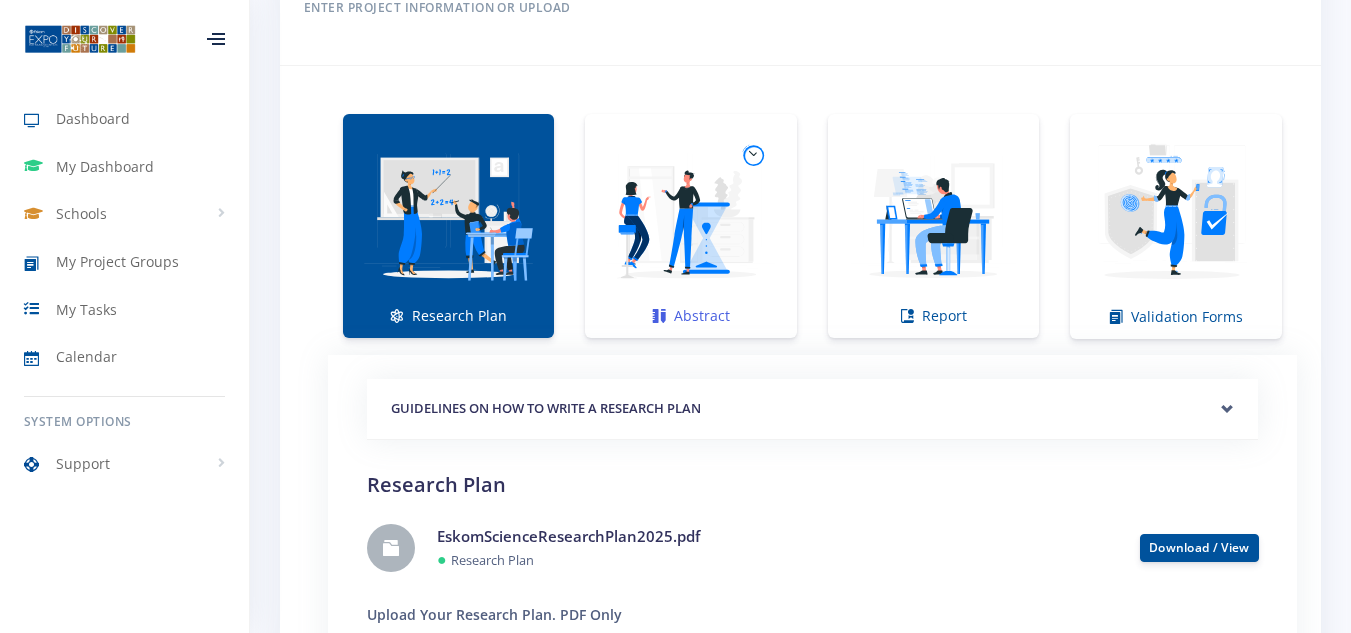 click at bounding box center (690, 215) 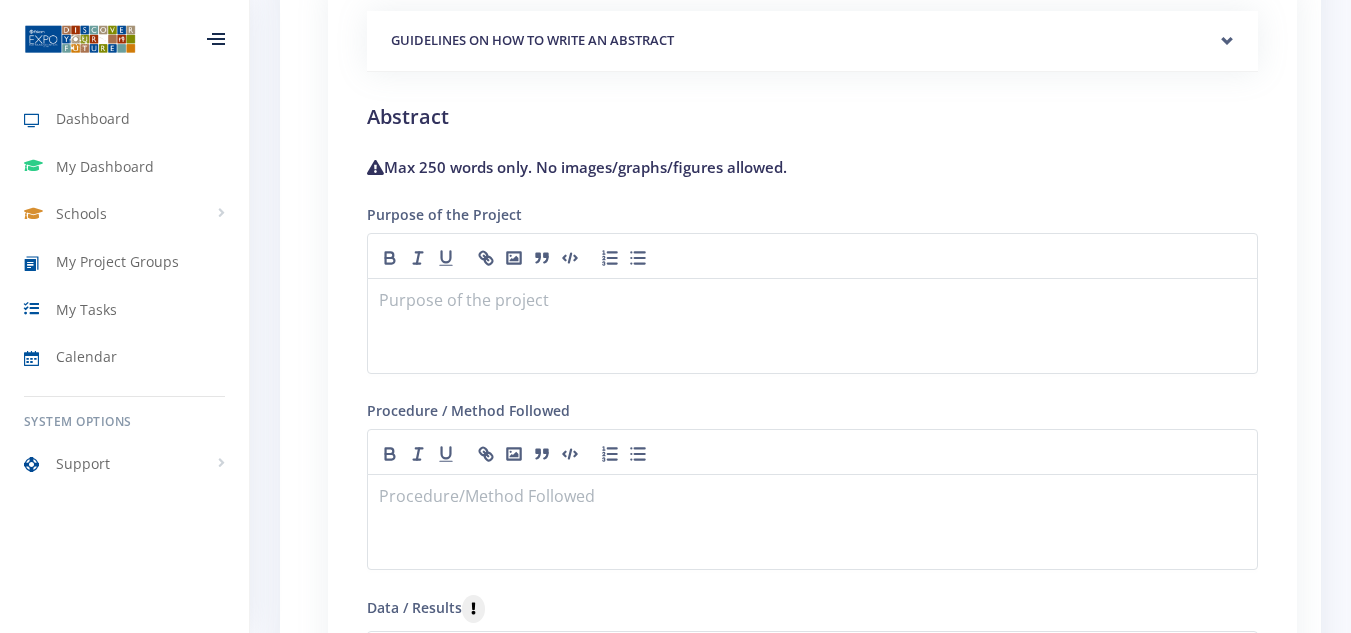 scroll, scrollTop: 1739, scrollLeft: 0, axis: vertical 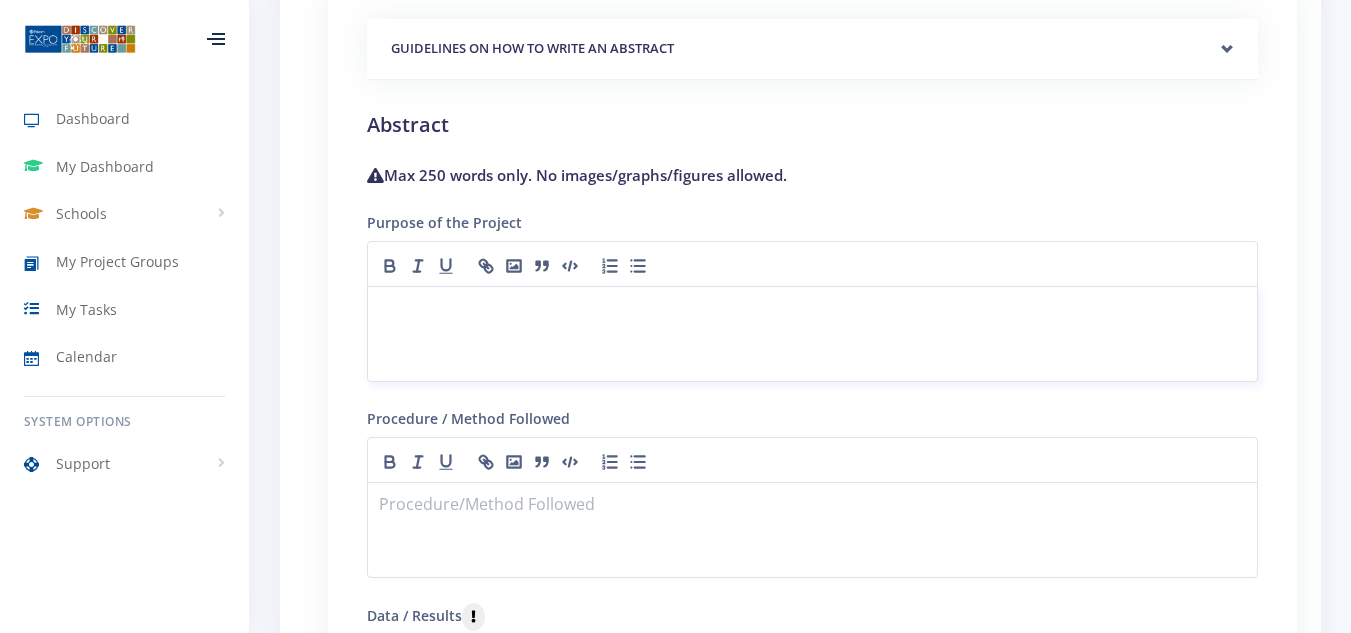 click at bounding box center [812, 310] 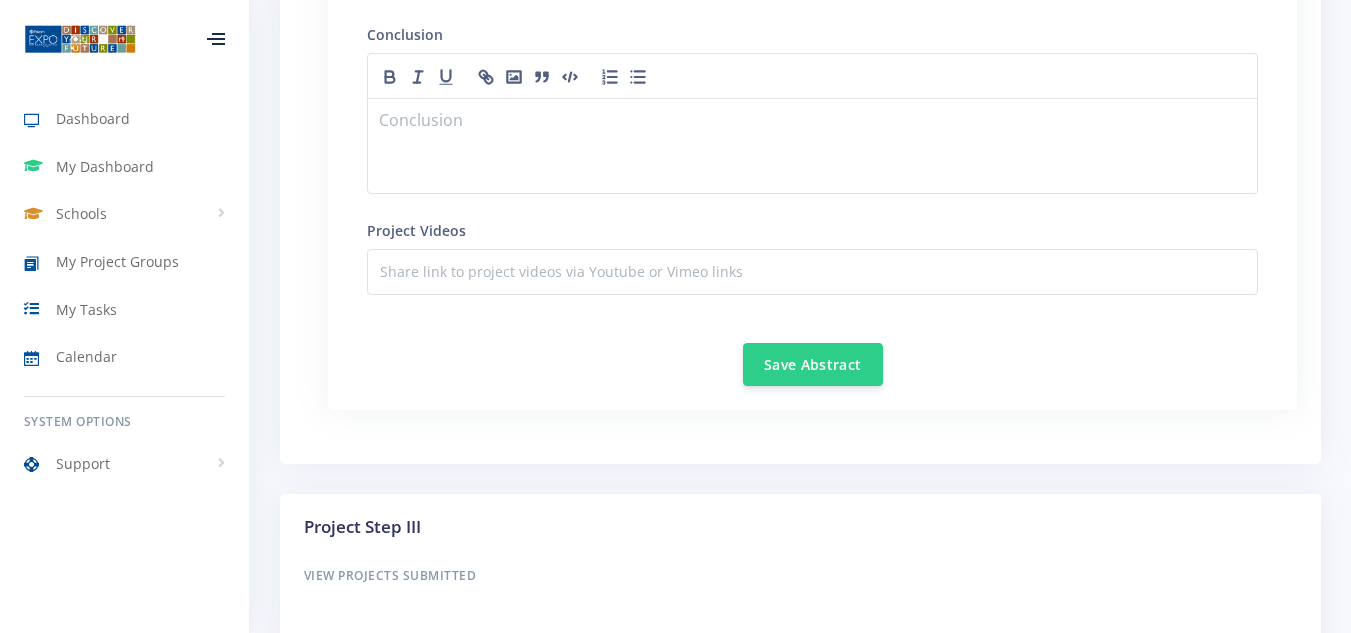 scroll, scrollTop: 2522, scrollLeft: 0, axis: vertical 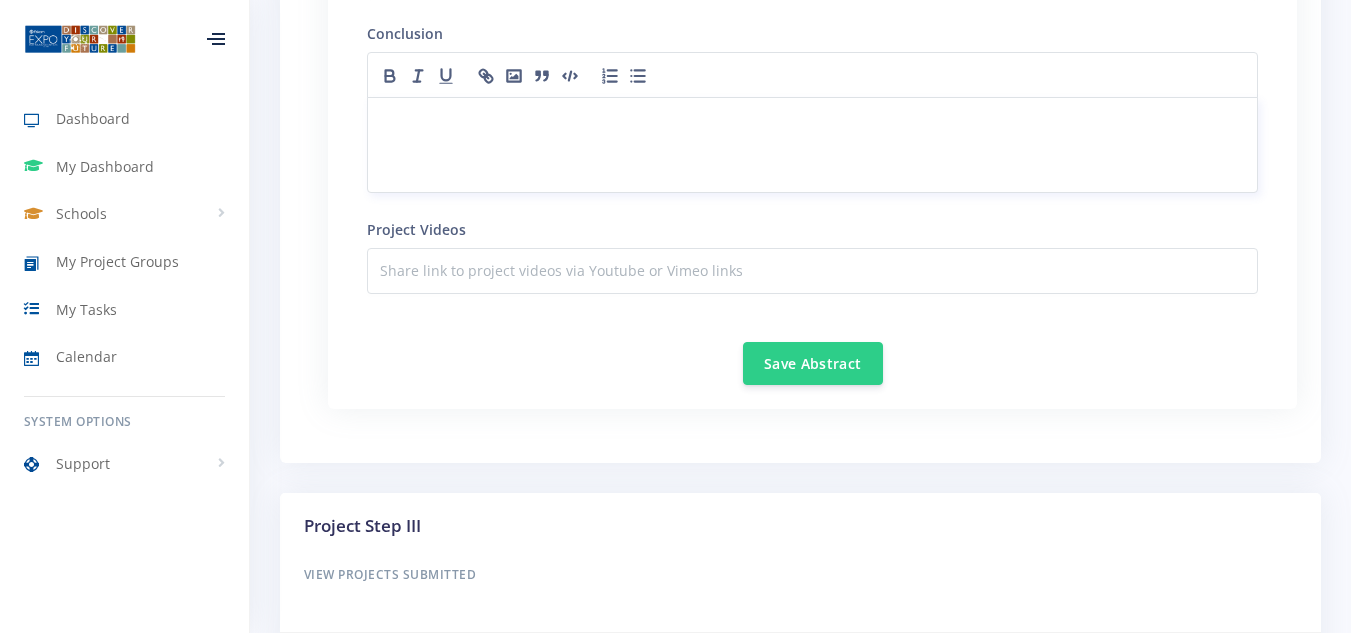 click at bounding box center (812, 145) 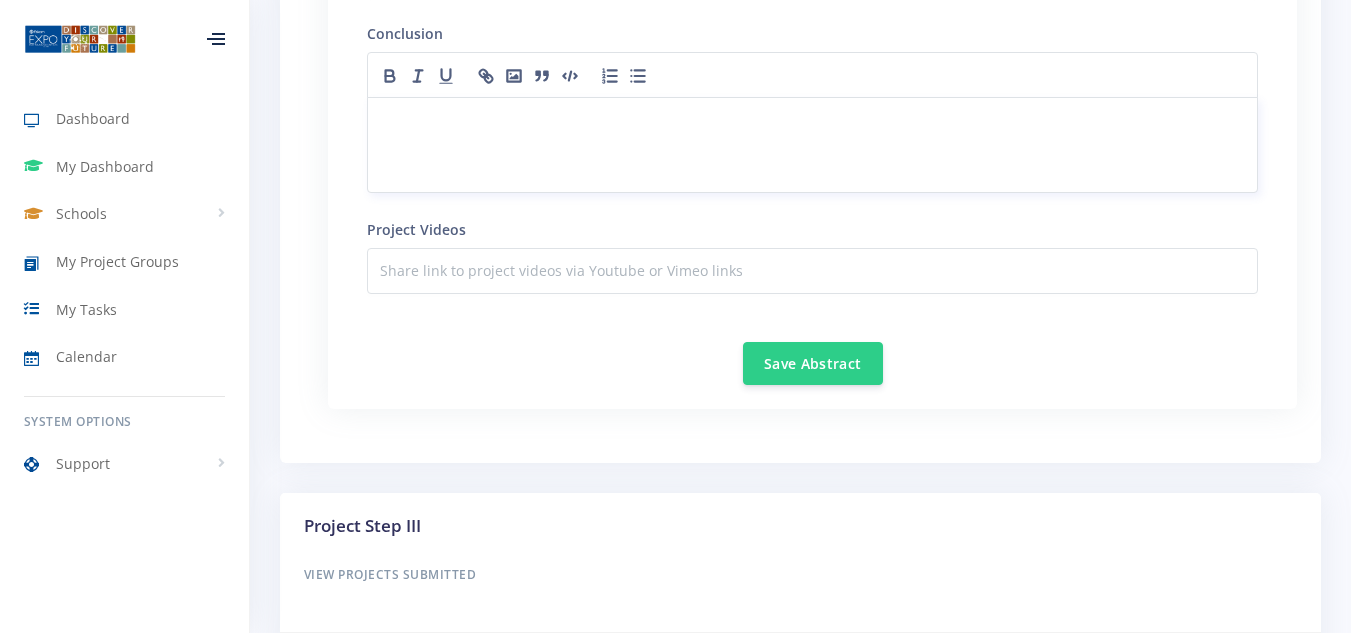 scroll, scrollTop: 0, scrollLeft: 0, axis: both 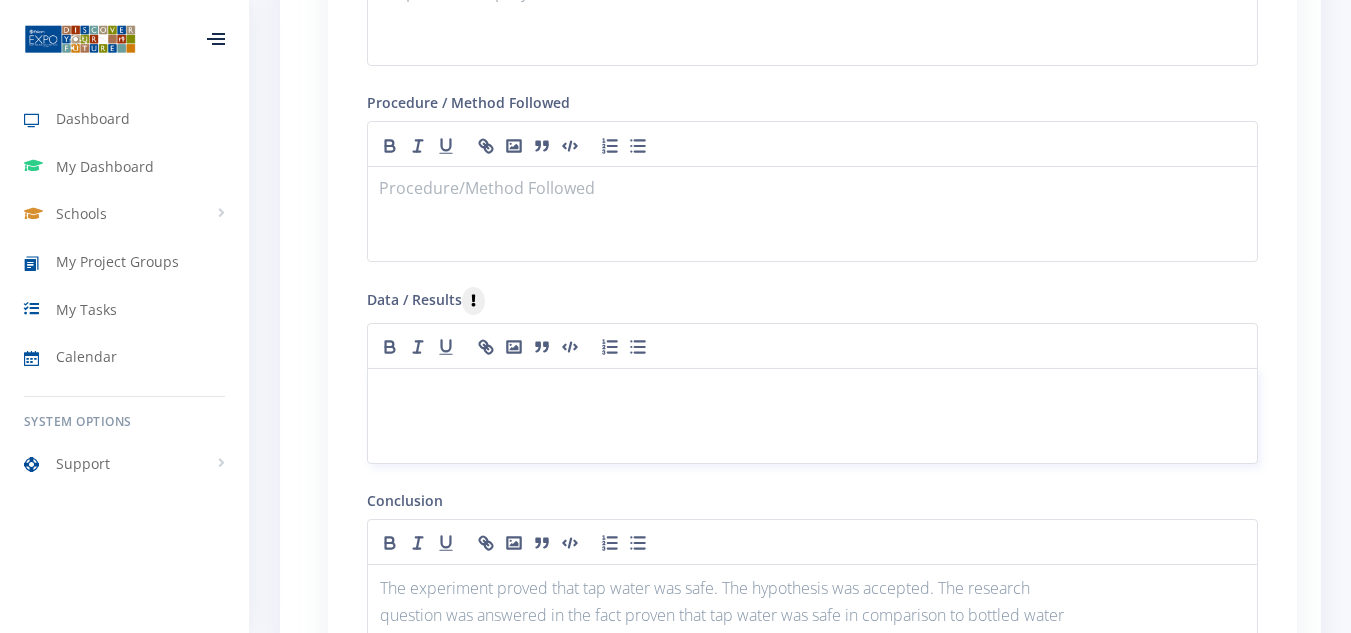 click at bounding box center [812, 392] 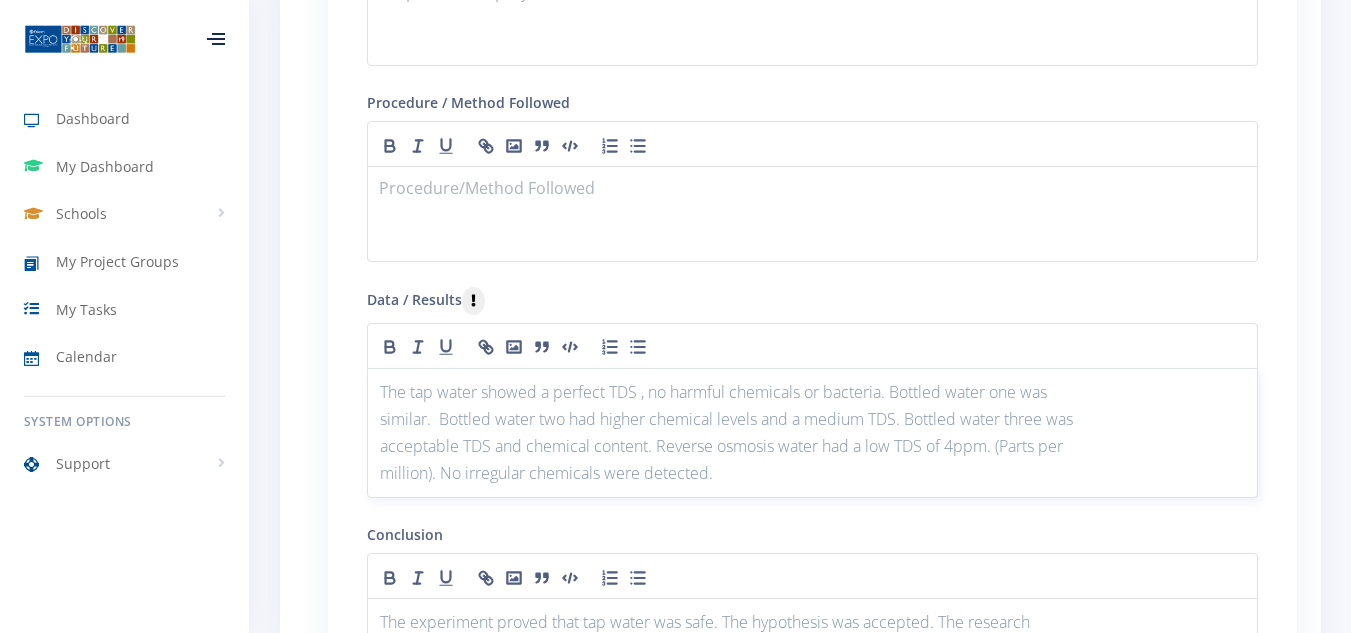 scroll, scrollTop: 0, scrollLeft: 0, axis: both 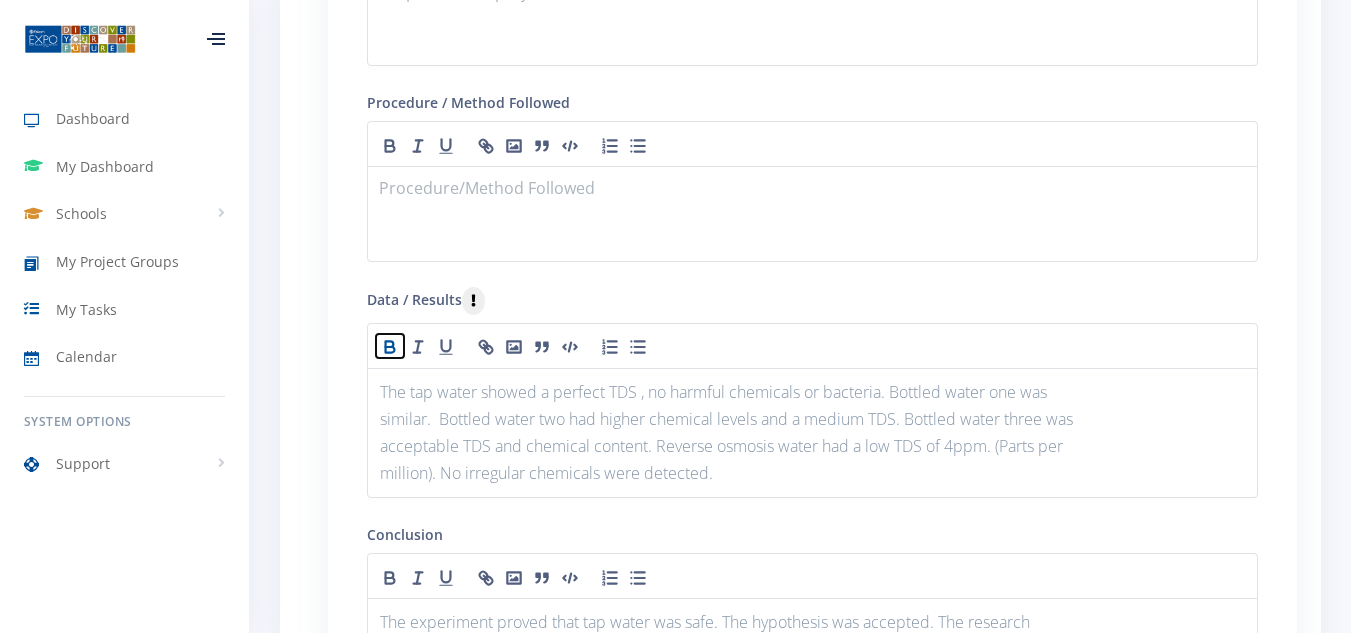 click 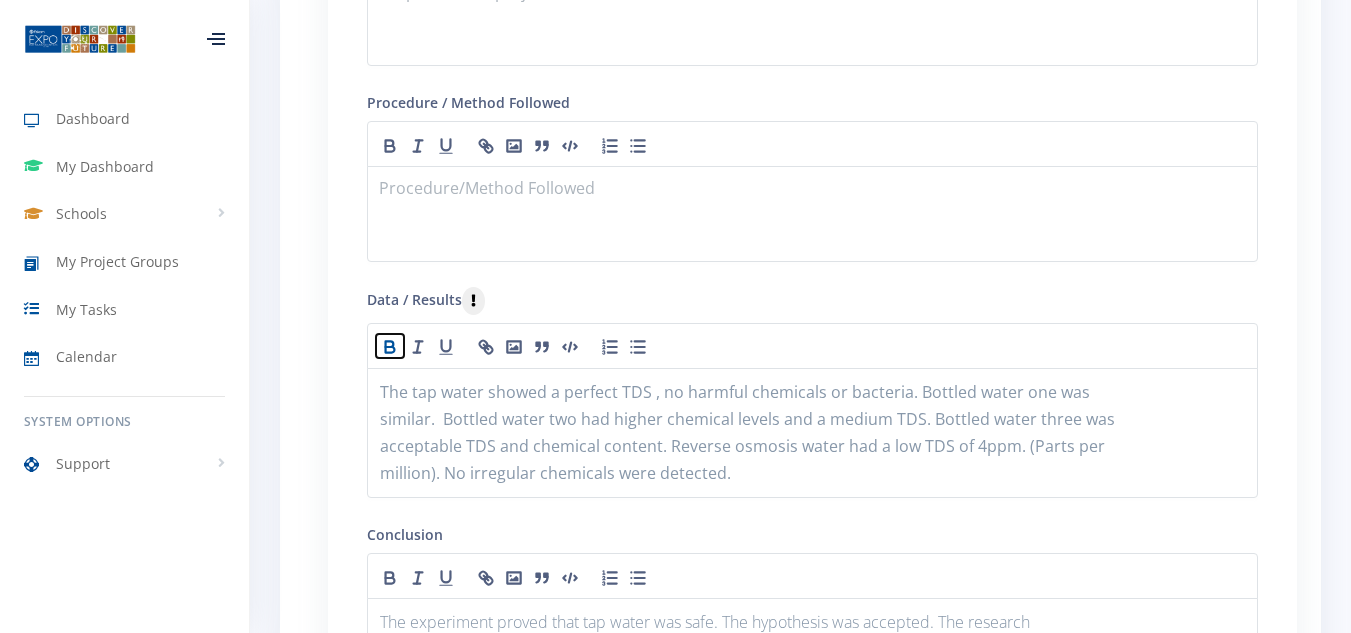 click 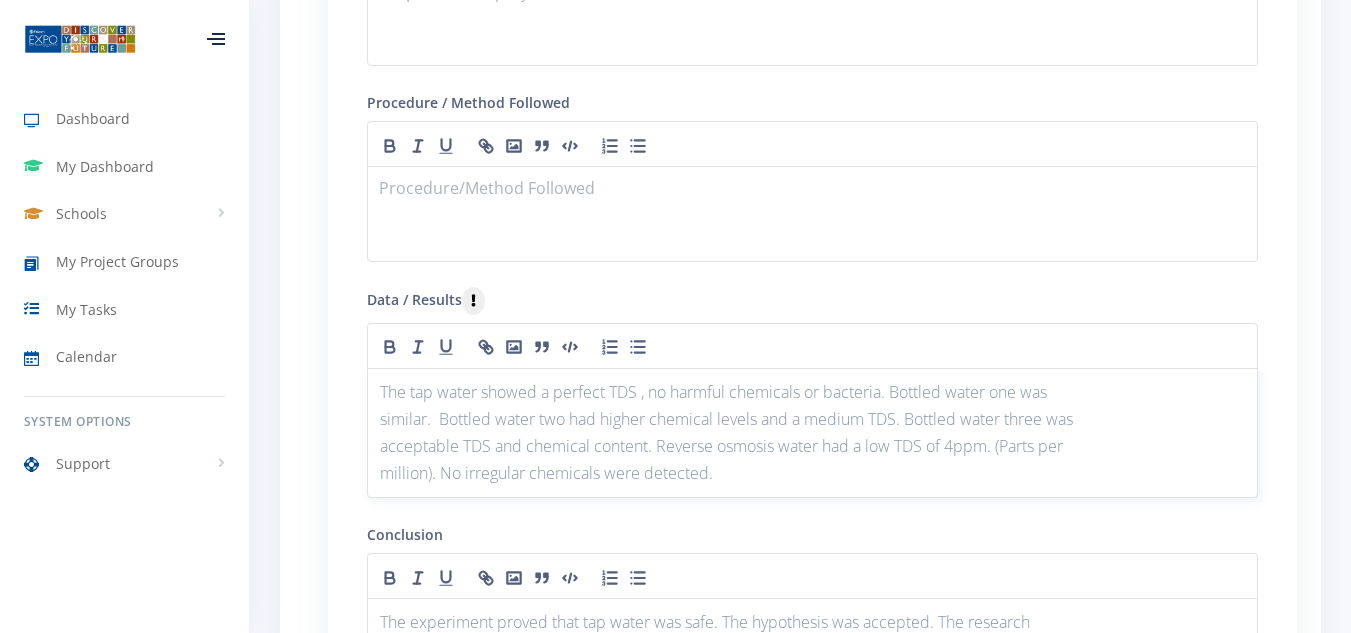 click on "million). No irregular chemicals were detected." at bounding box center (812, 473) 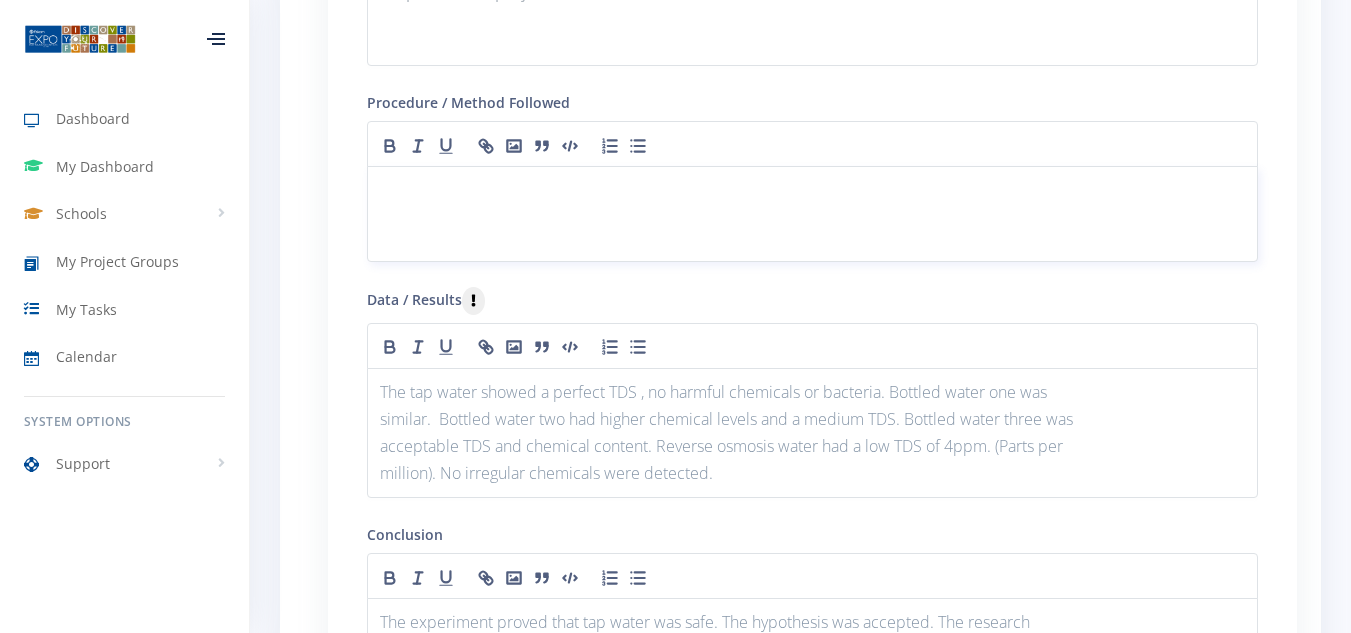 click at bounding box center (812, 190) 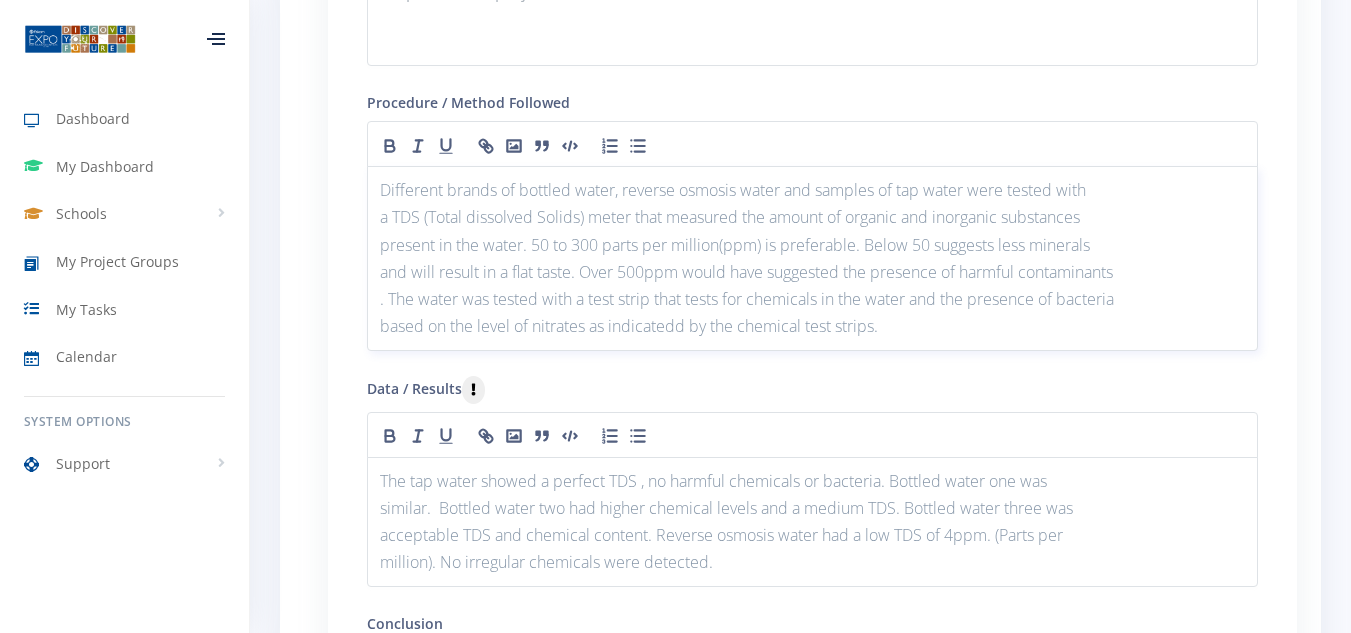 click on "based on the level of nitrates as indicatedd by the chemical test strips." at bounding box center [812, 326] 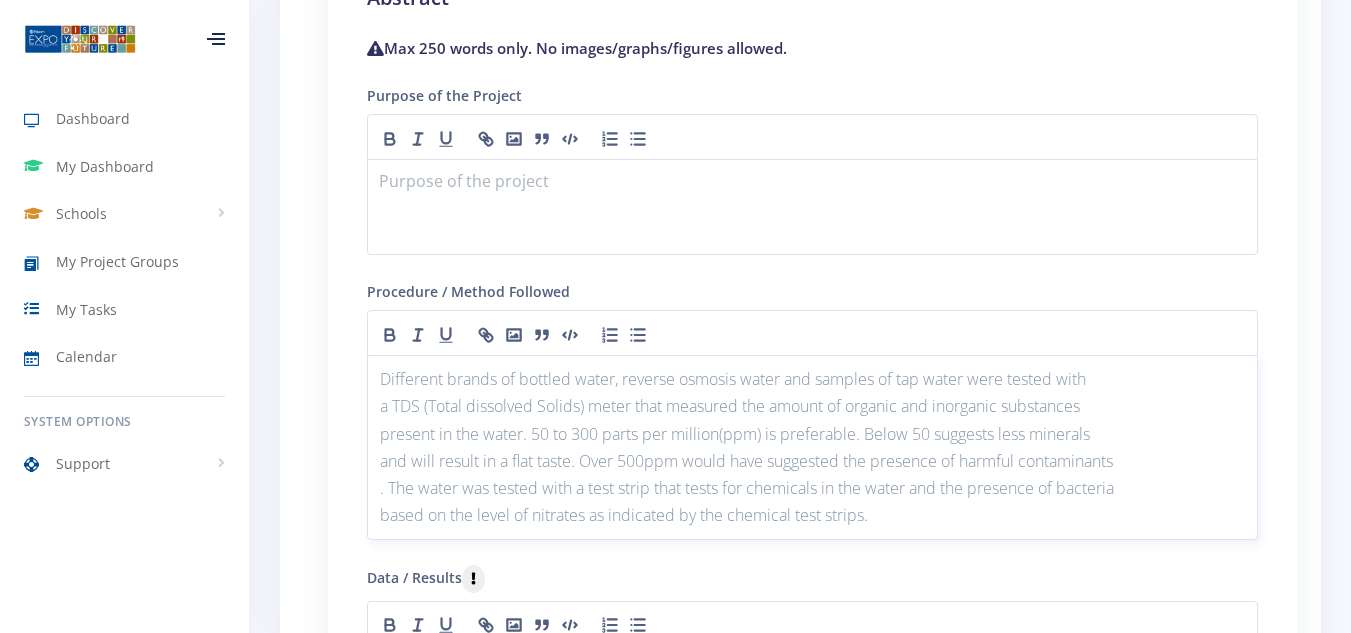 scroll, scrollTop: 1865, scrollLeft: 0, axis: vertical 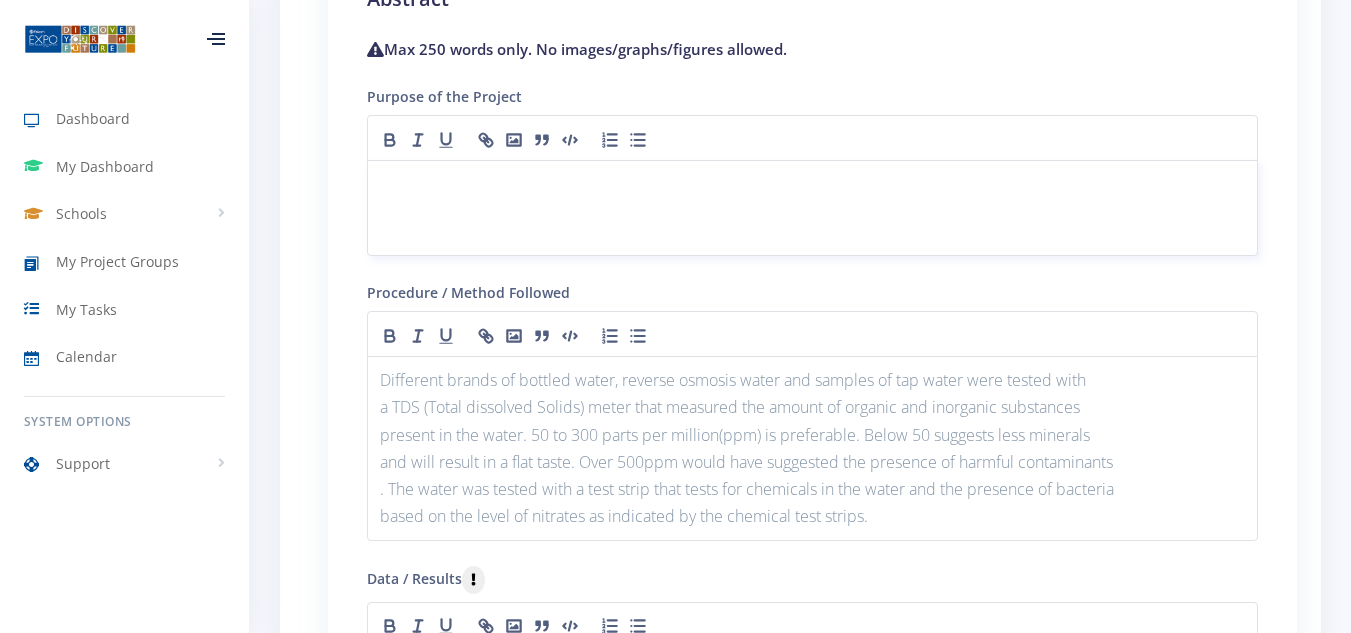 click at bounding box center (812, 184) 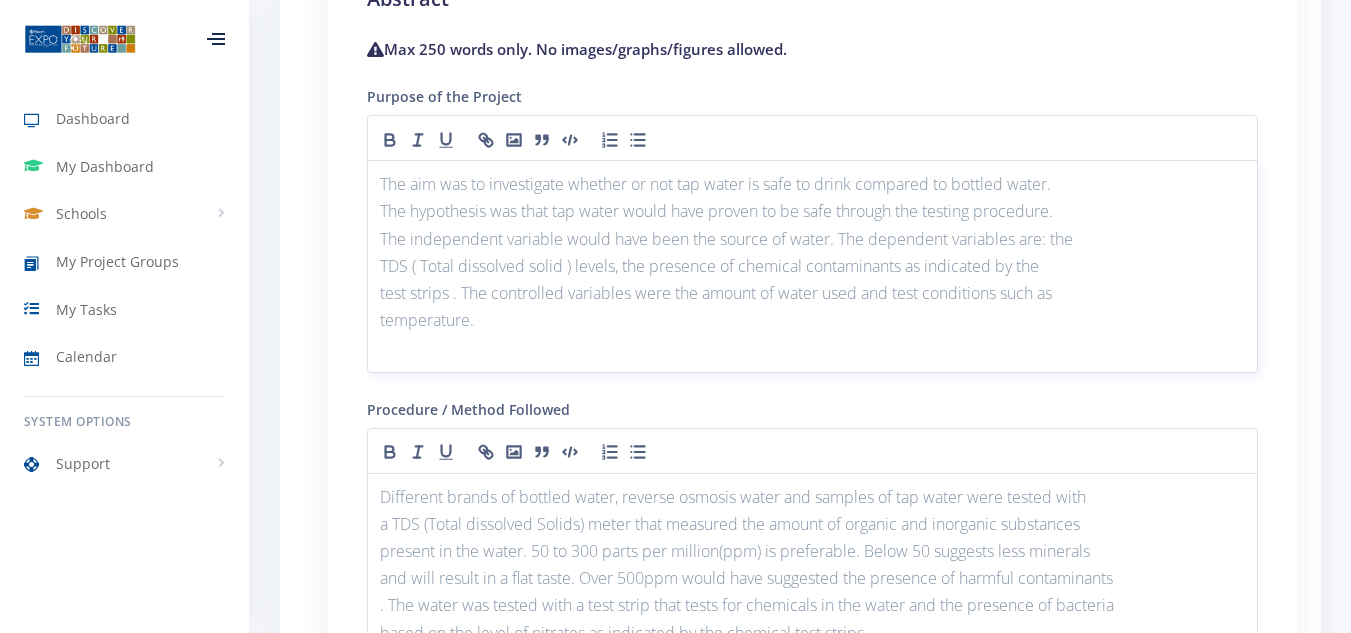 scroll, scrollTop: 0, scrollLeft: 0, axis: both 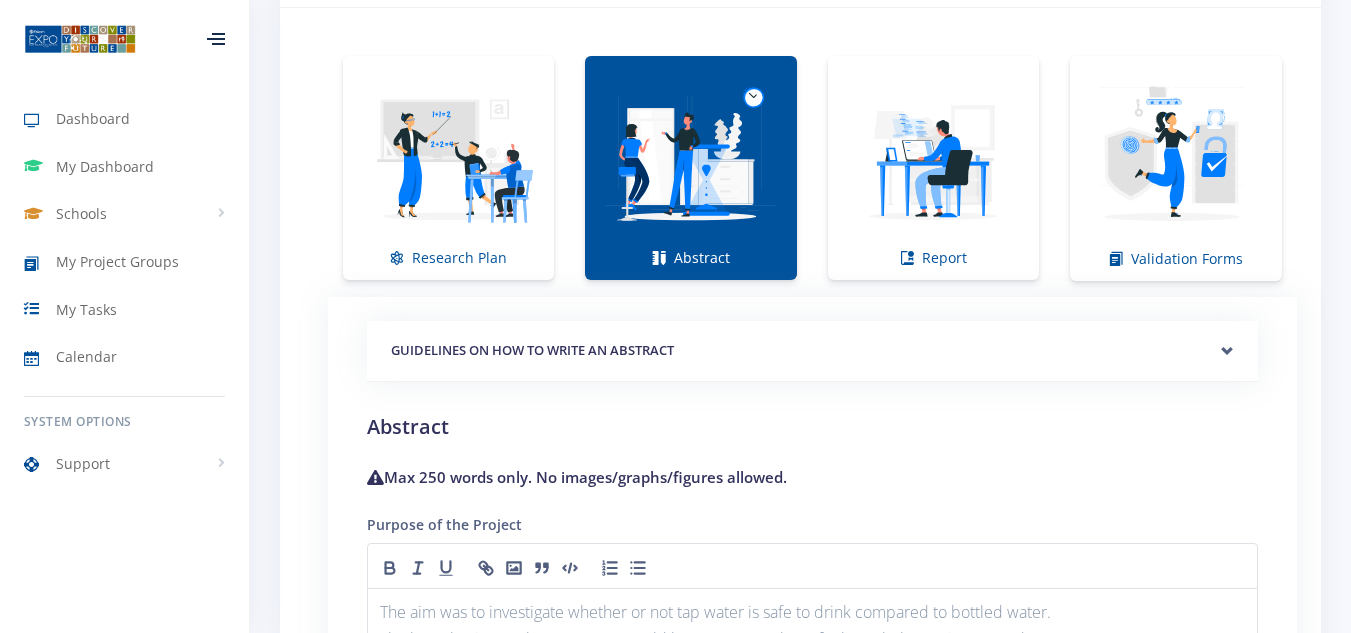 click on "GUIDELINES ON HOW TO WRITE AN
ABSTRACT" at bounding box center [812, 351] 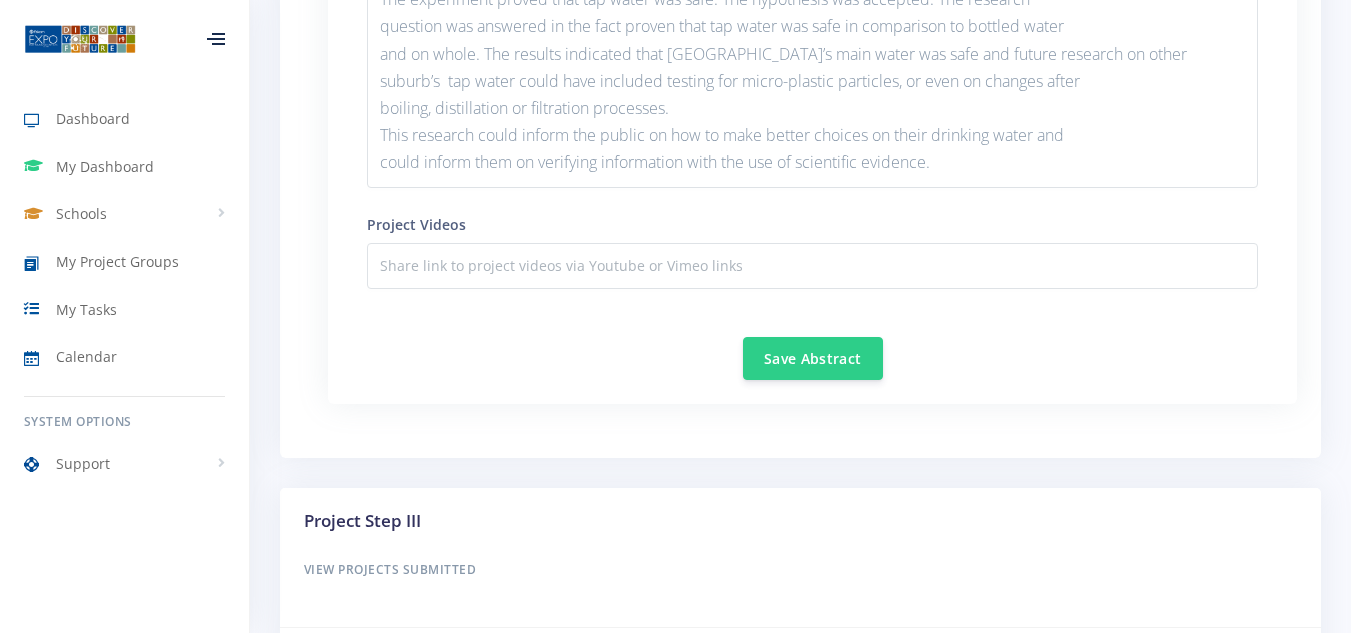 scroll, scrollTop: 3559, scrollLeft: 0, axis: vertical 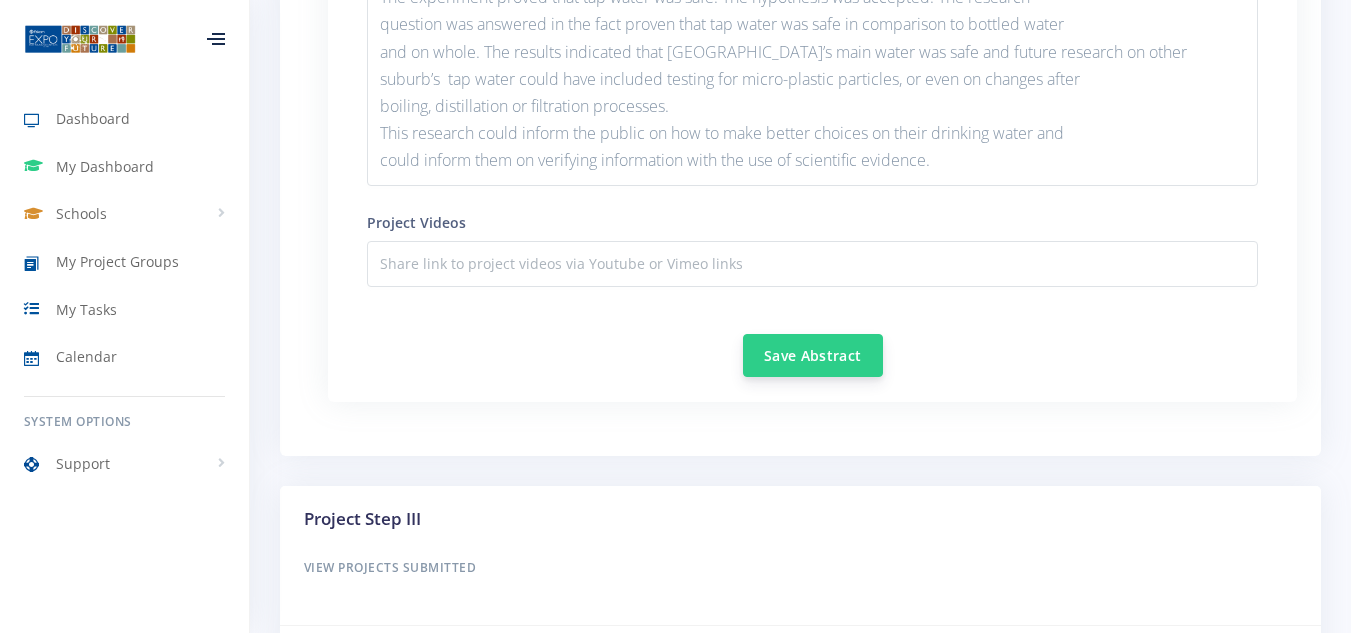 click on "Save Abstract" at bounding box center [813, 355] 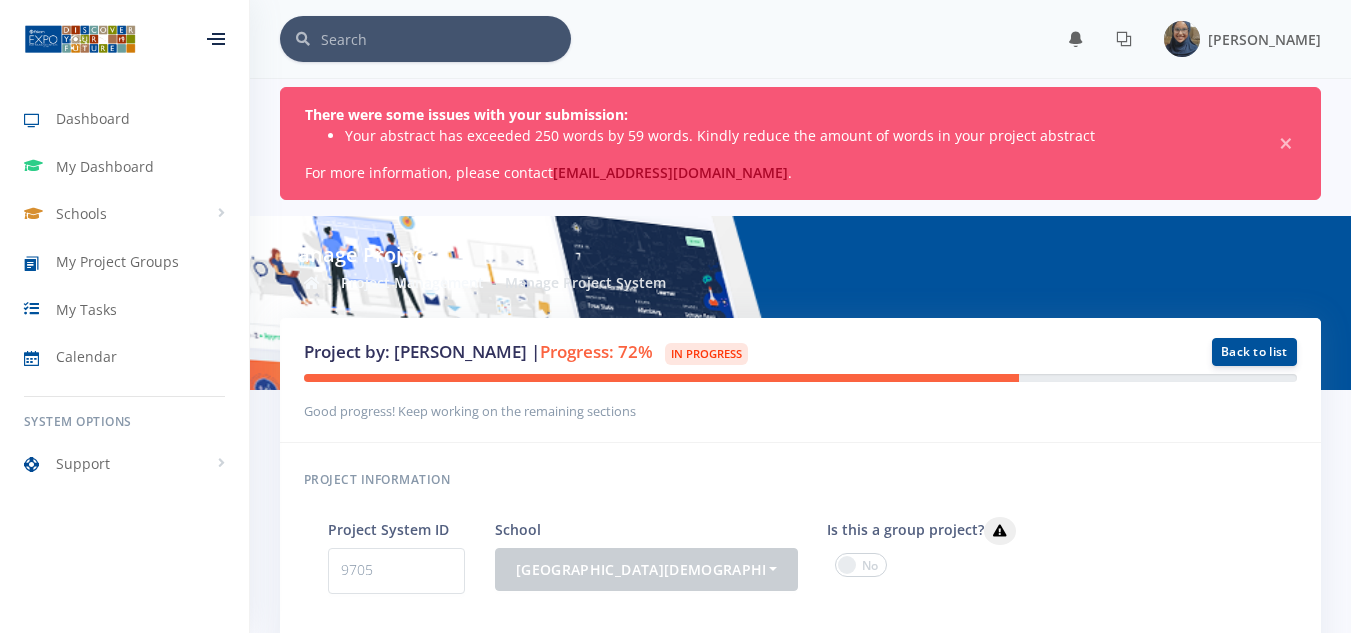 scroll, scrollTop: 0, scrollLeft: 0, axis: both 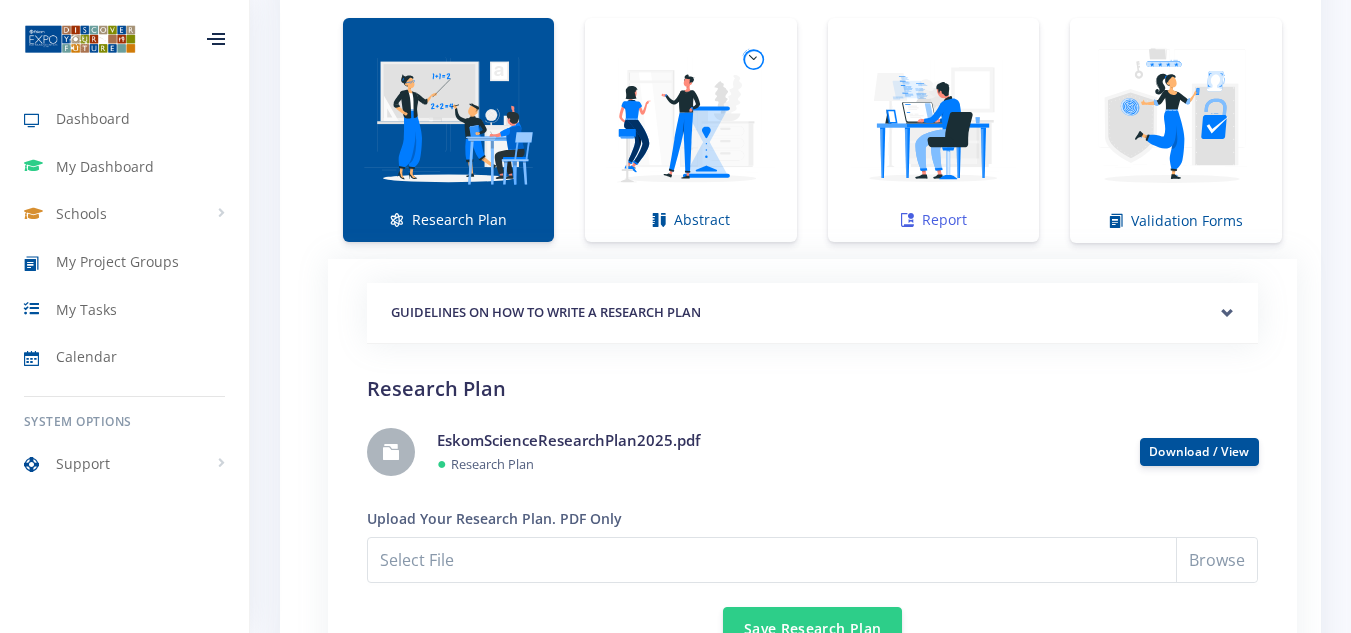 click at bounding box center [933, 119] 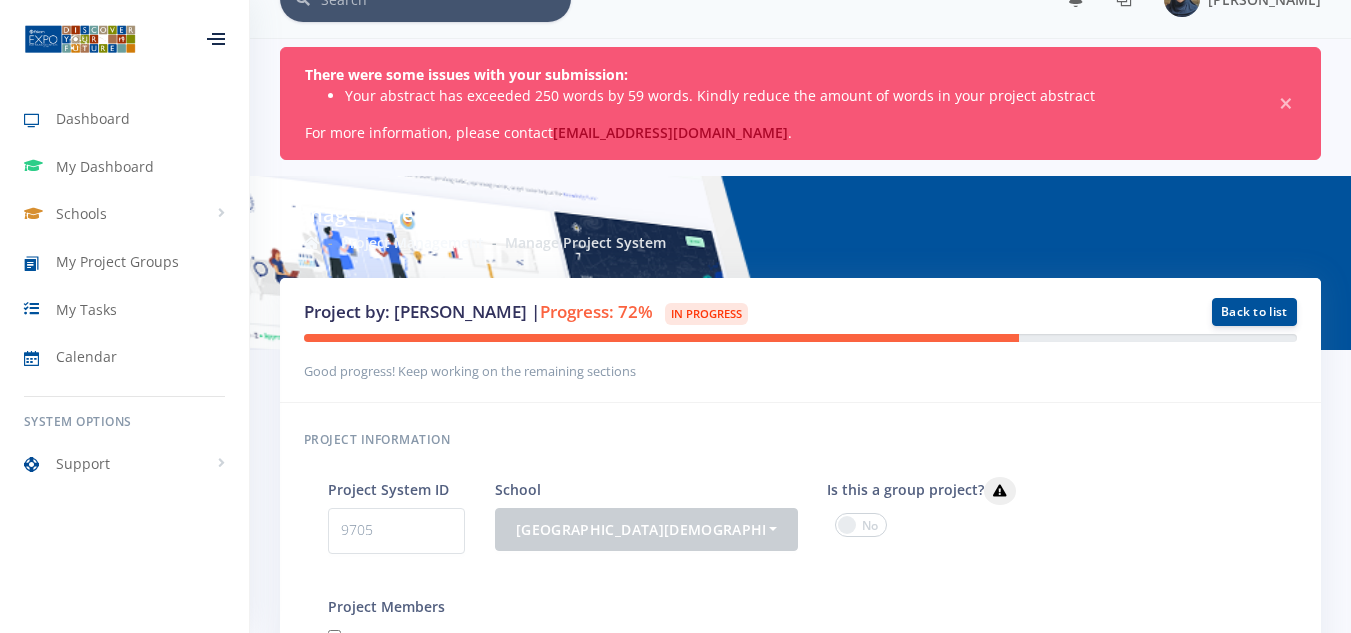 scroll, scrollTop: 0, scrollLeft: 0, axis: both 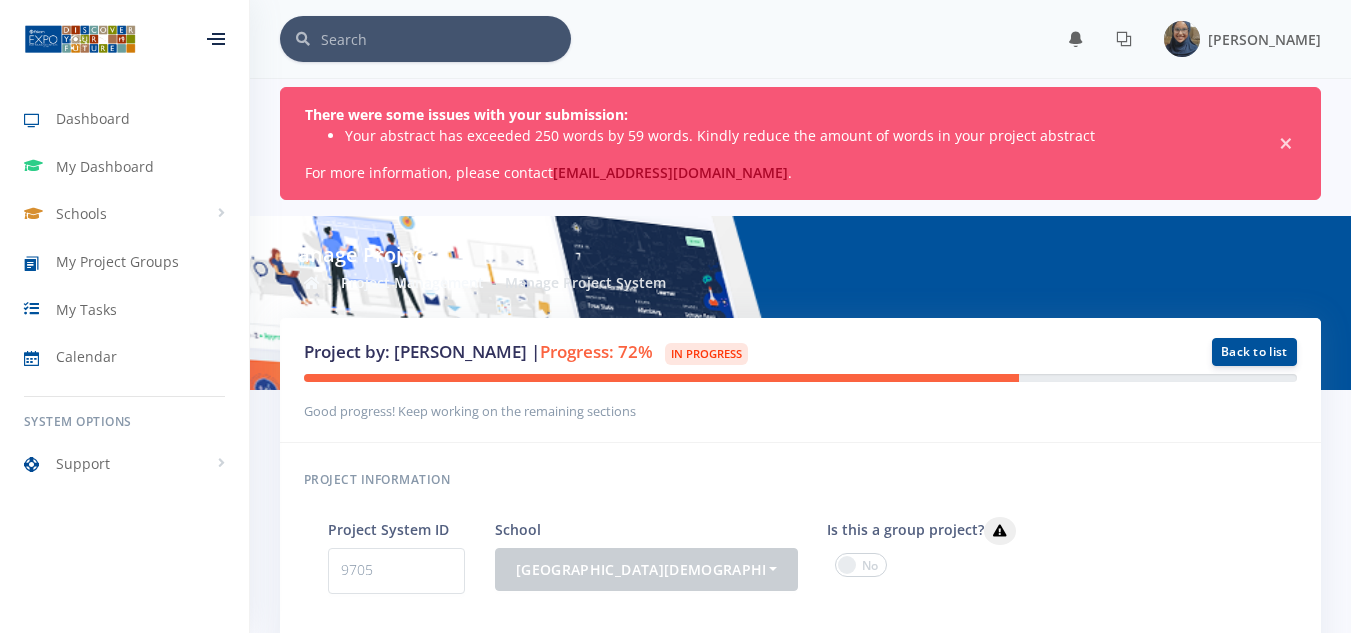 click on "×" at bounding box center [1286, 144] 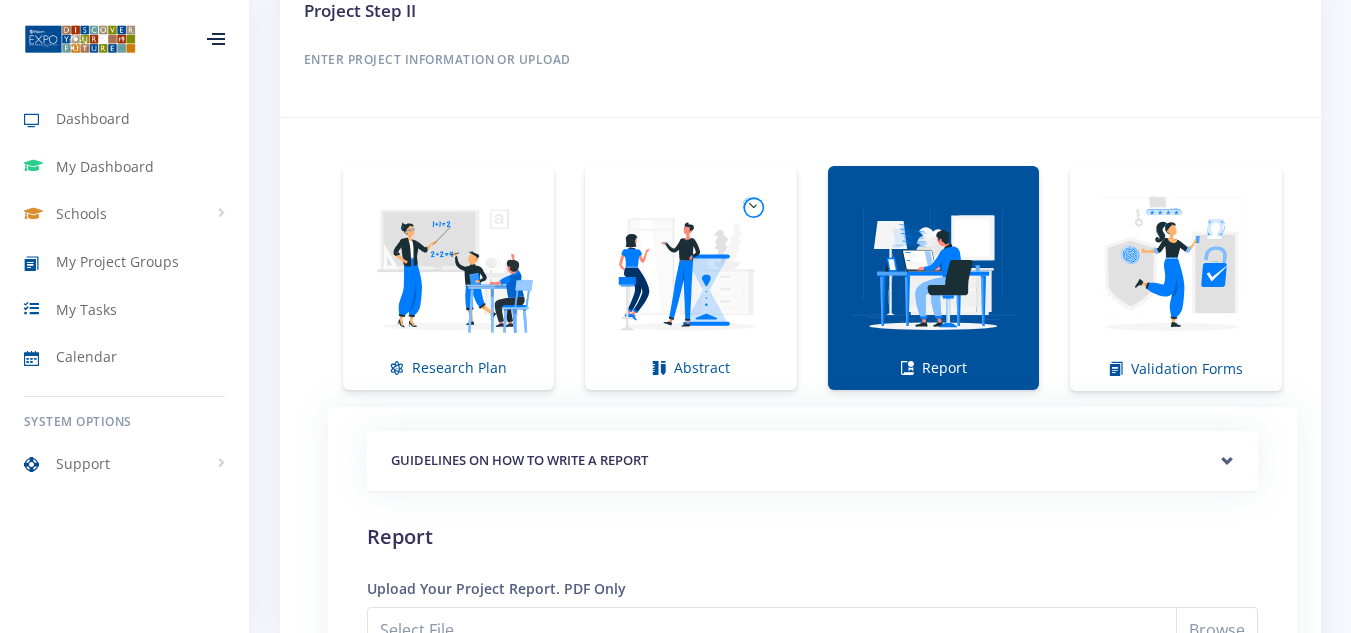 scroll, scrollTop: 1264, scrollLeft: 0, axis: vertical 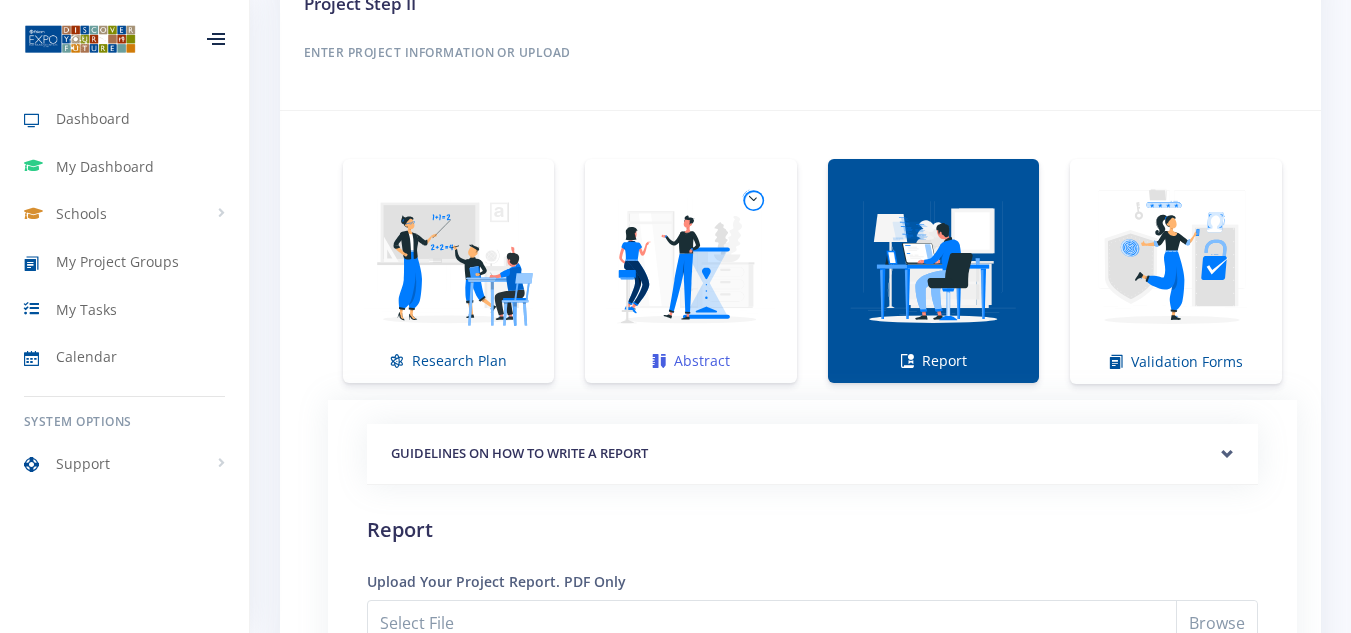 click at bounding box center [690, 260] 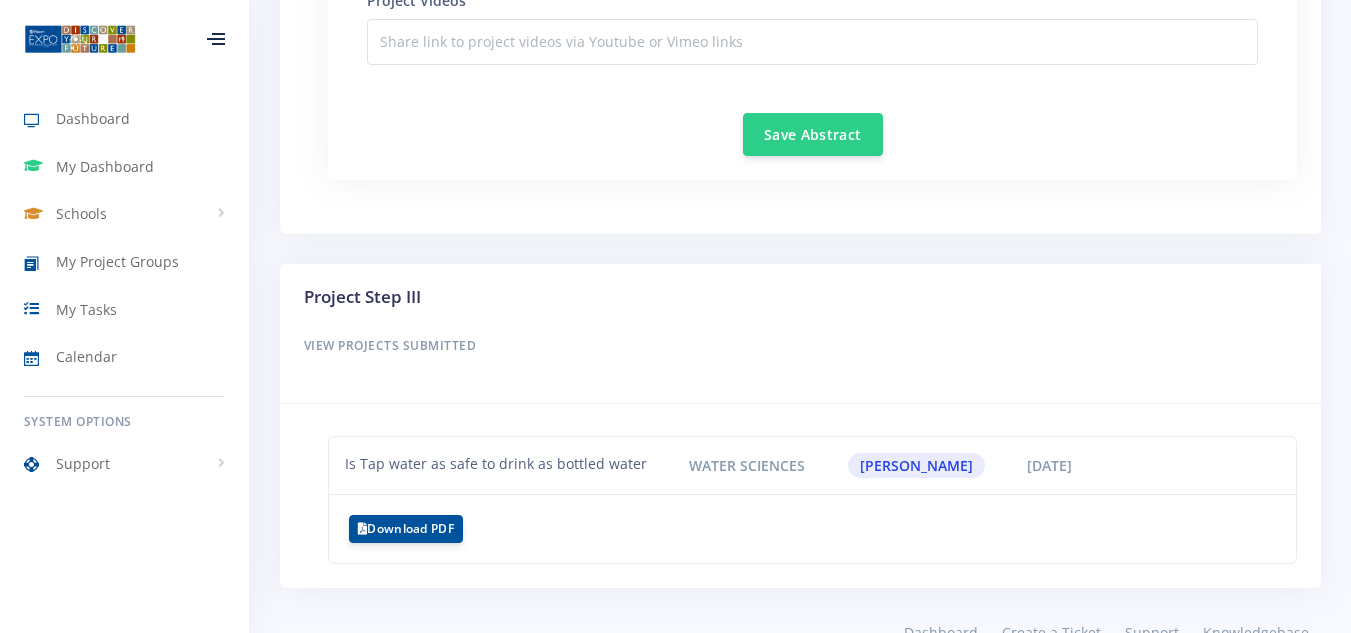 scroll, scrollTop: 2754, scrollLeft: 0, axis: vertical 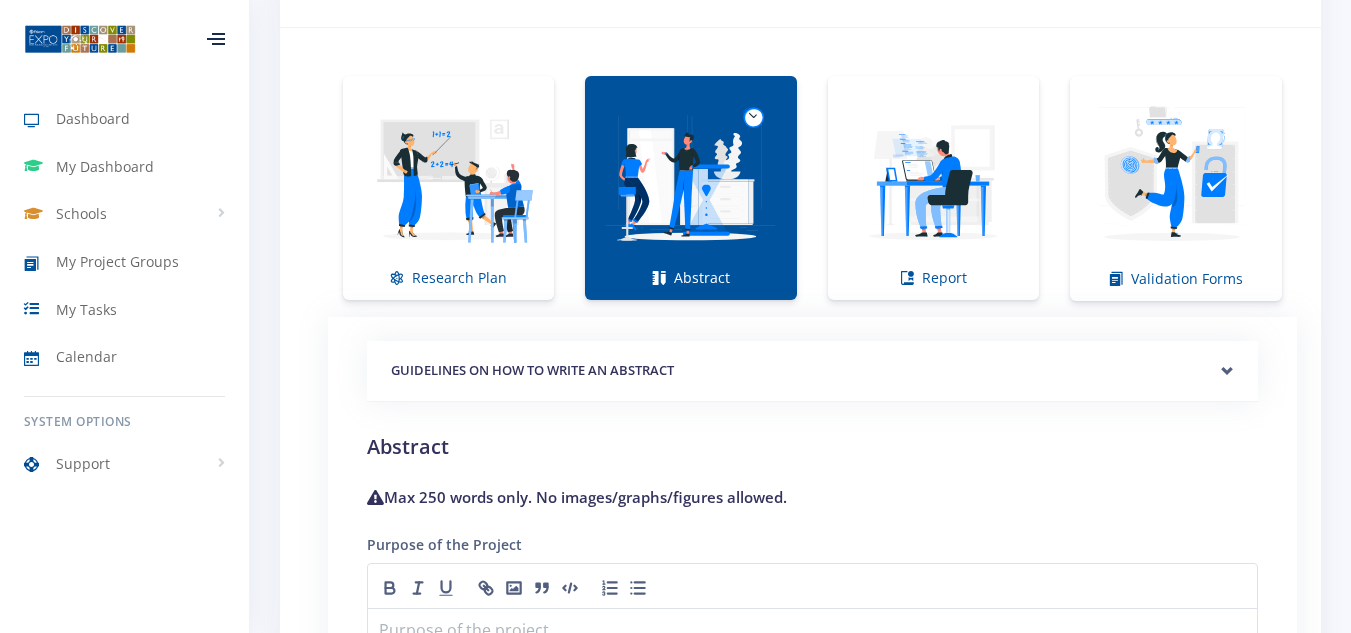 click on "GUIDELINES ON HOW TO WRITE AN
ABSTRACT" at bounding box center [812, 371] 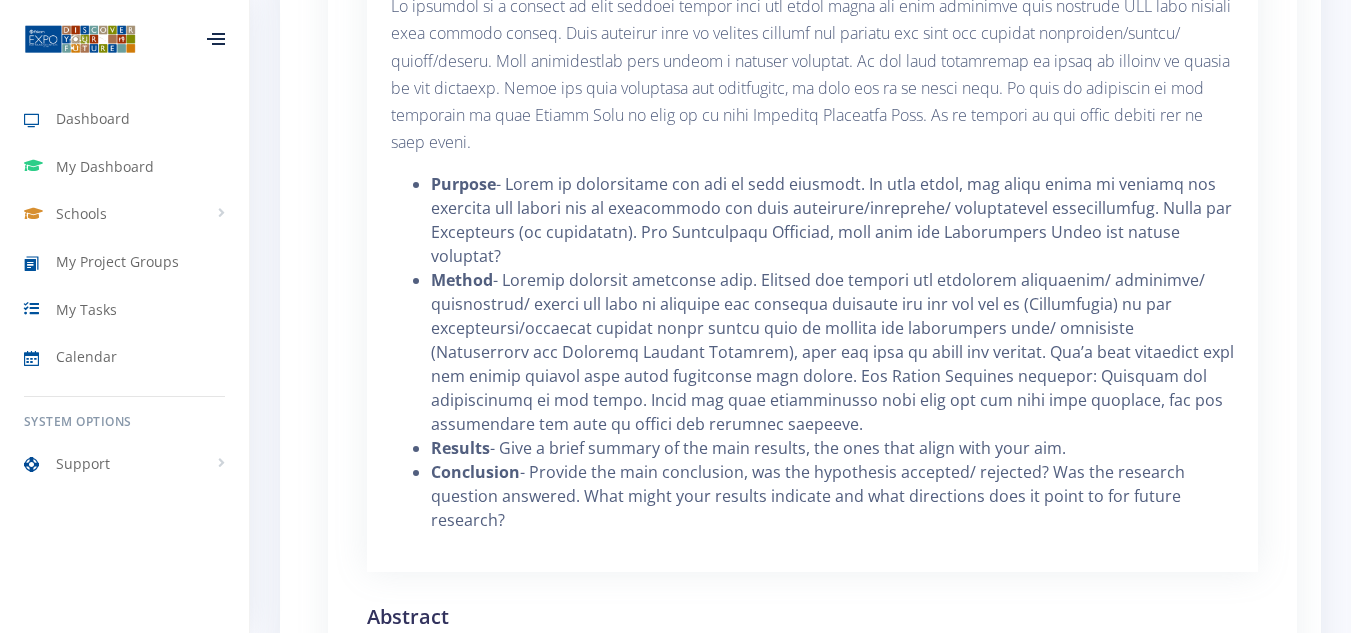 scroll, scrollTop: 1851, scrollLeft: 0, axis: vertical 